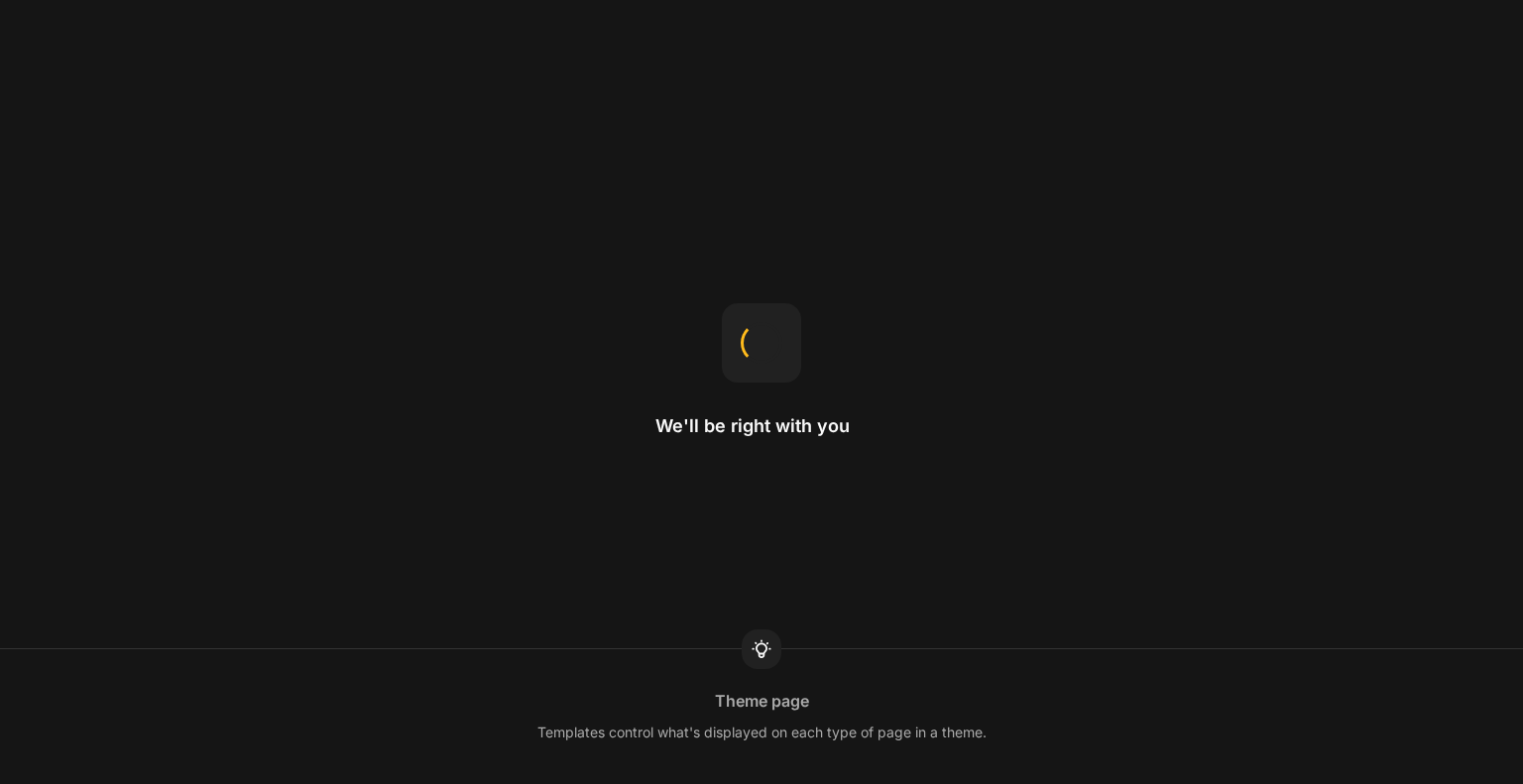 scroll, scrollTop: 0, scrollLeft: 0, axis: both 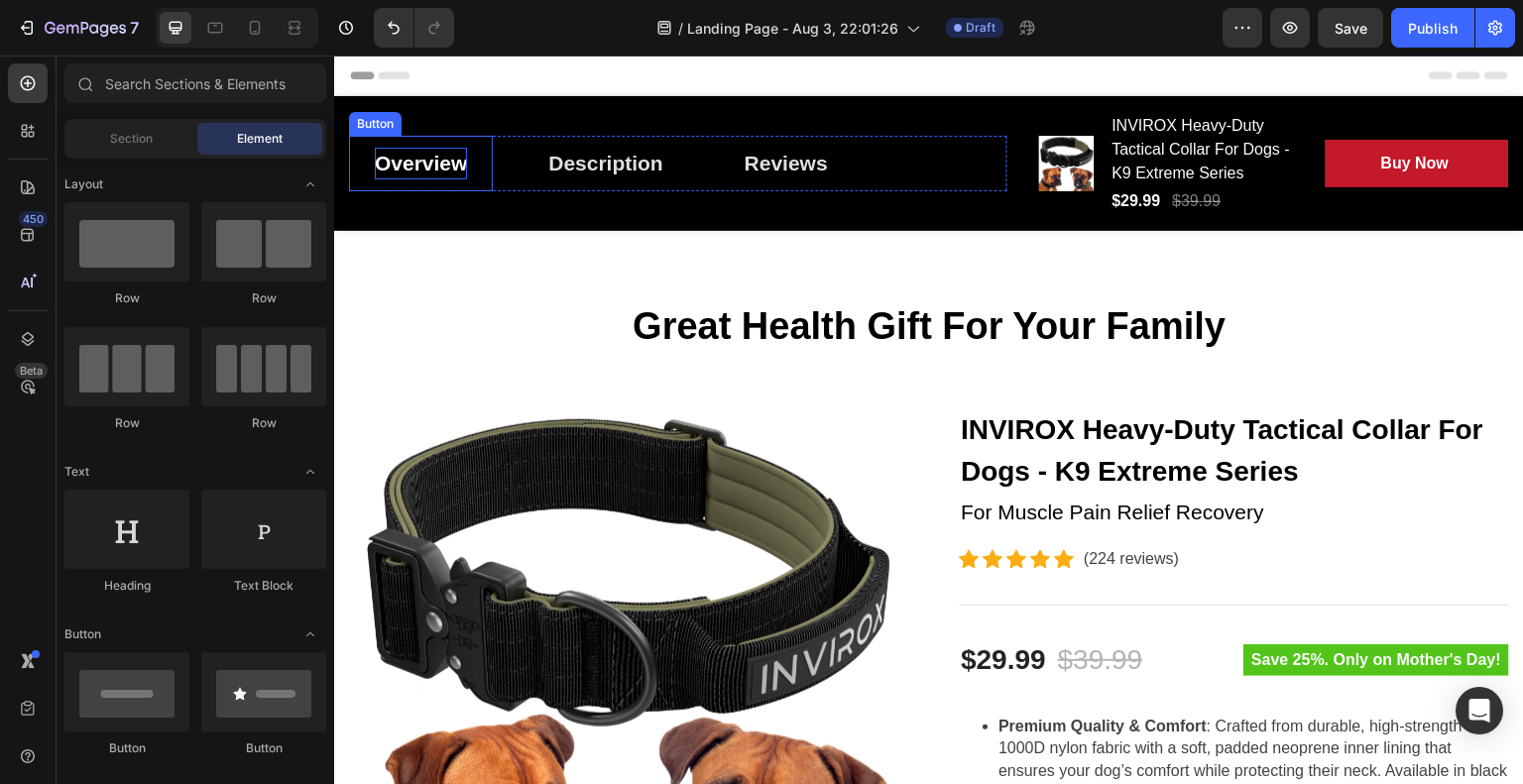 click on "Overview" at bounding box center (420, 164) 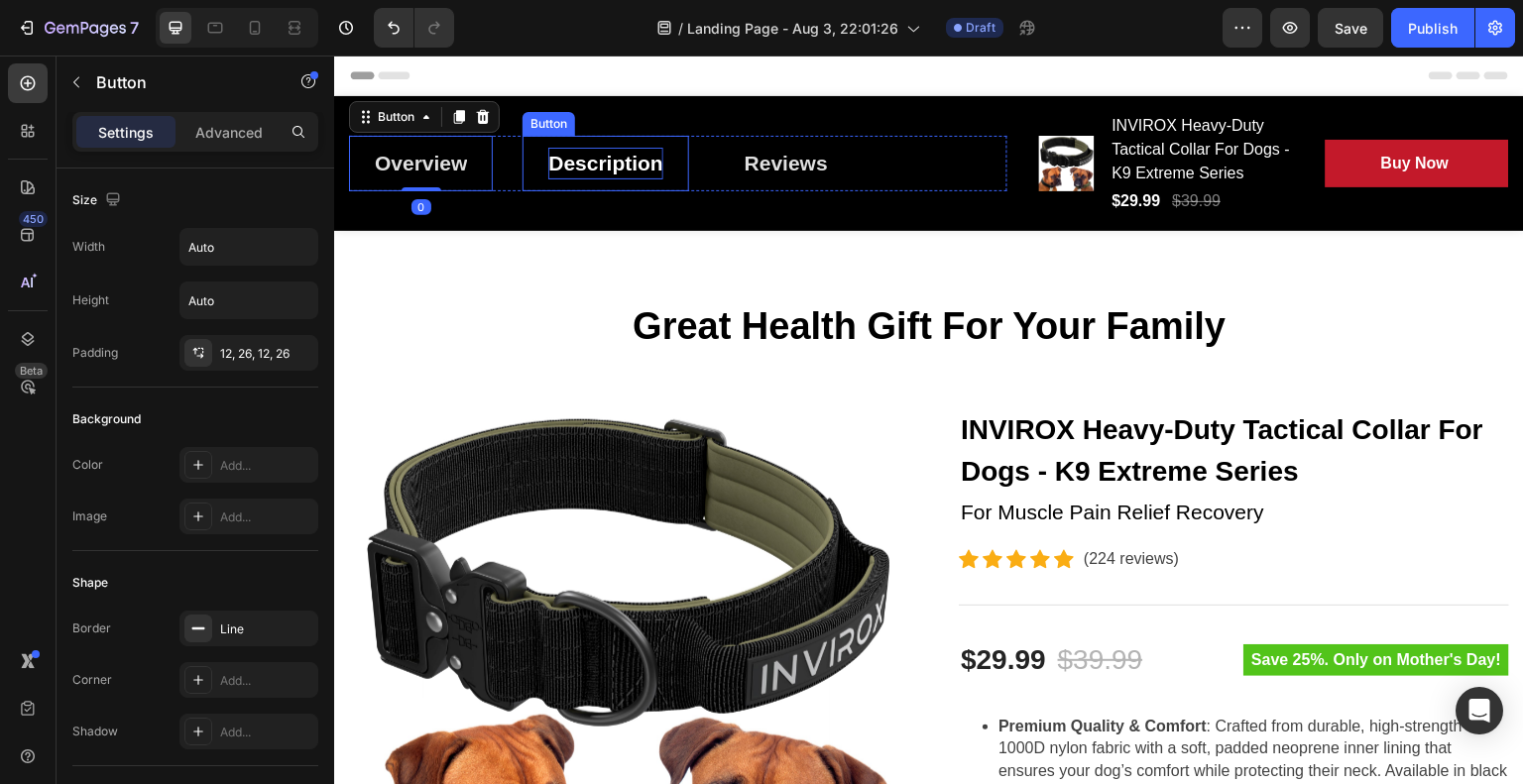click on "Description" at bounding box center (606, 164) 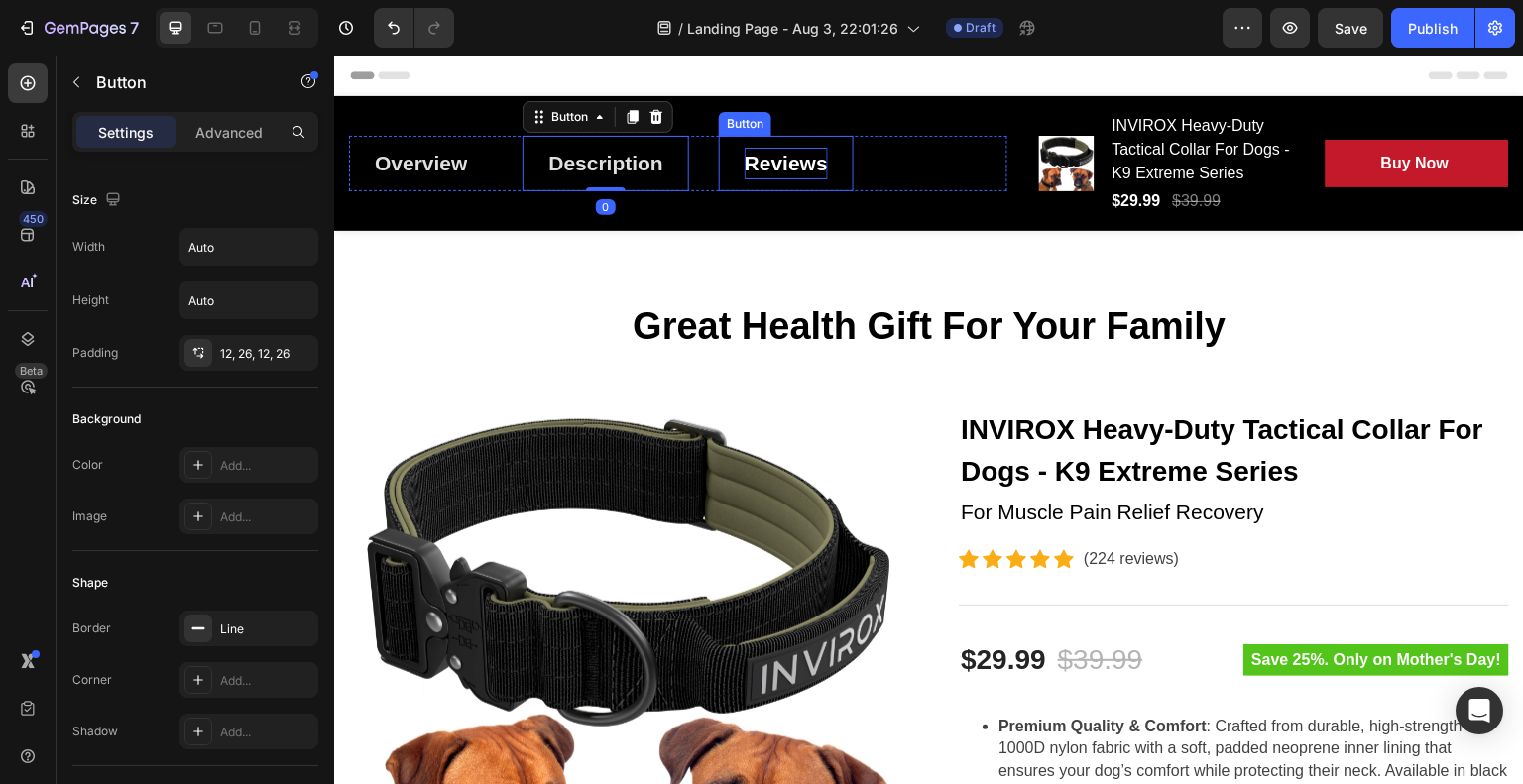click on "Reviews" at bounding box center (786, 164) 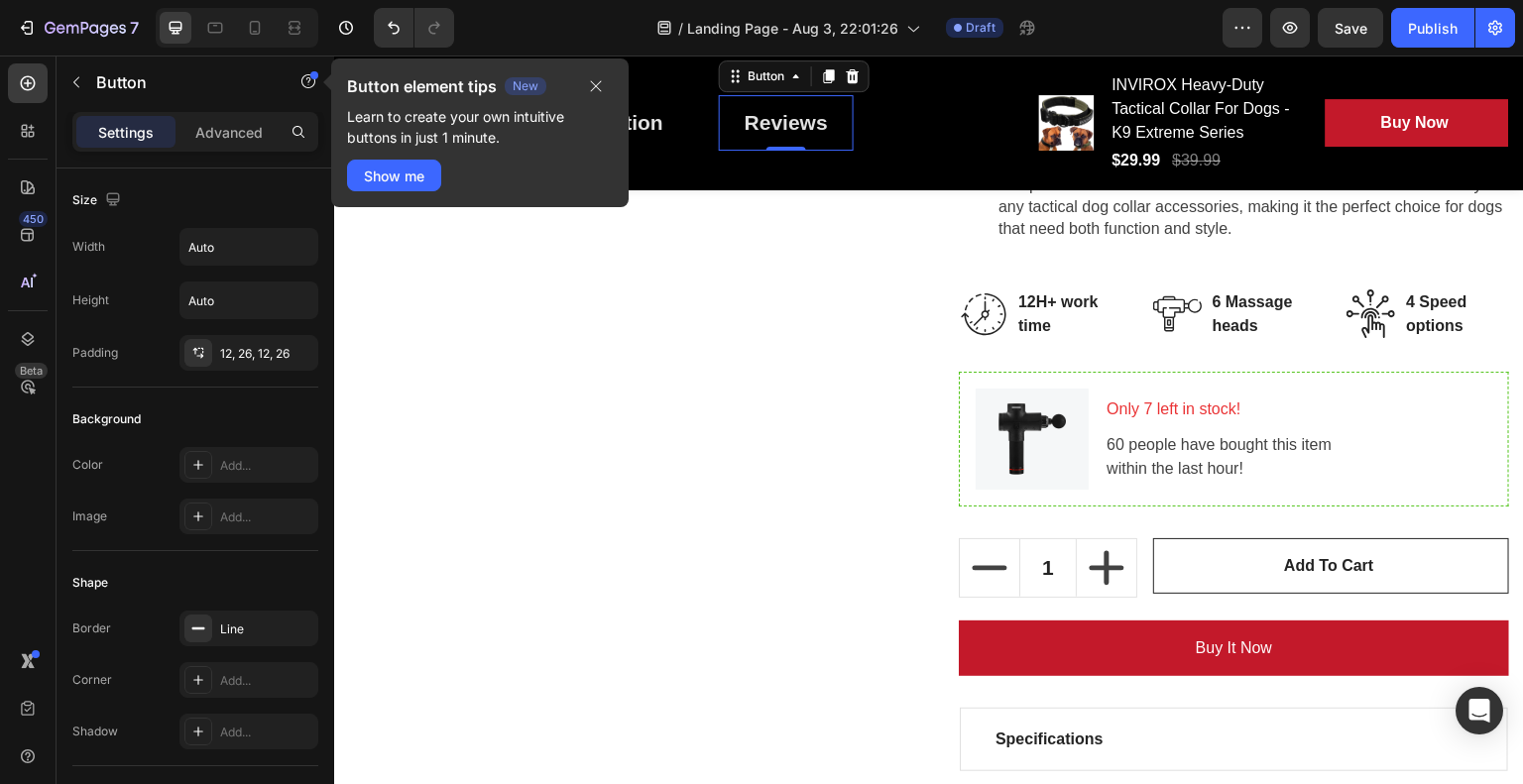 scroll, scrollTop: 849, scrollLeft: 0, axis: vertical 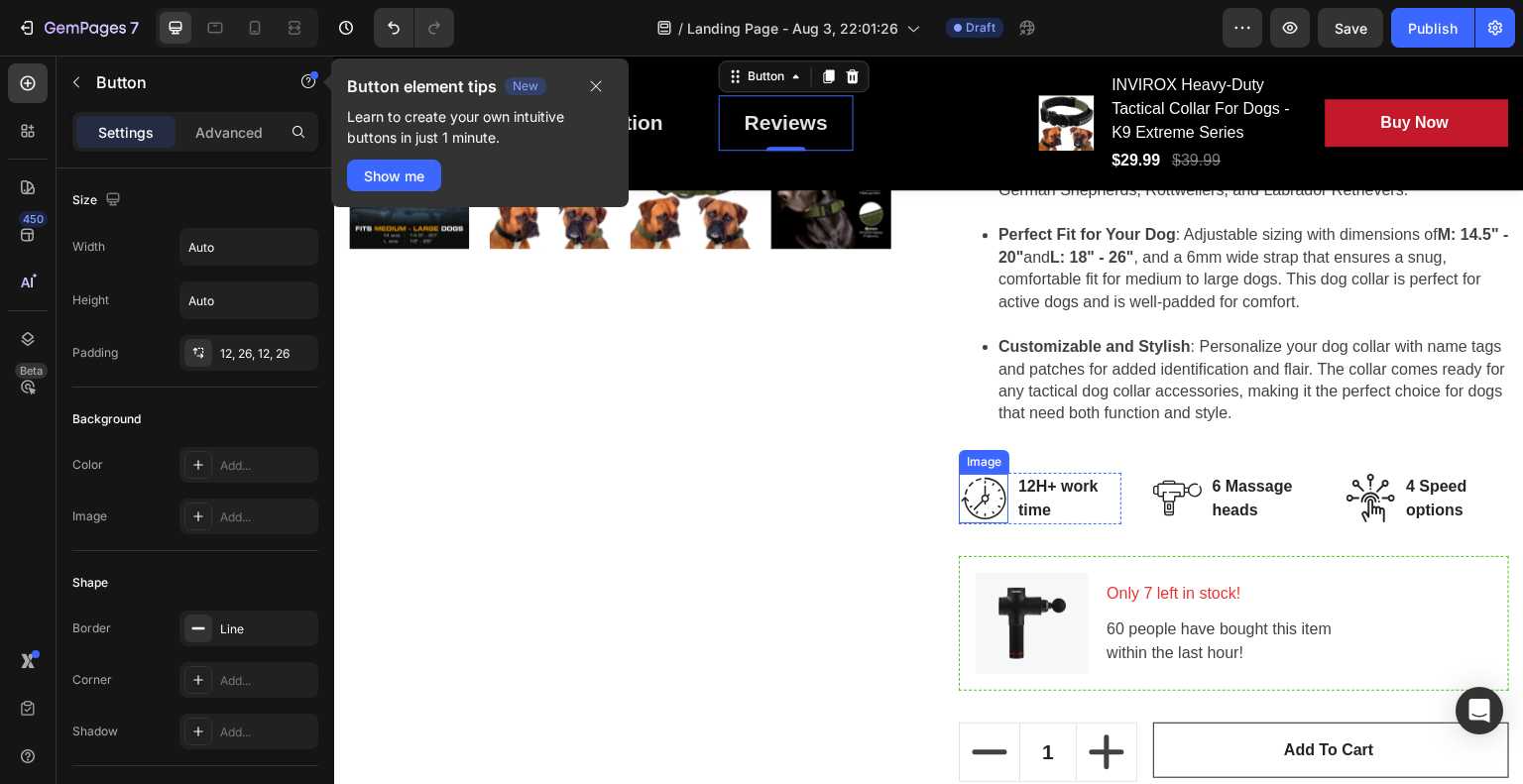 click at bounding box center [984, 499] 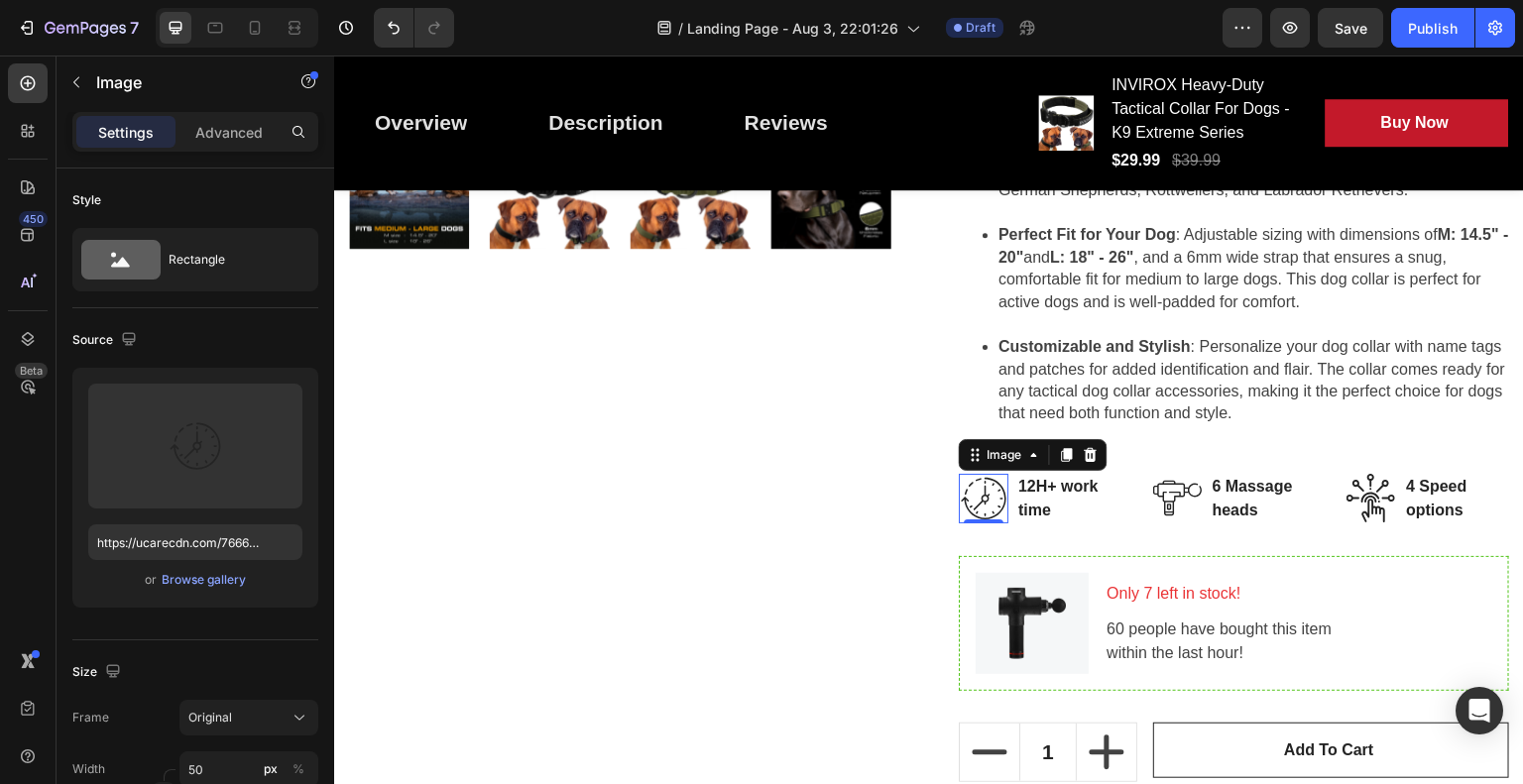 click at bounding box center [984, 499] 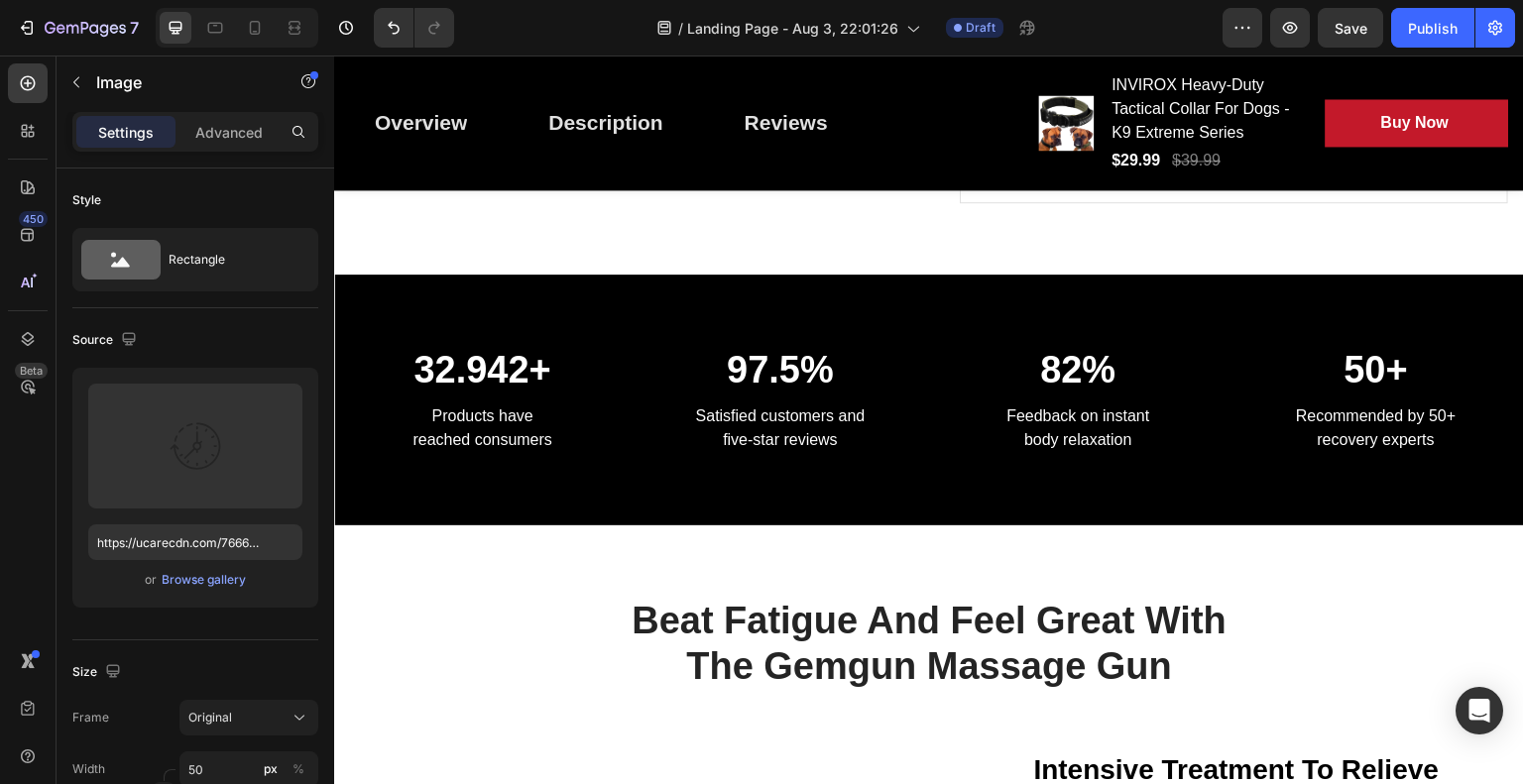 scroll, scrollTop: 1761, scrollLeft: 0, axis: vertical 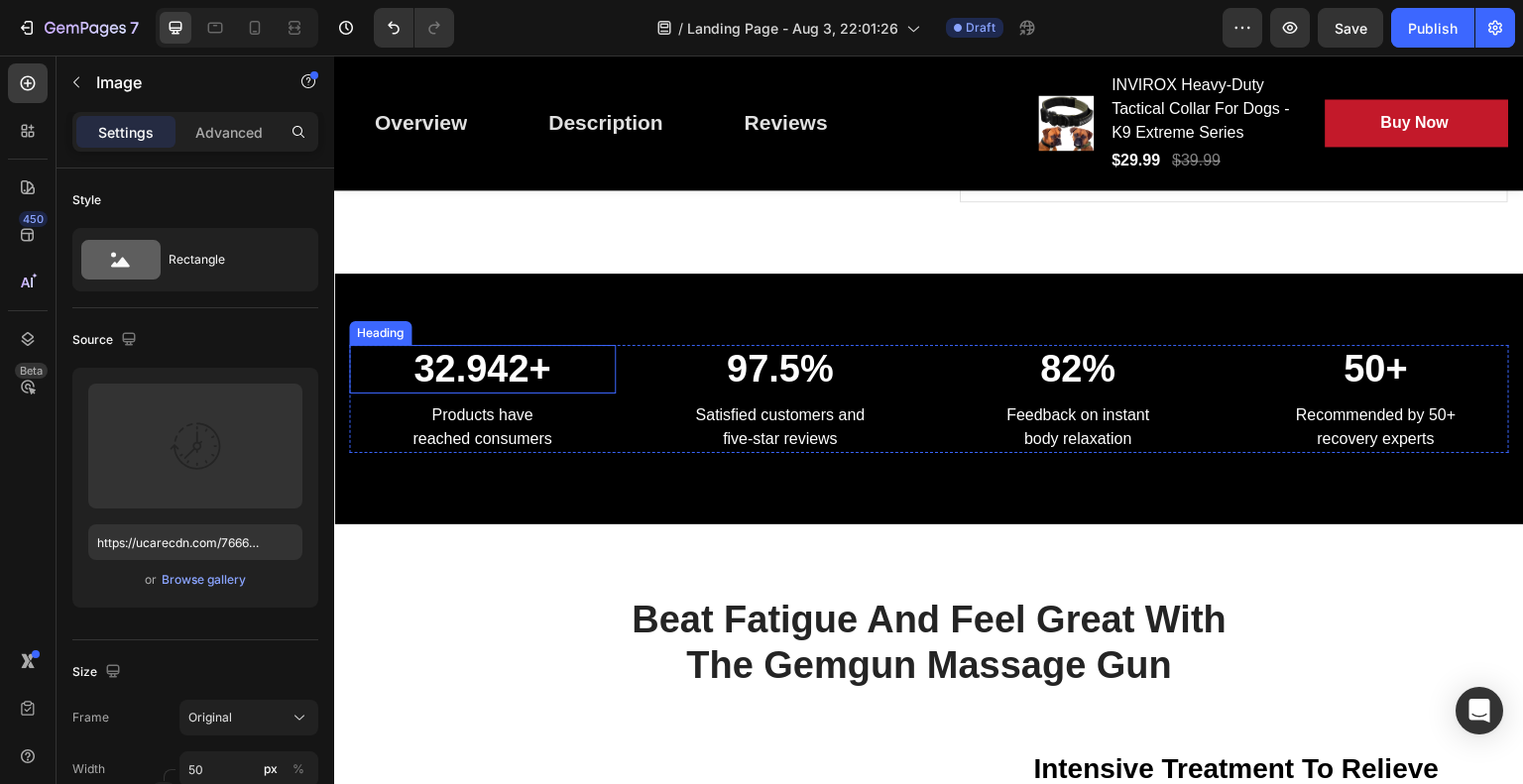 click on "32.942+" at bounding box center (482, 370) 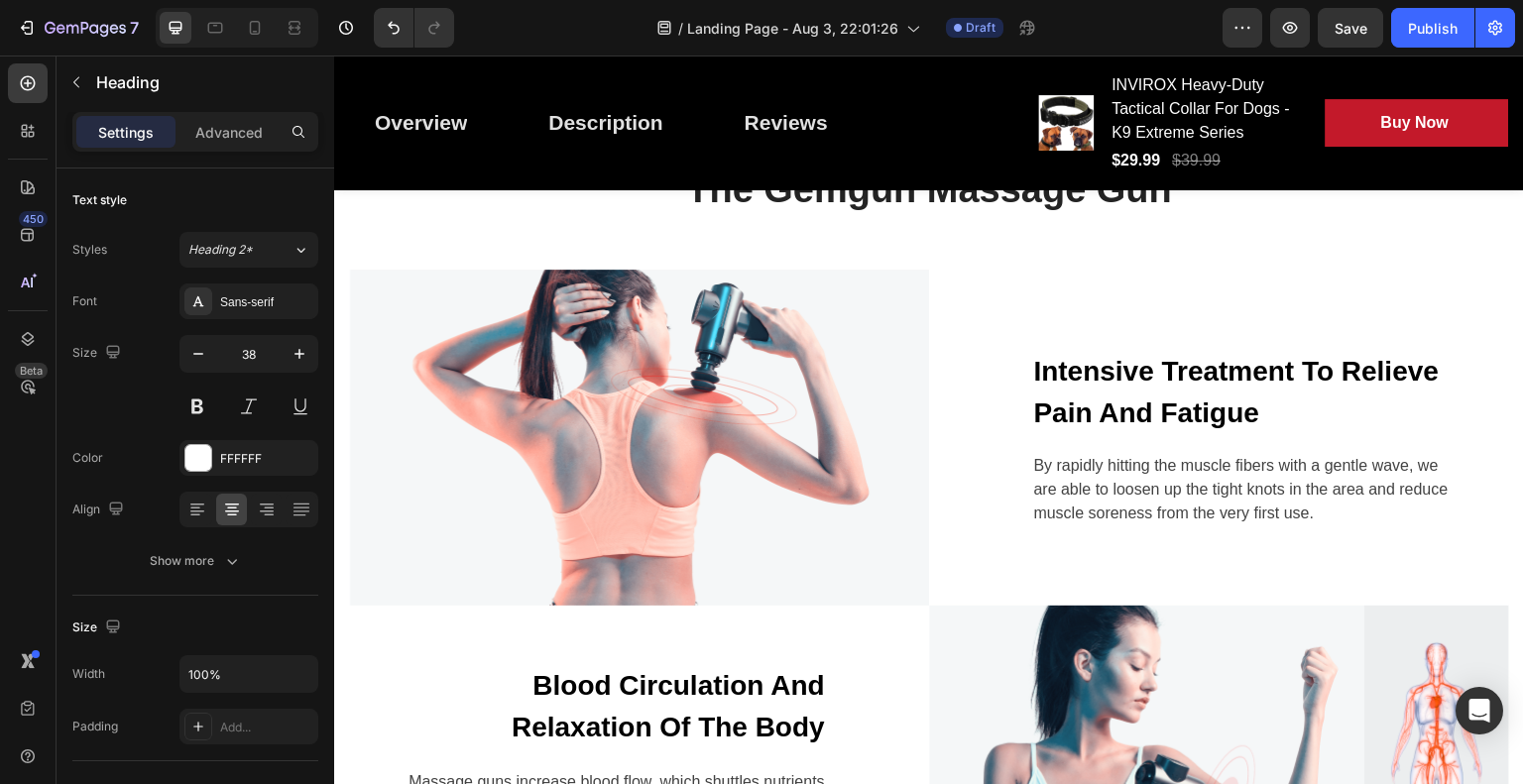 scroll, scrollTop: 2084, scrollLeft: 0, axis: vertical 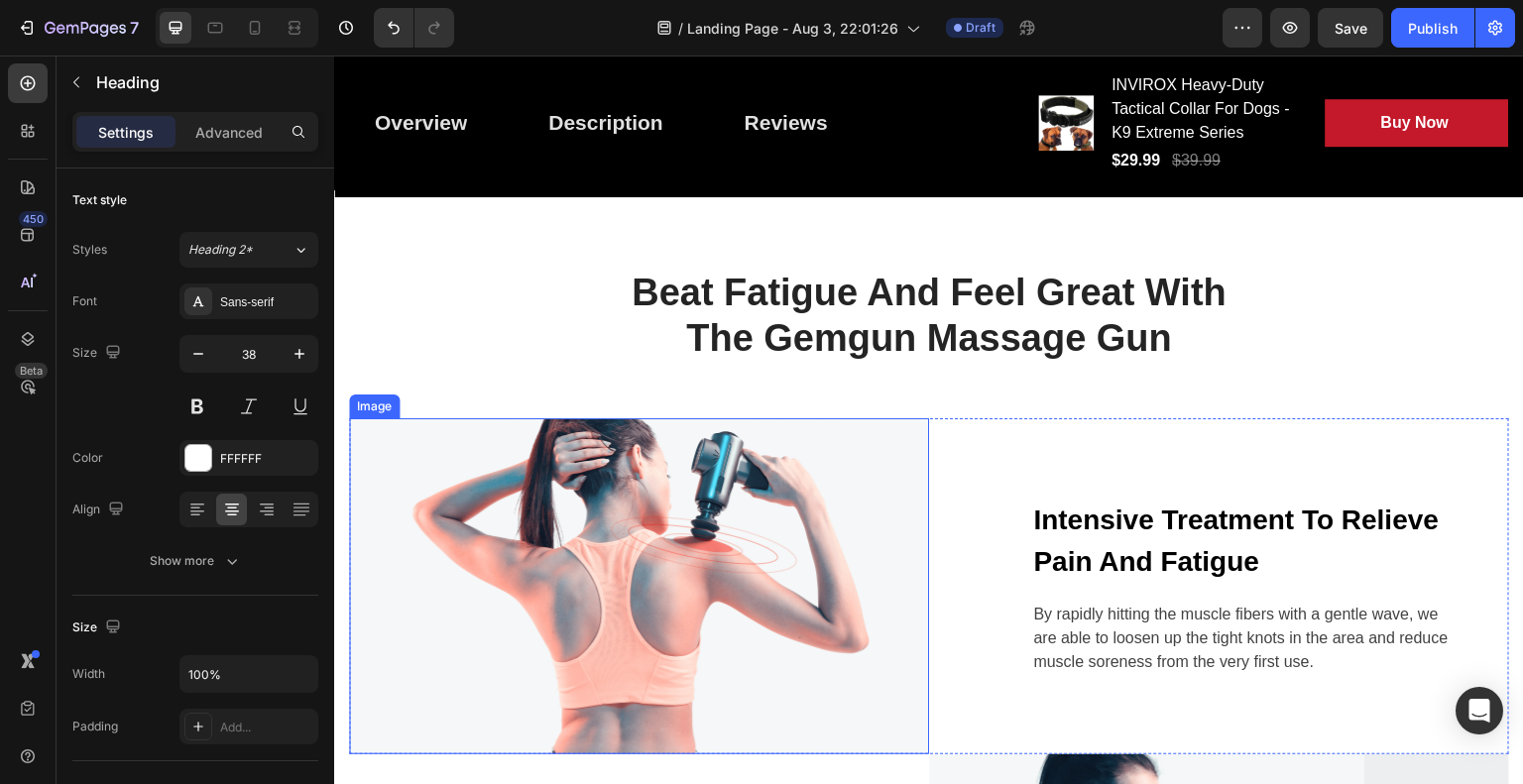 click at bounding box center (639, 586) 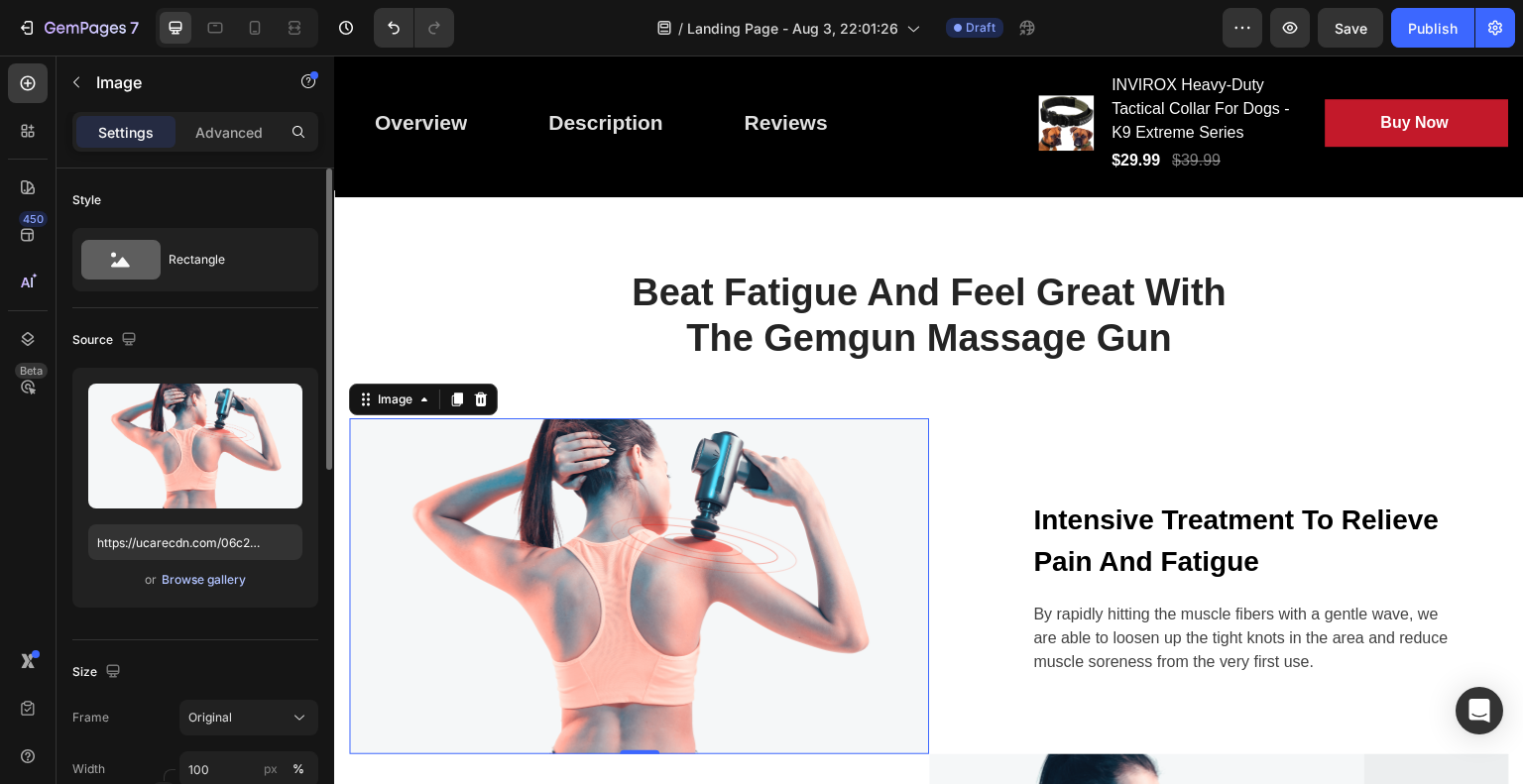 click on "Browse gallery" at bounding box center (203, 580) 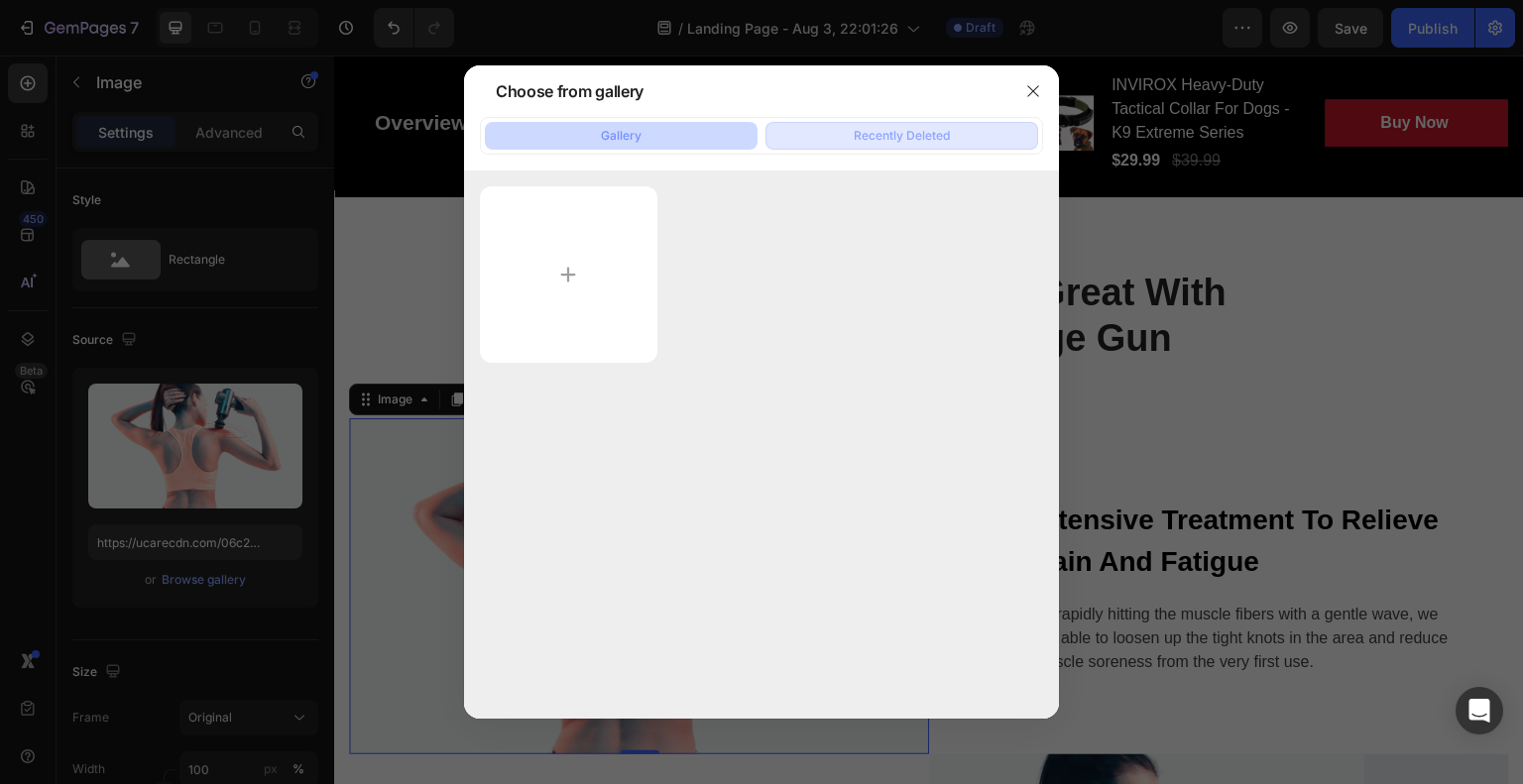 click on "Recently Deleted" 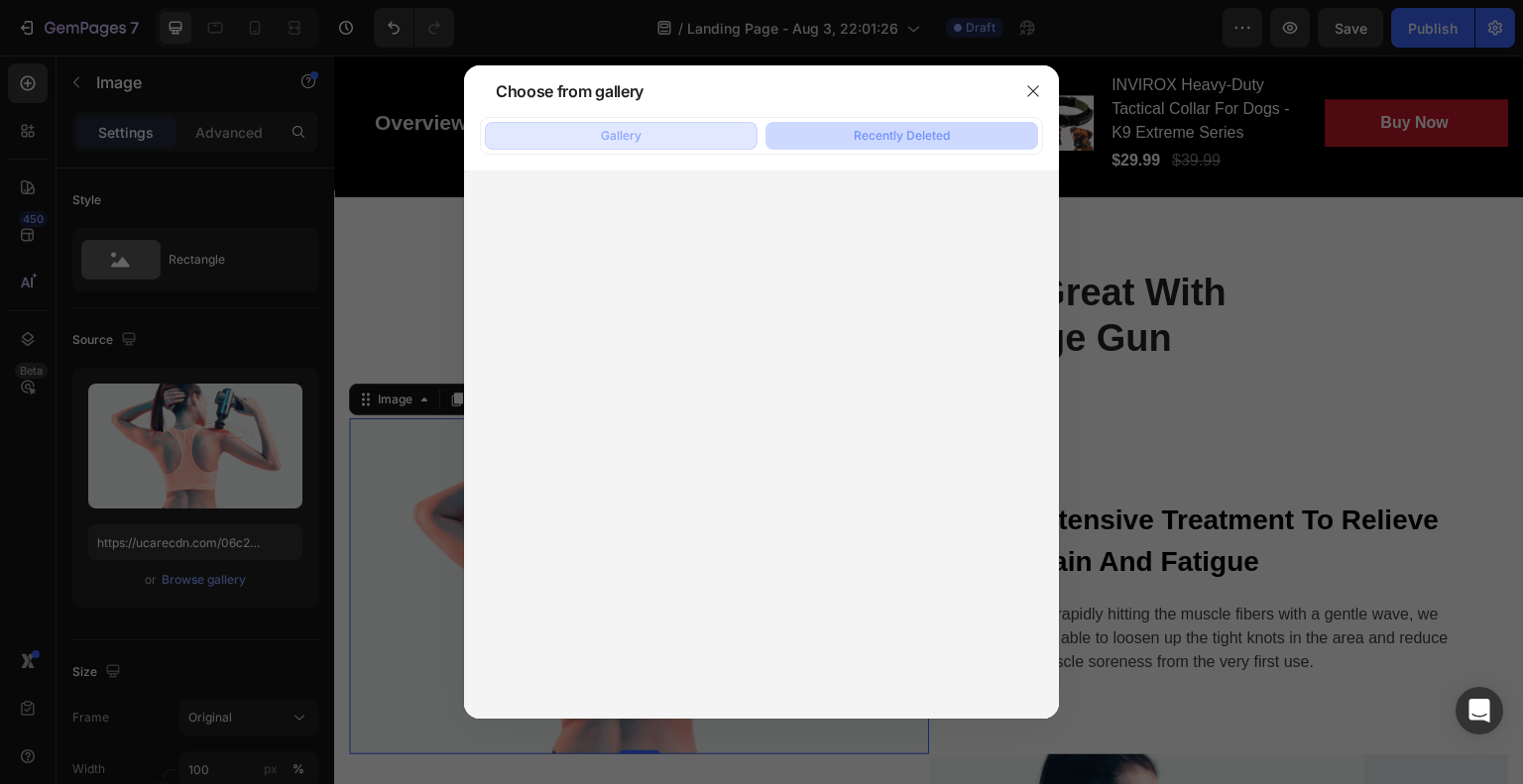 click on "Gallery" 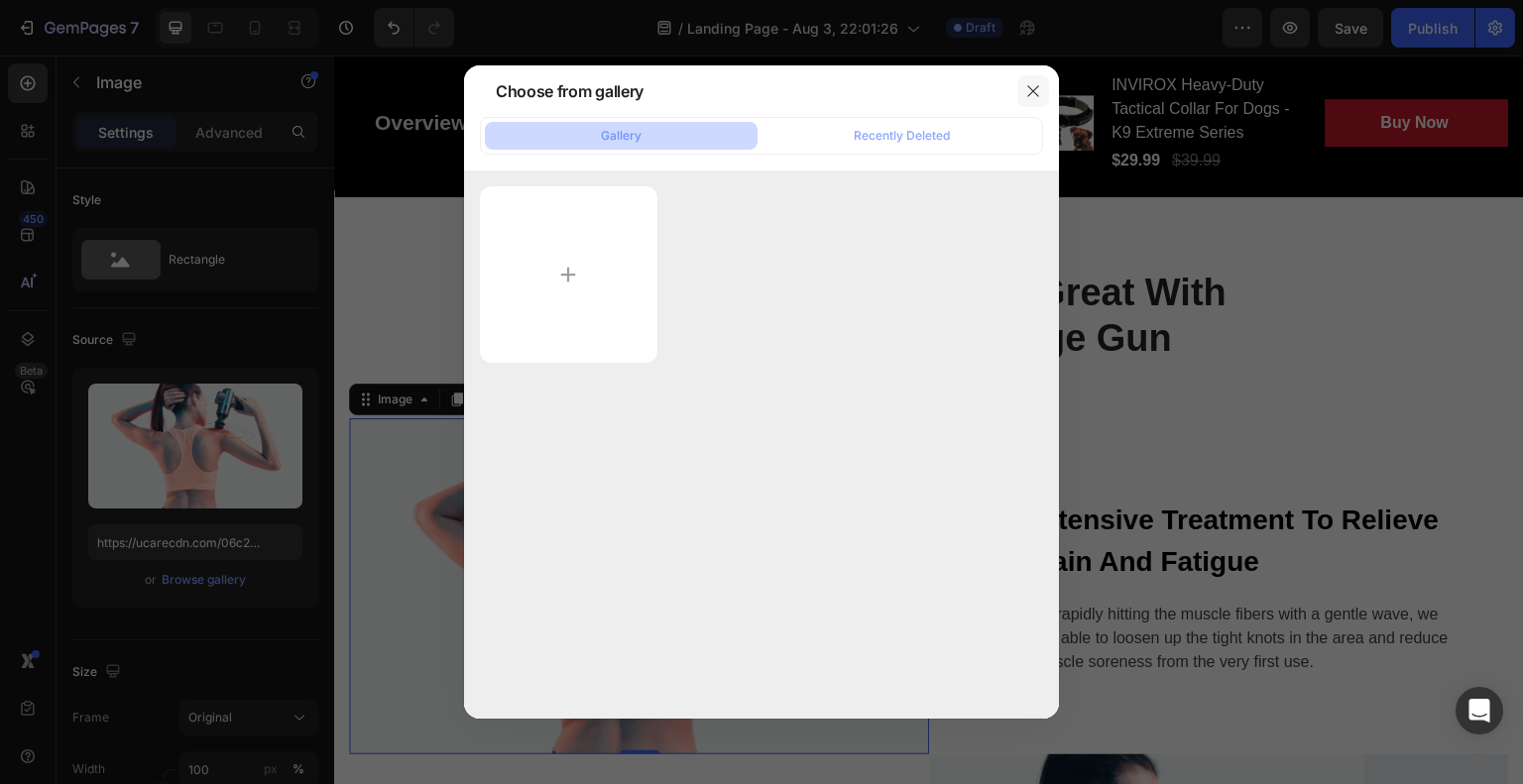 click 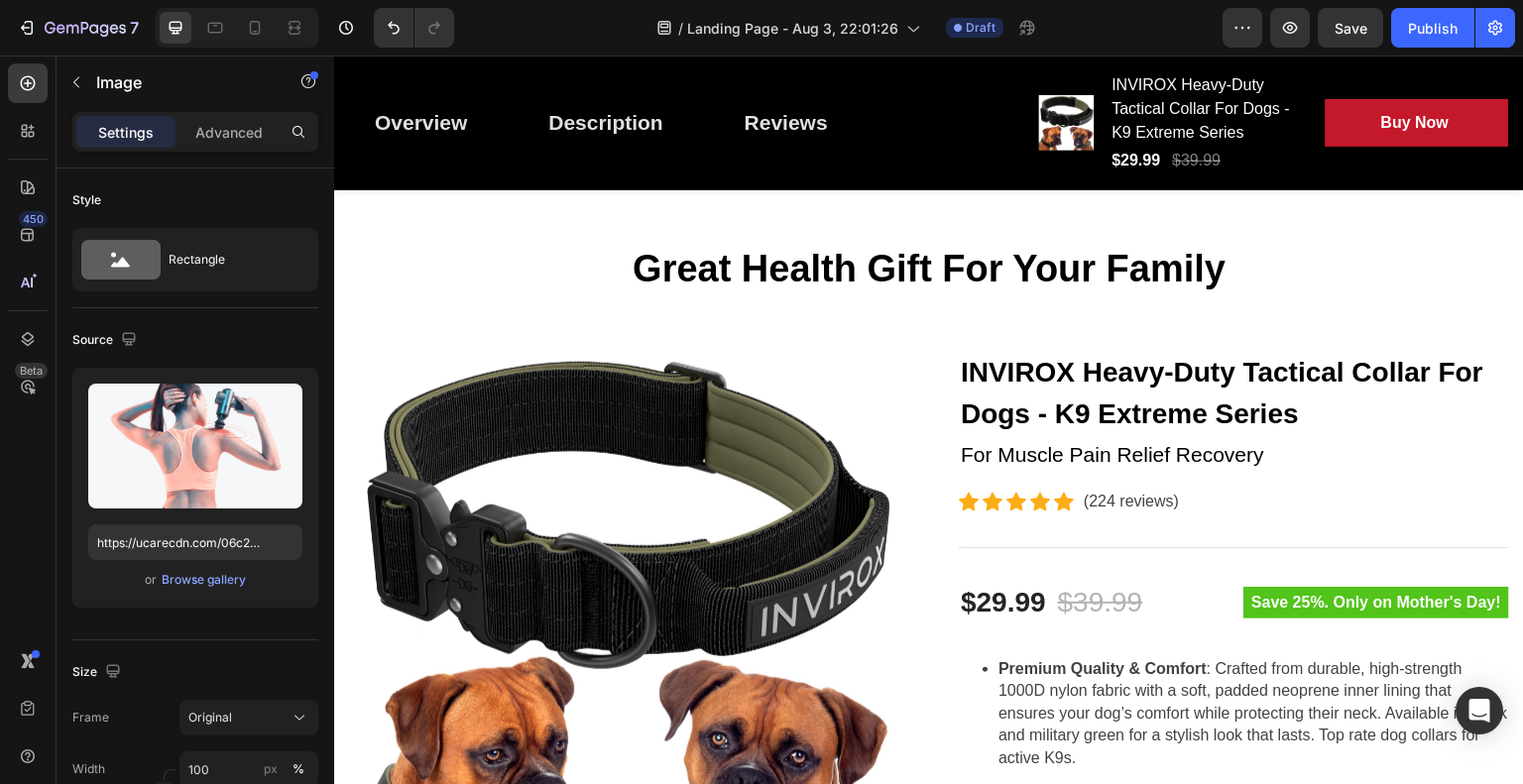 scroll, scrollTop: 79, scrollLeft: 0, axis: vertical 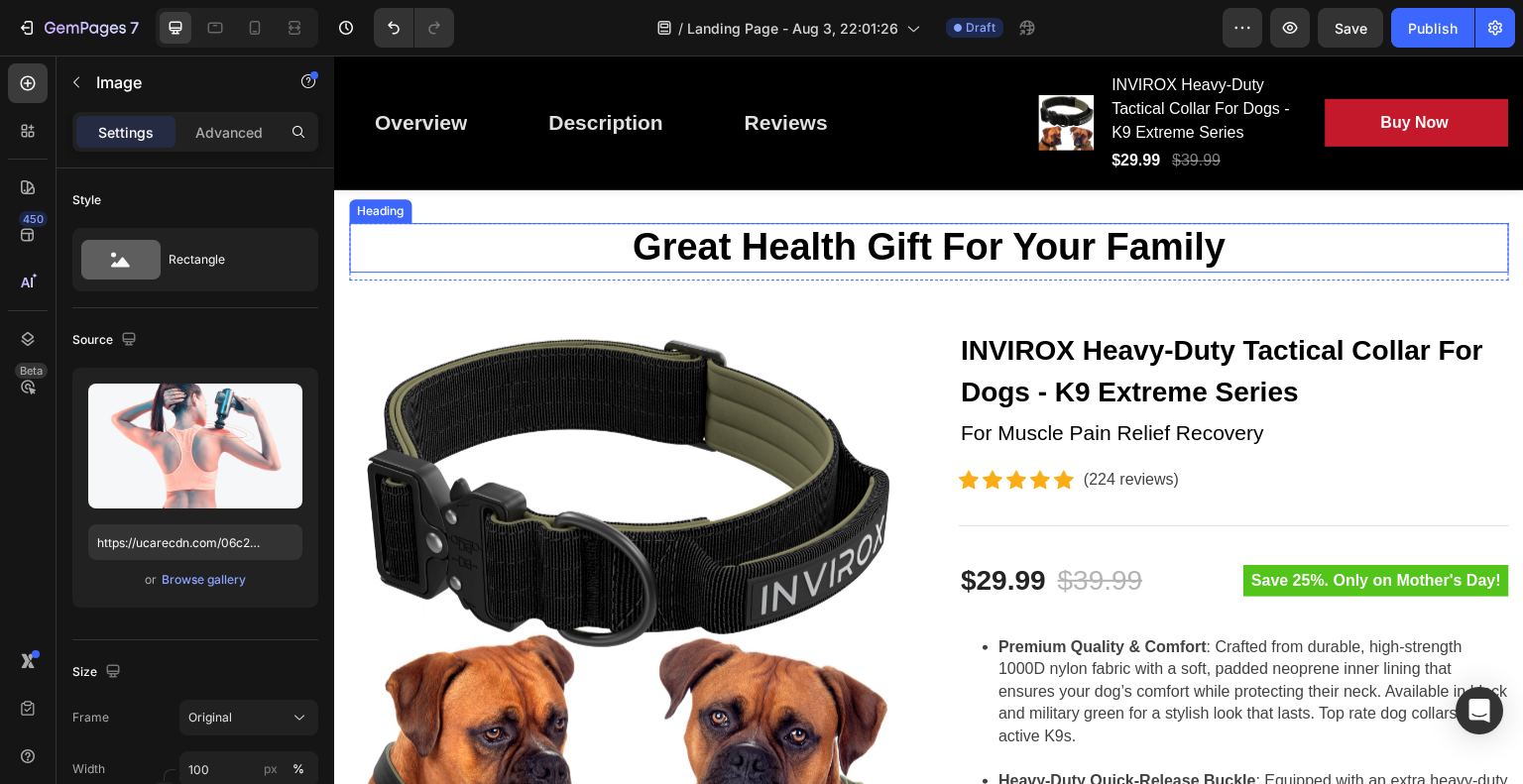 click on "Great Health Gift For Your Family" at bounding box center [929, 248] 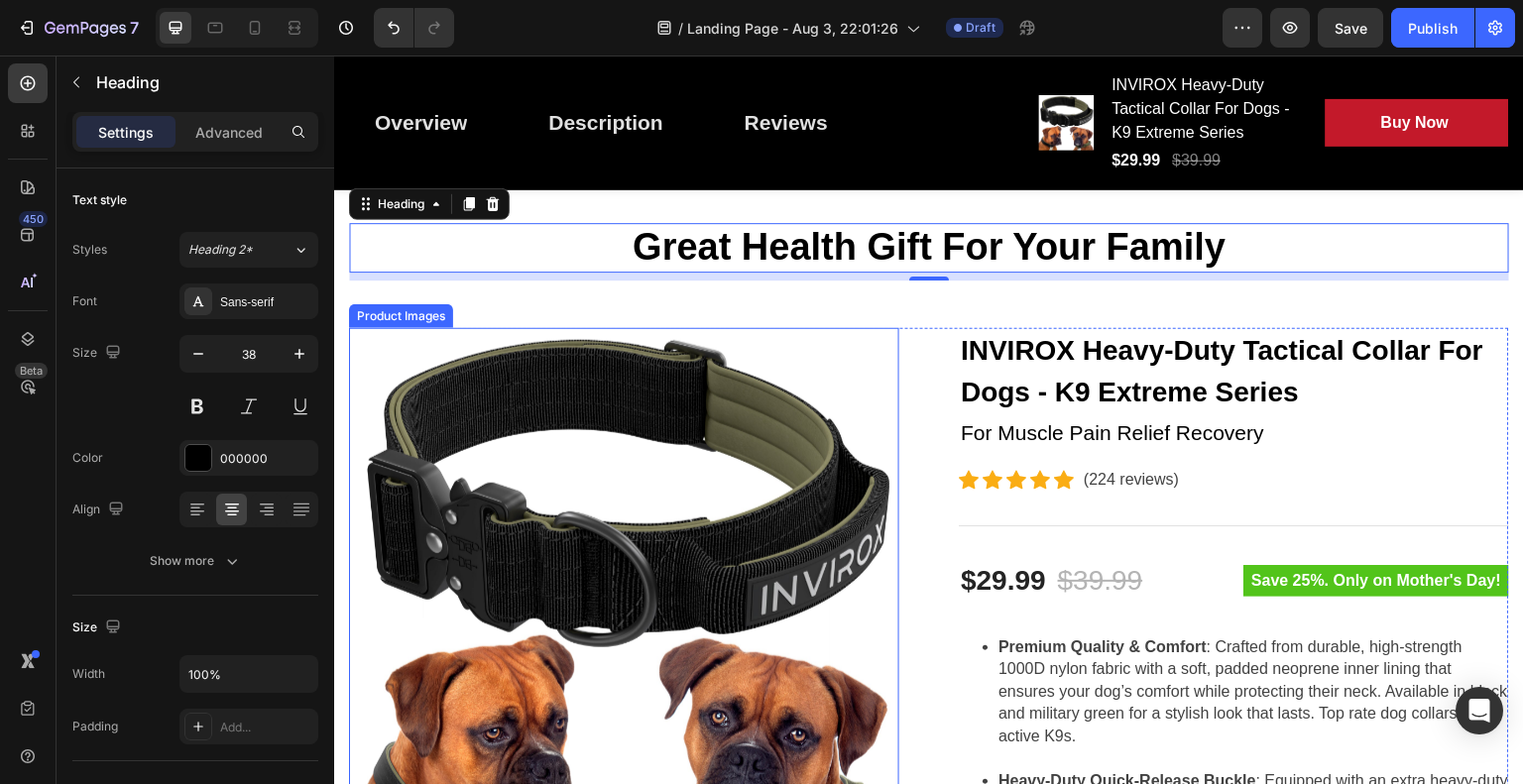 click at bounding box center (624, 603) 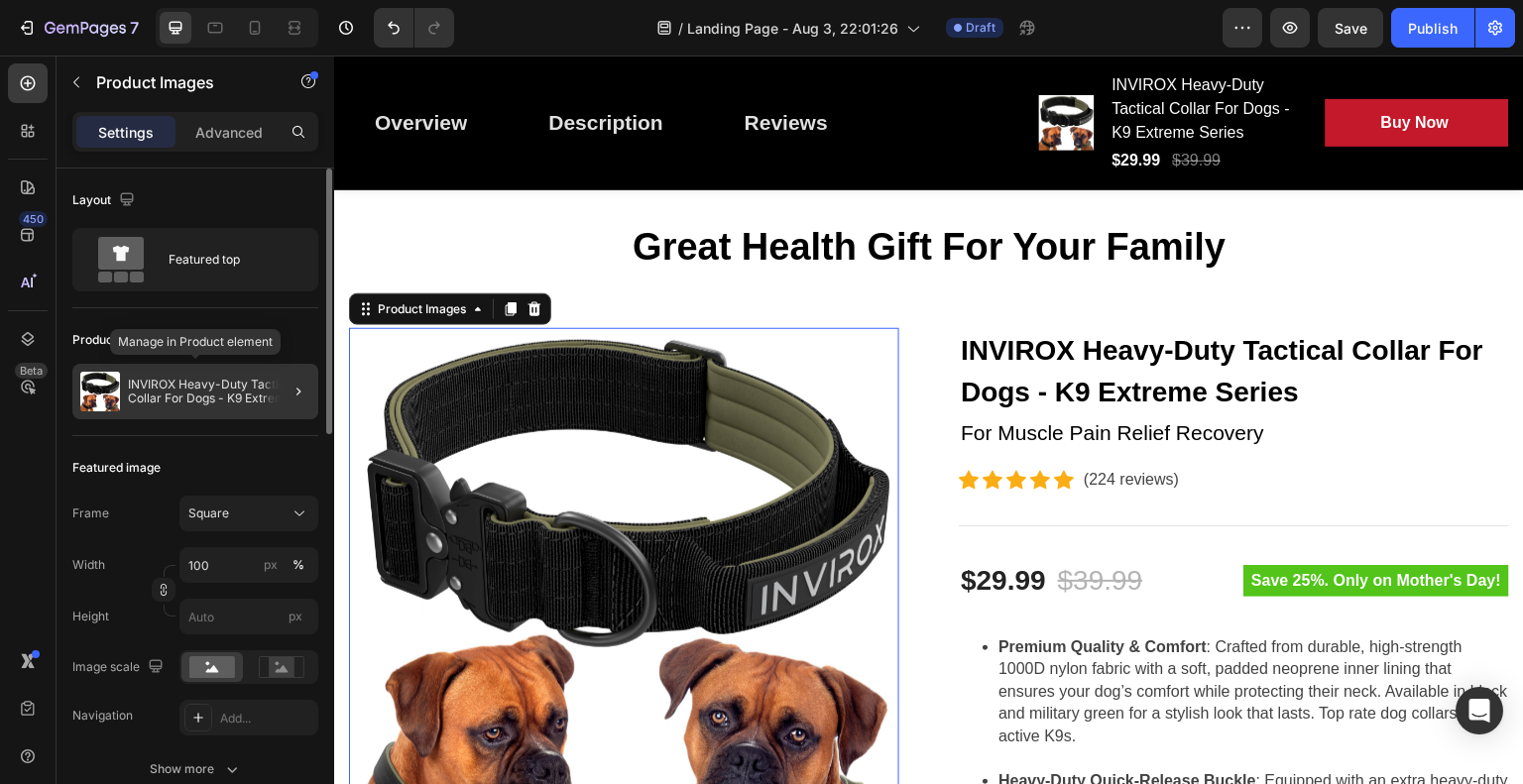 click at bounding box center [100, 392] 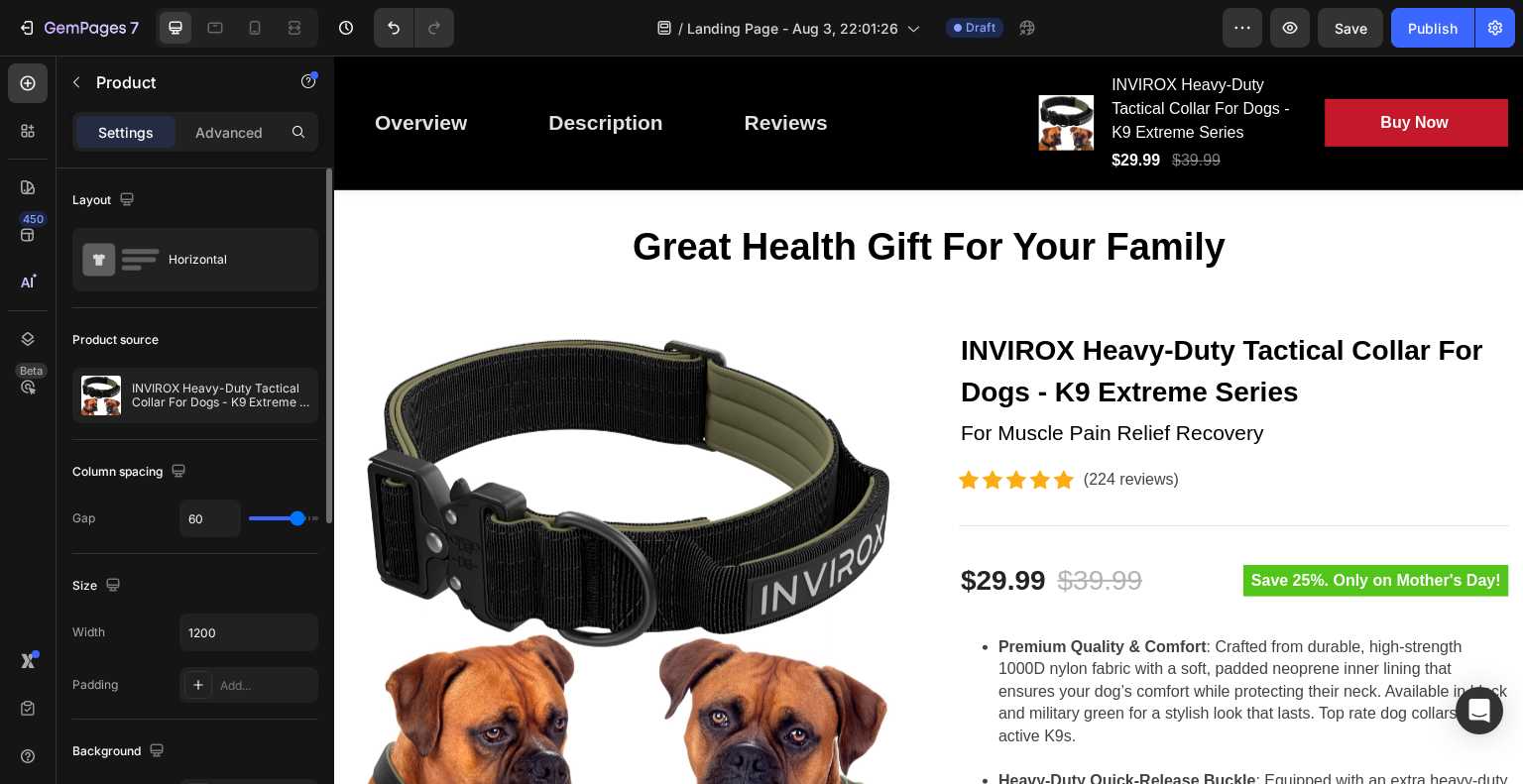 click at bounding box center (101, 395) 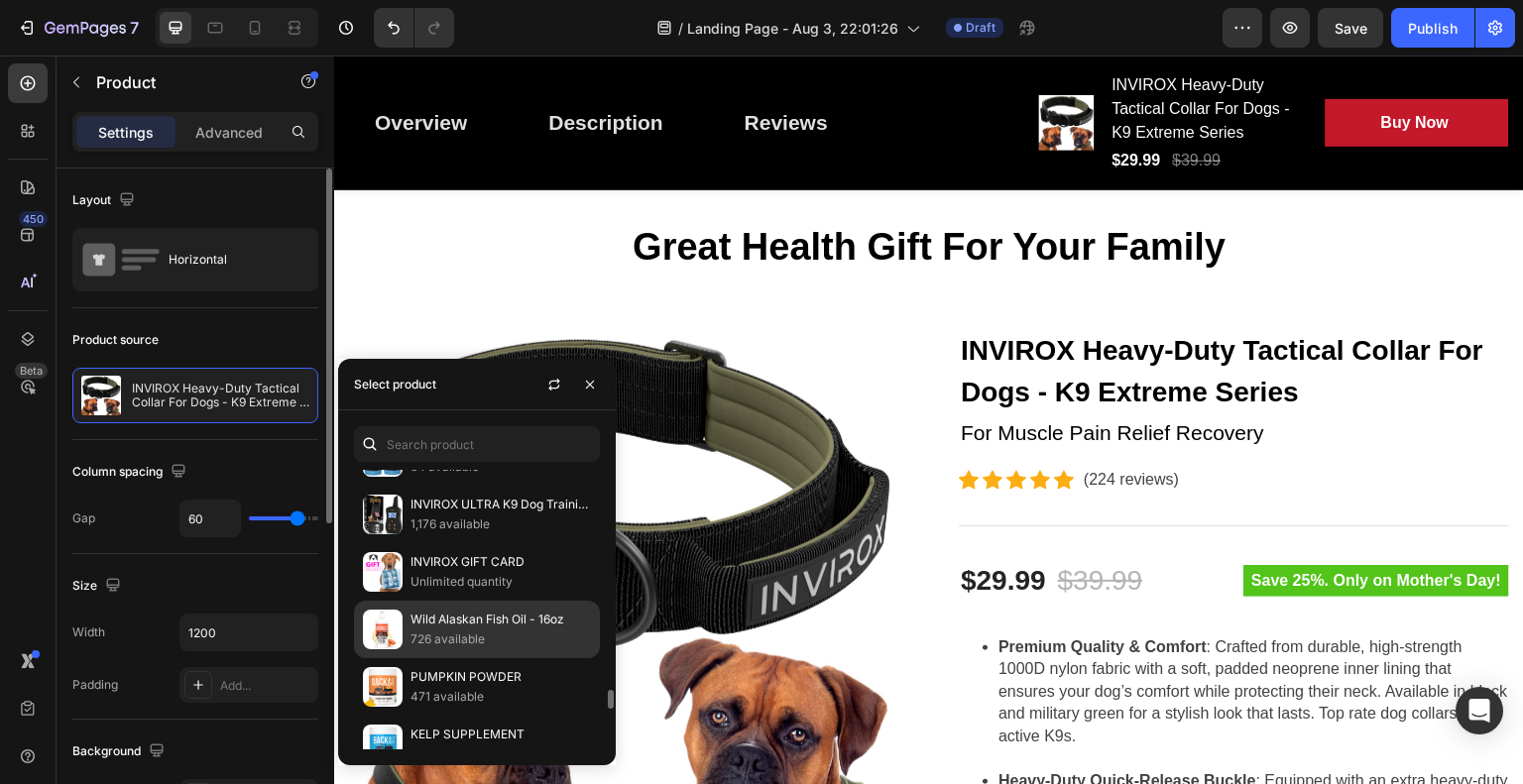 scroll, scrollTop: 3147, scrollLeft: 0, axis: vertical 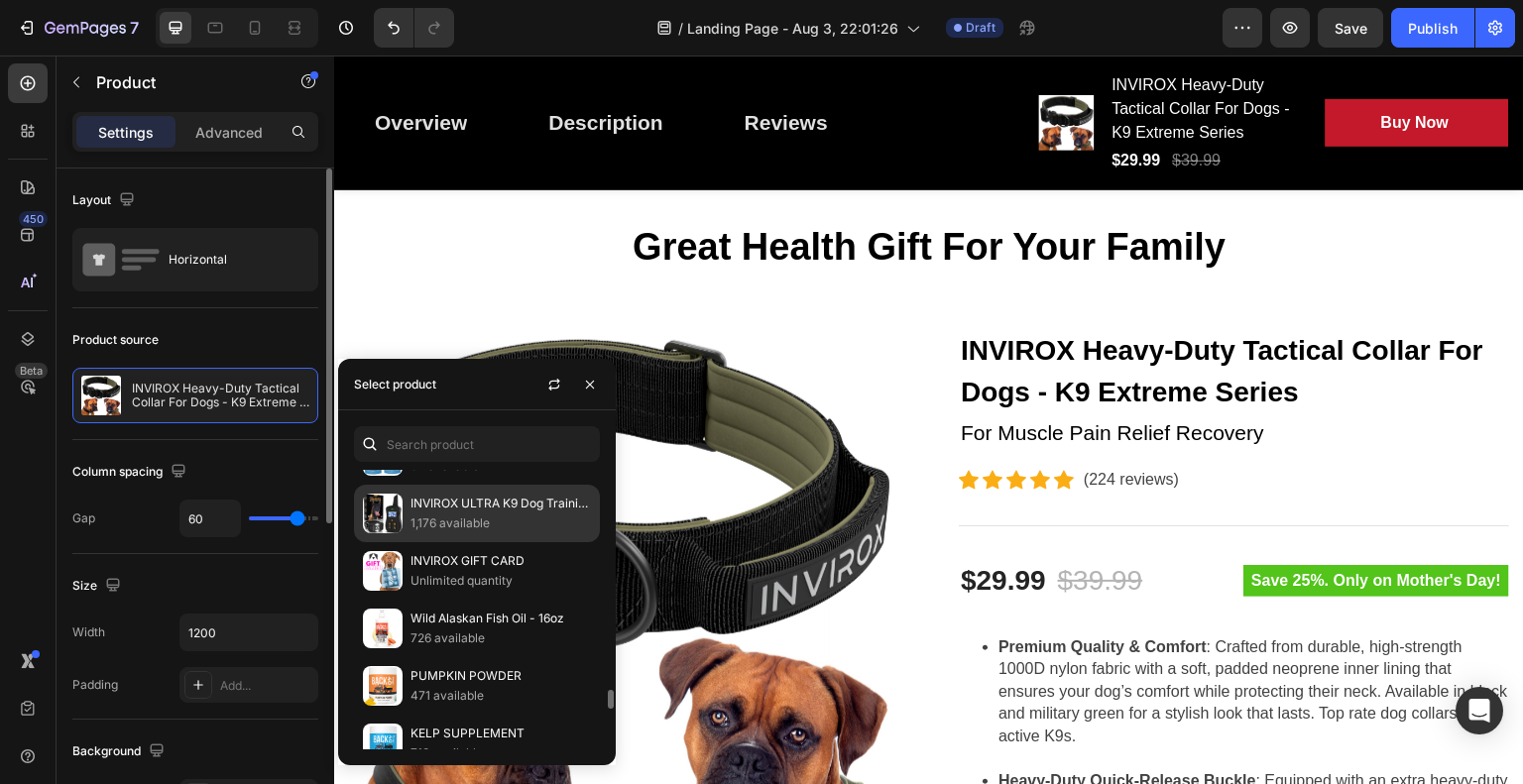 click on "1,176 available" at bounding box center [501, 523] 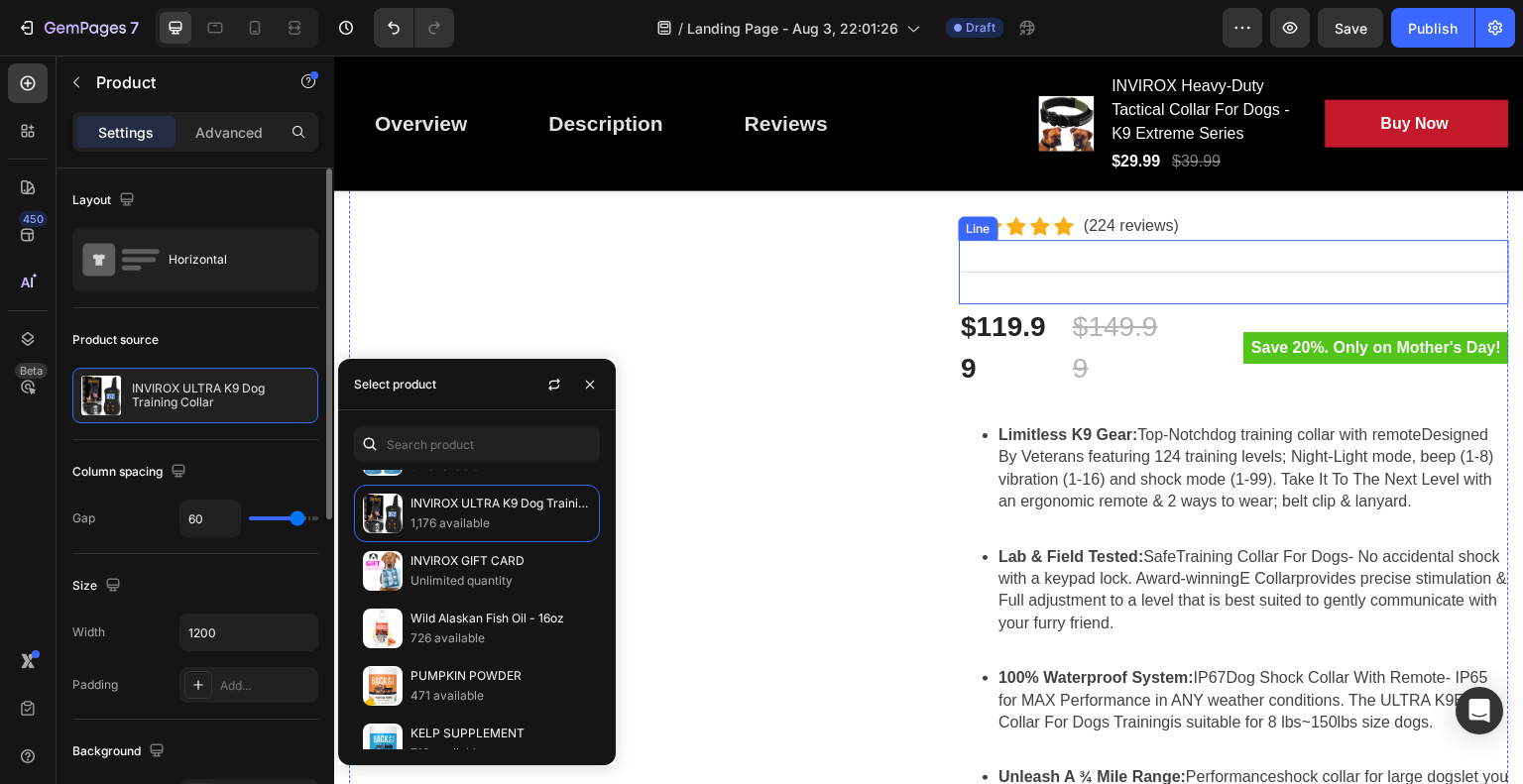 scroll, scrollTop: 315, scrollLeft: 0, axis: vertical 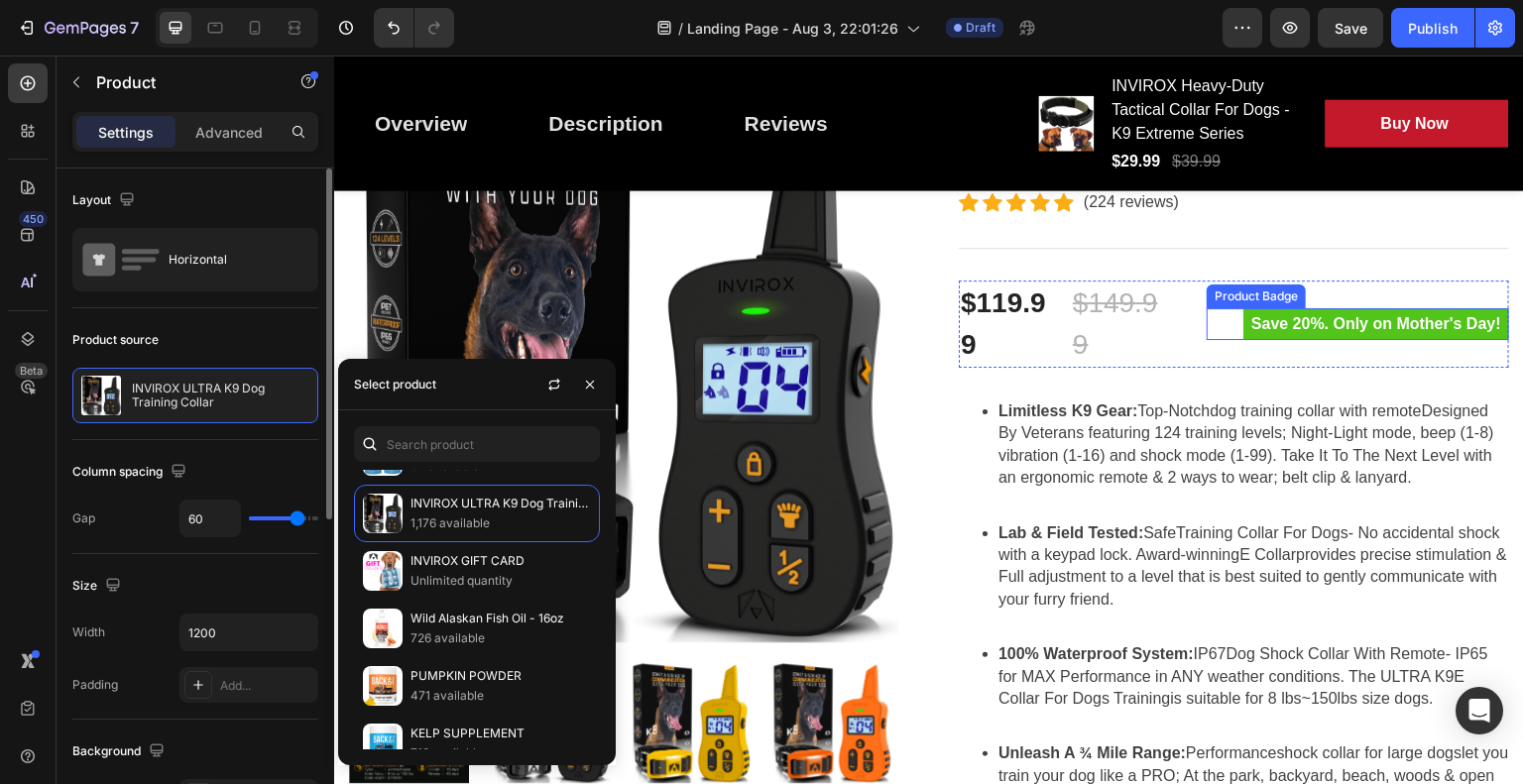 click on "Save 20%. Only on Mother's Day!" at bounding box center [1376, 324] 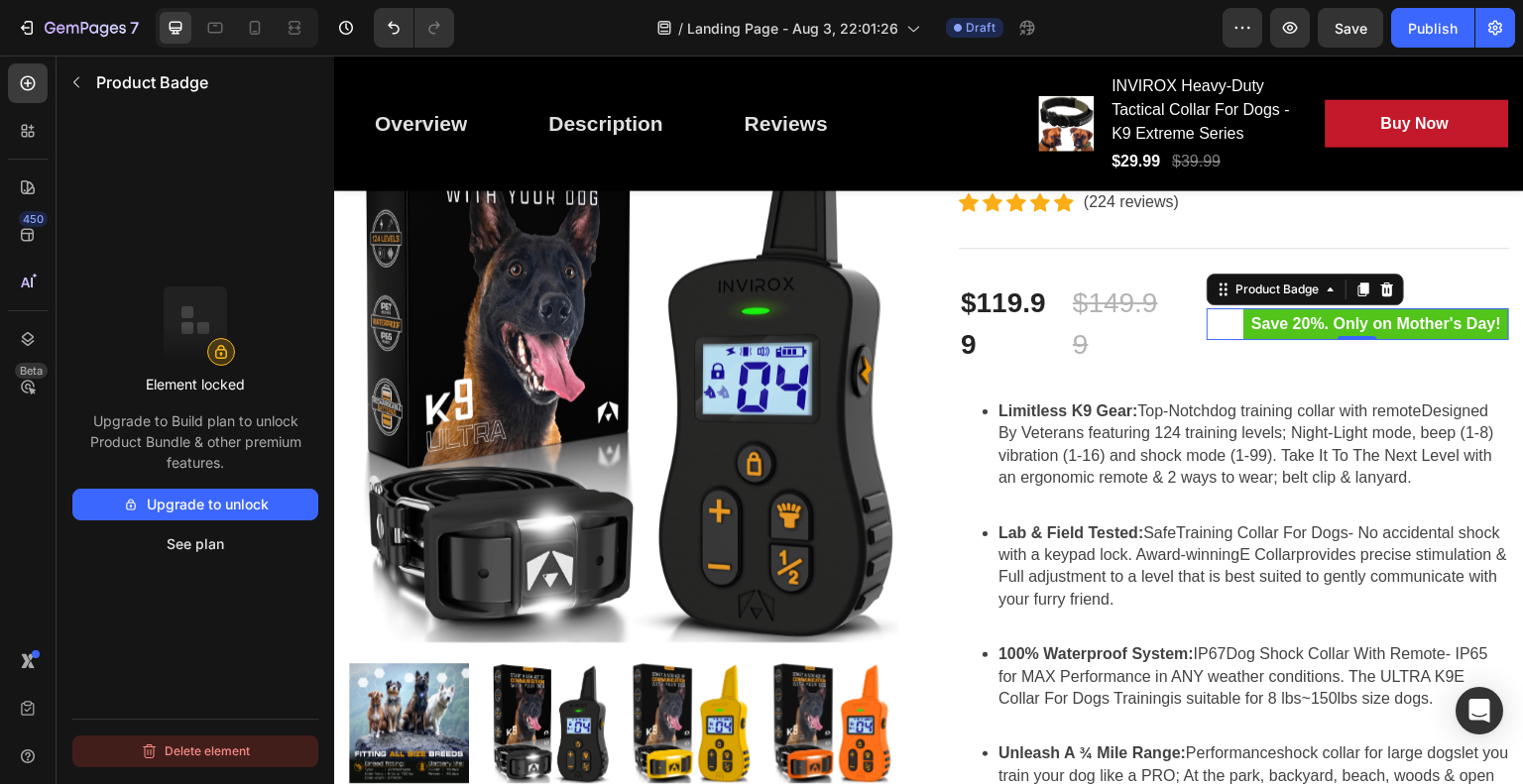 click on "Delete element" at bounding box center (195, 751) 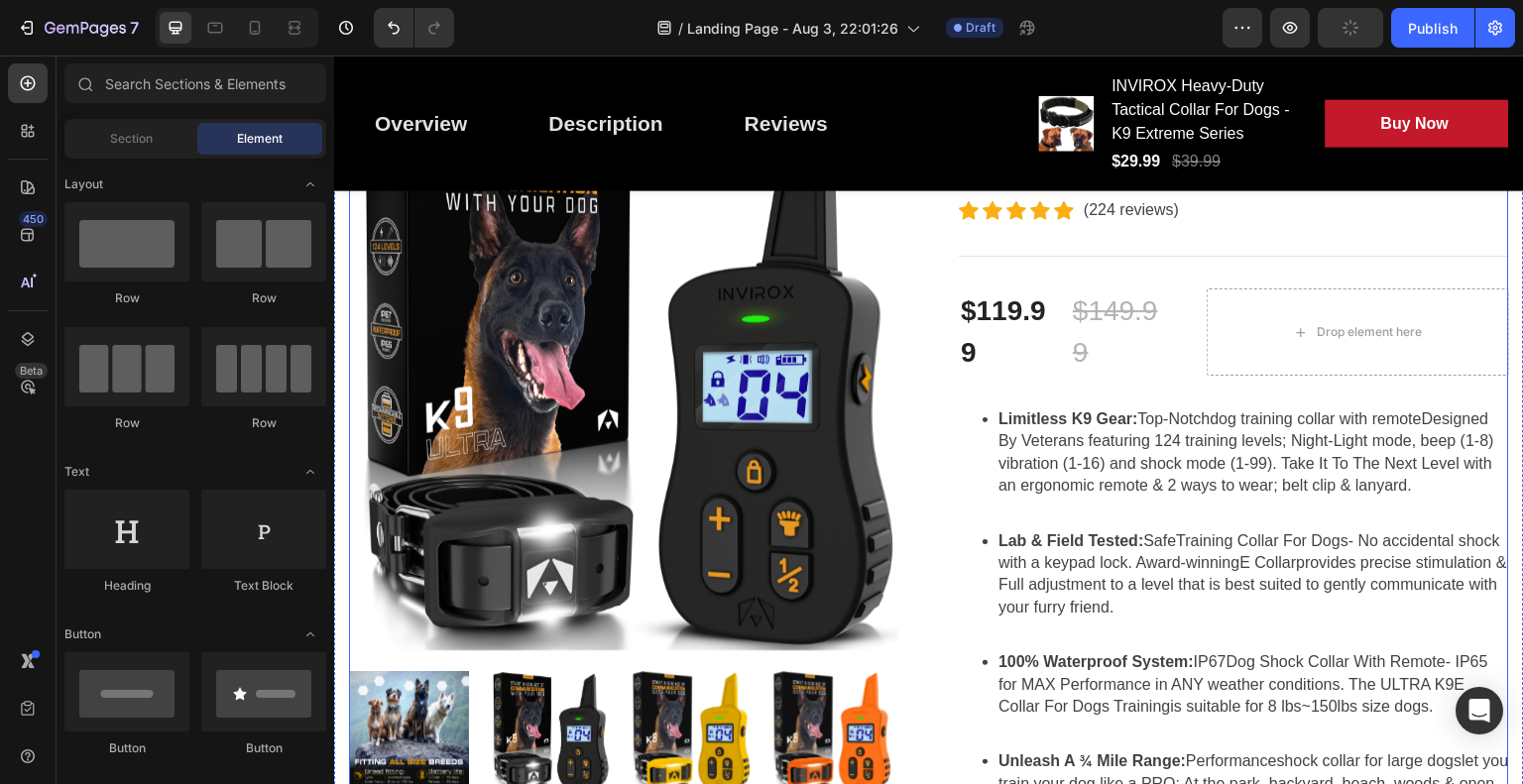 scroll, scrollTop: 144, scrollLeft: 0, axis: vertical 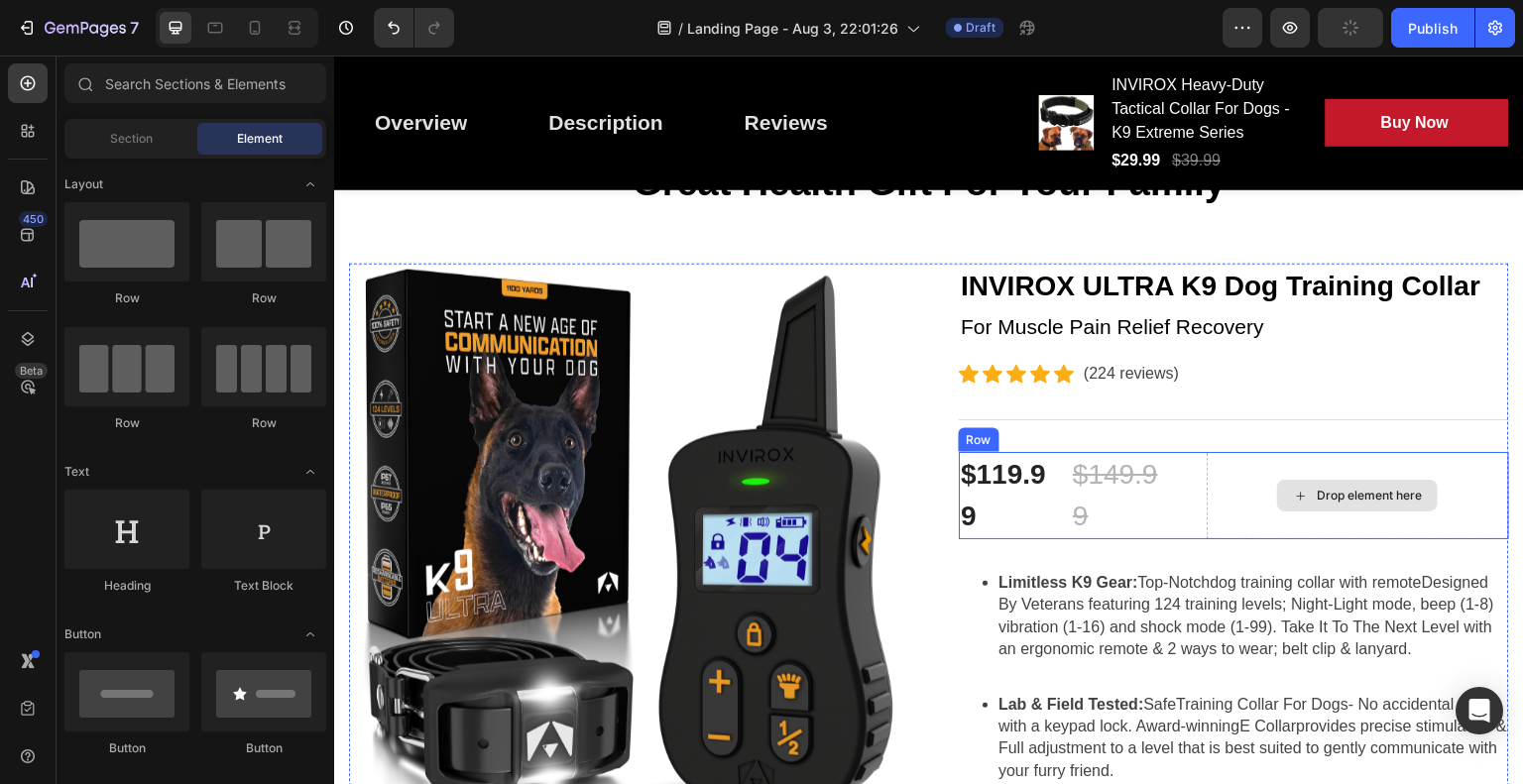click on "Drop element here" at bounding box center [1357, 496] 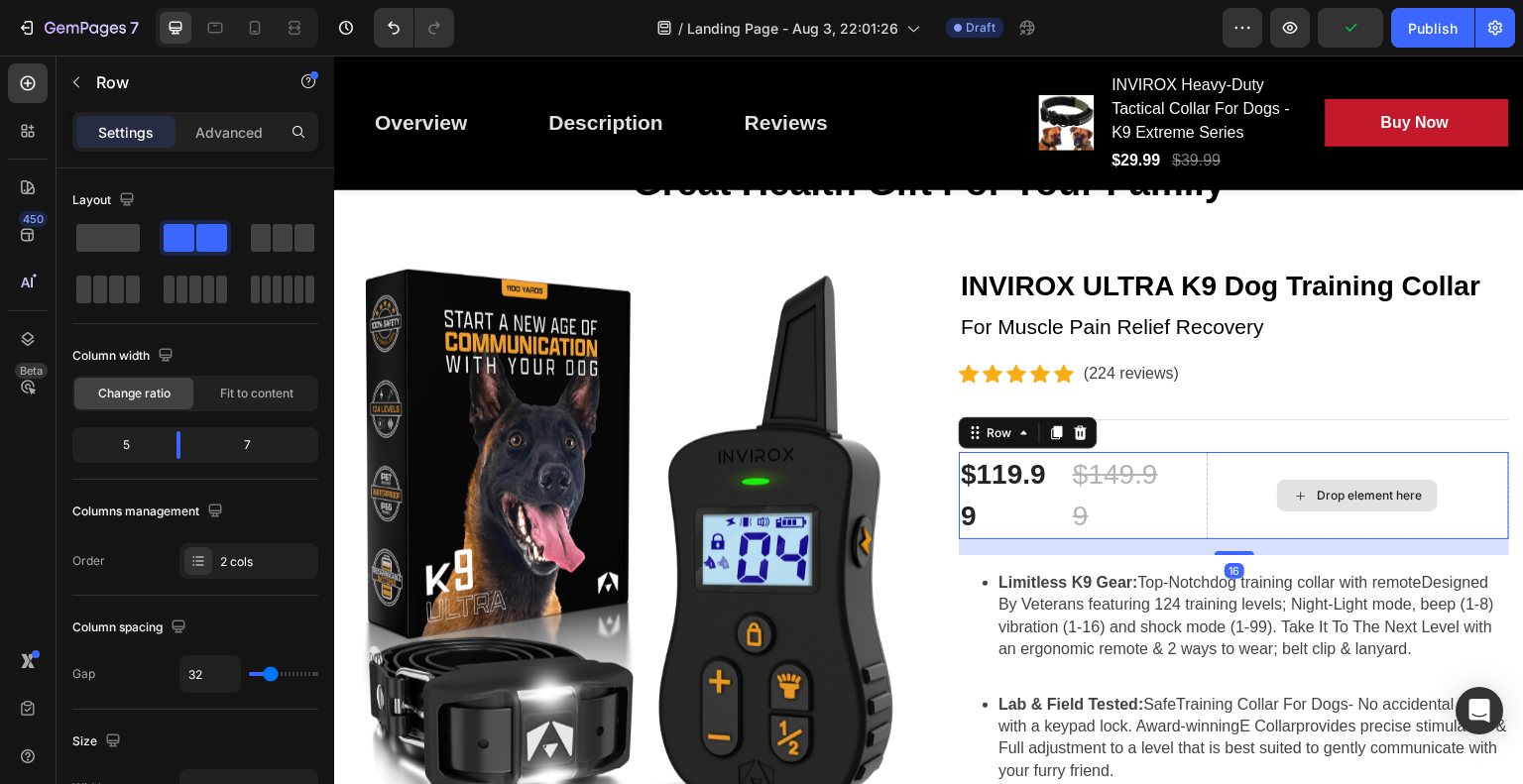 click on "Drop element here" at bounding box center [1369, 496] 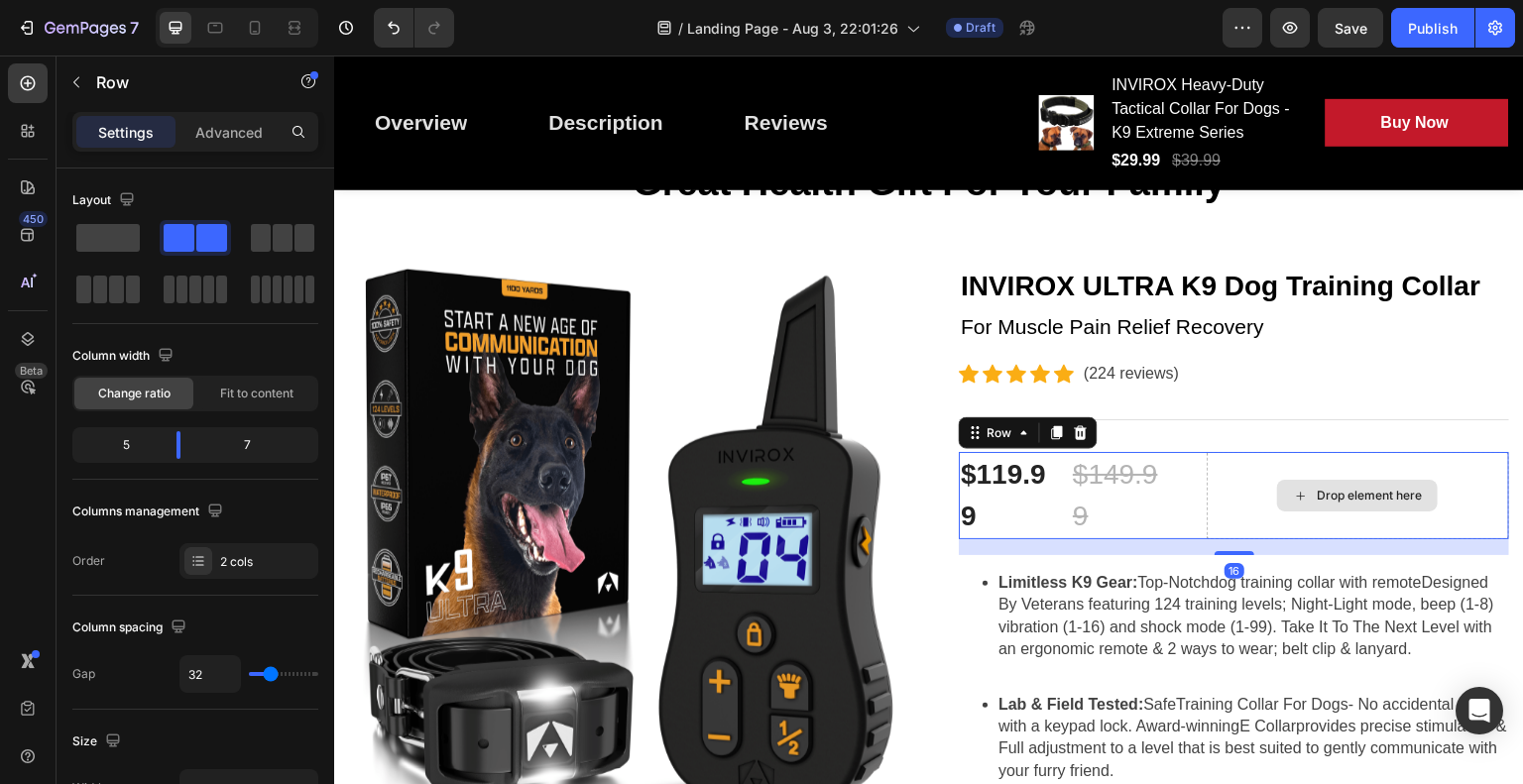 click on "Drop element here" at bounding box center (1369, 496) 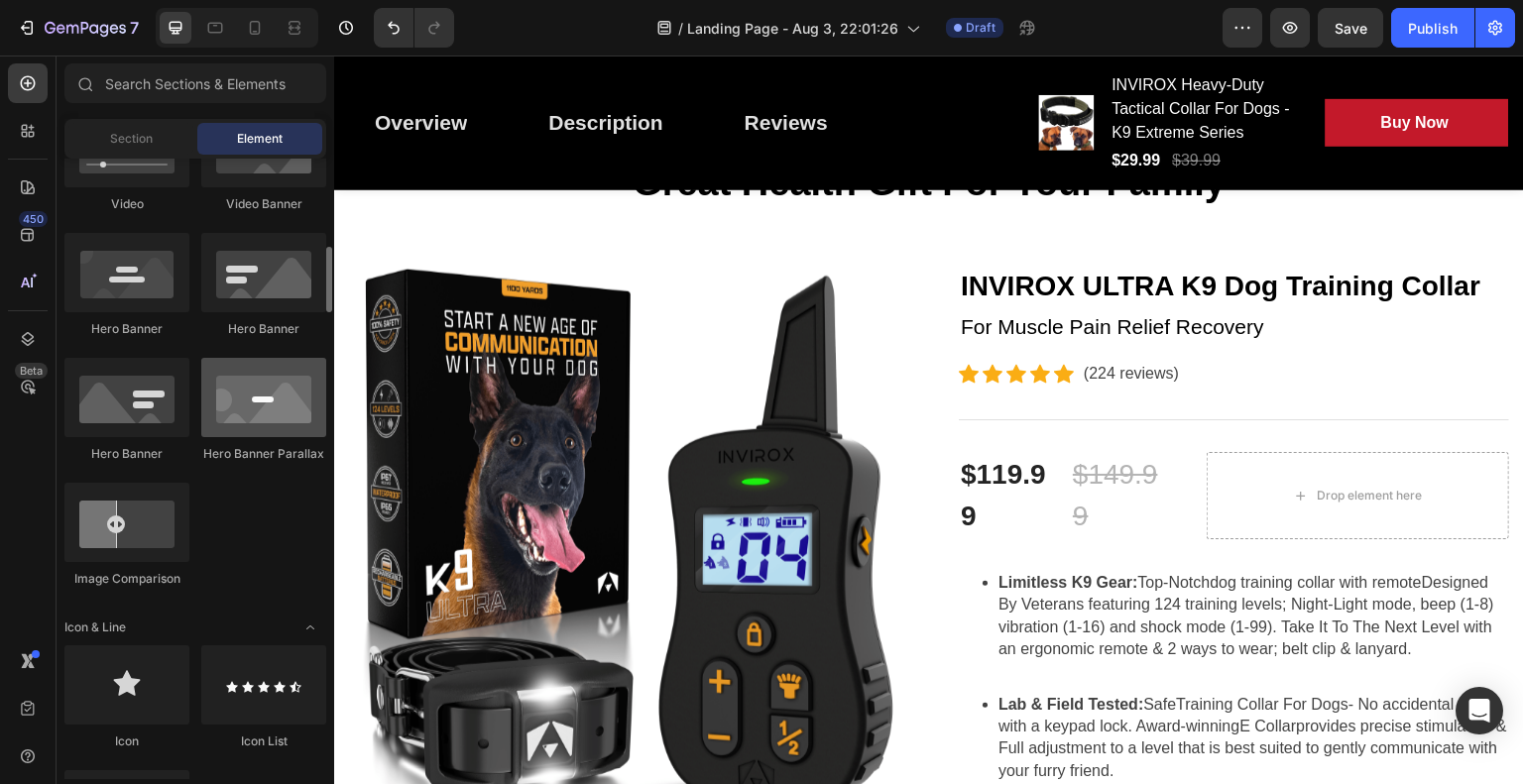 scroll, scrollTop: 833, scrollLeft: 0, axis: vertical 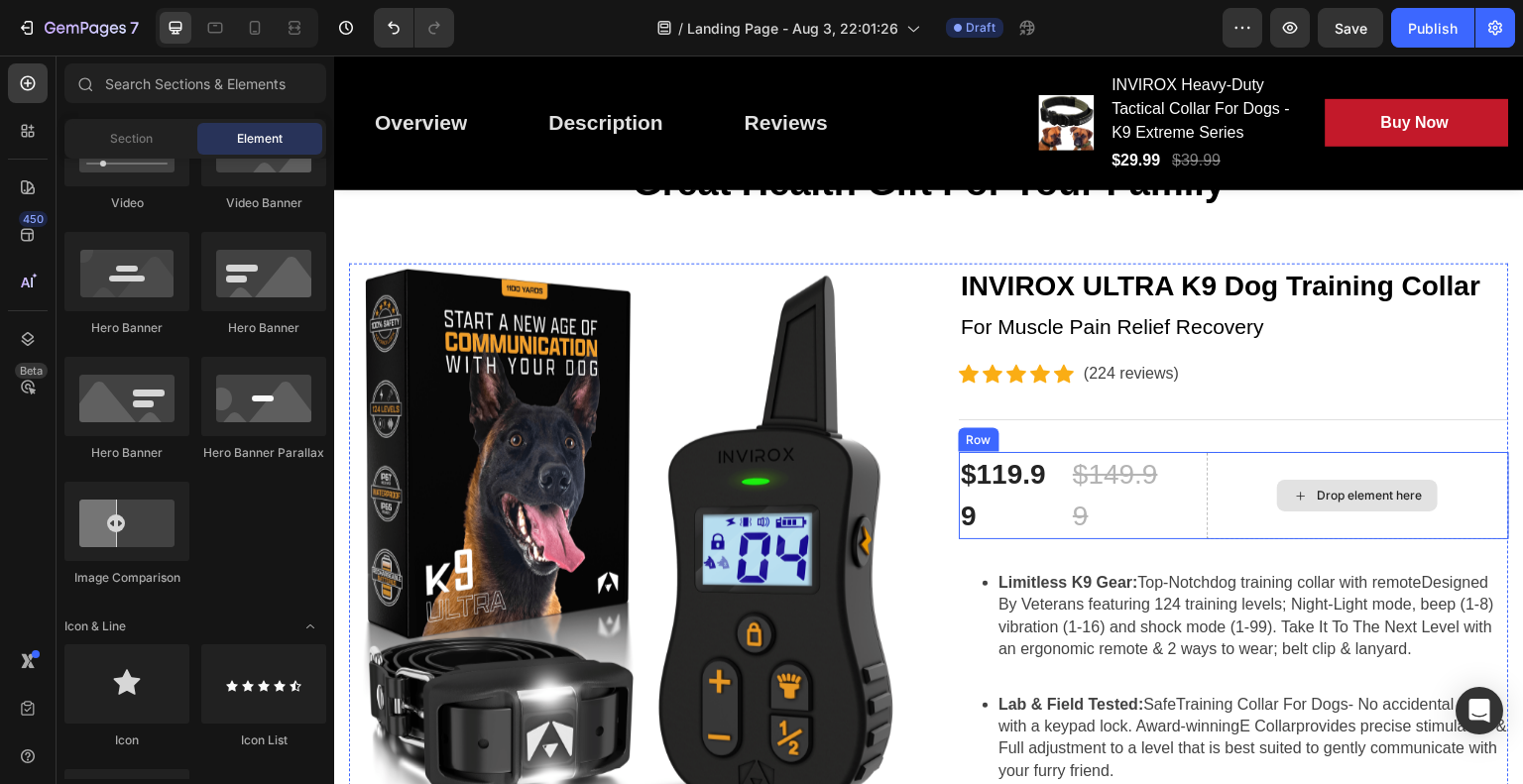 click 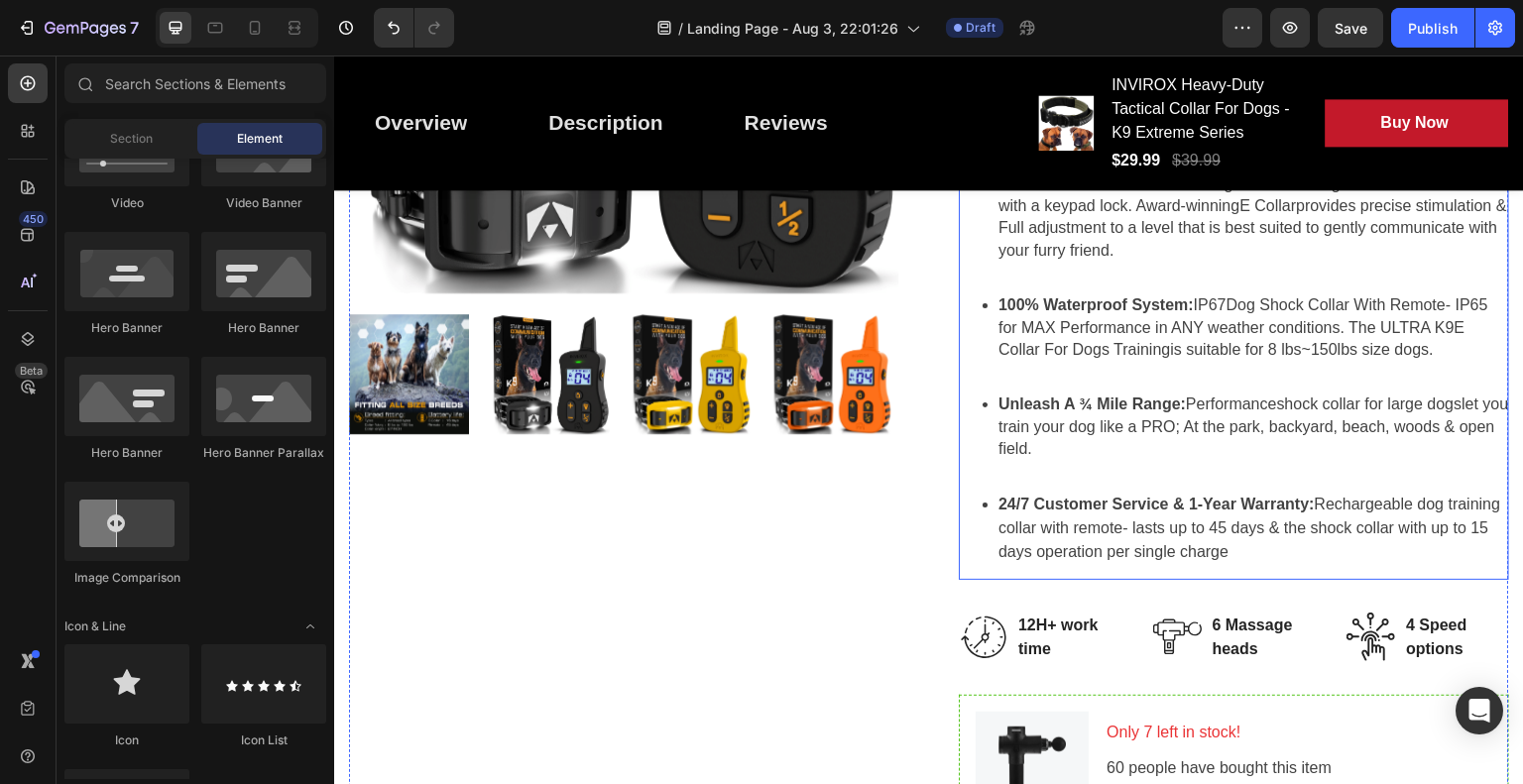scroll, scrollTop: 668, scrollLeft: 0, axis: vertical 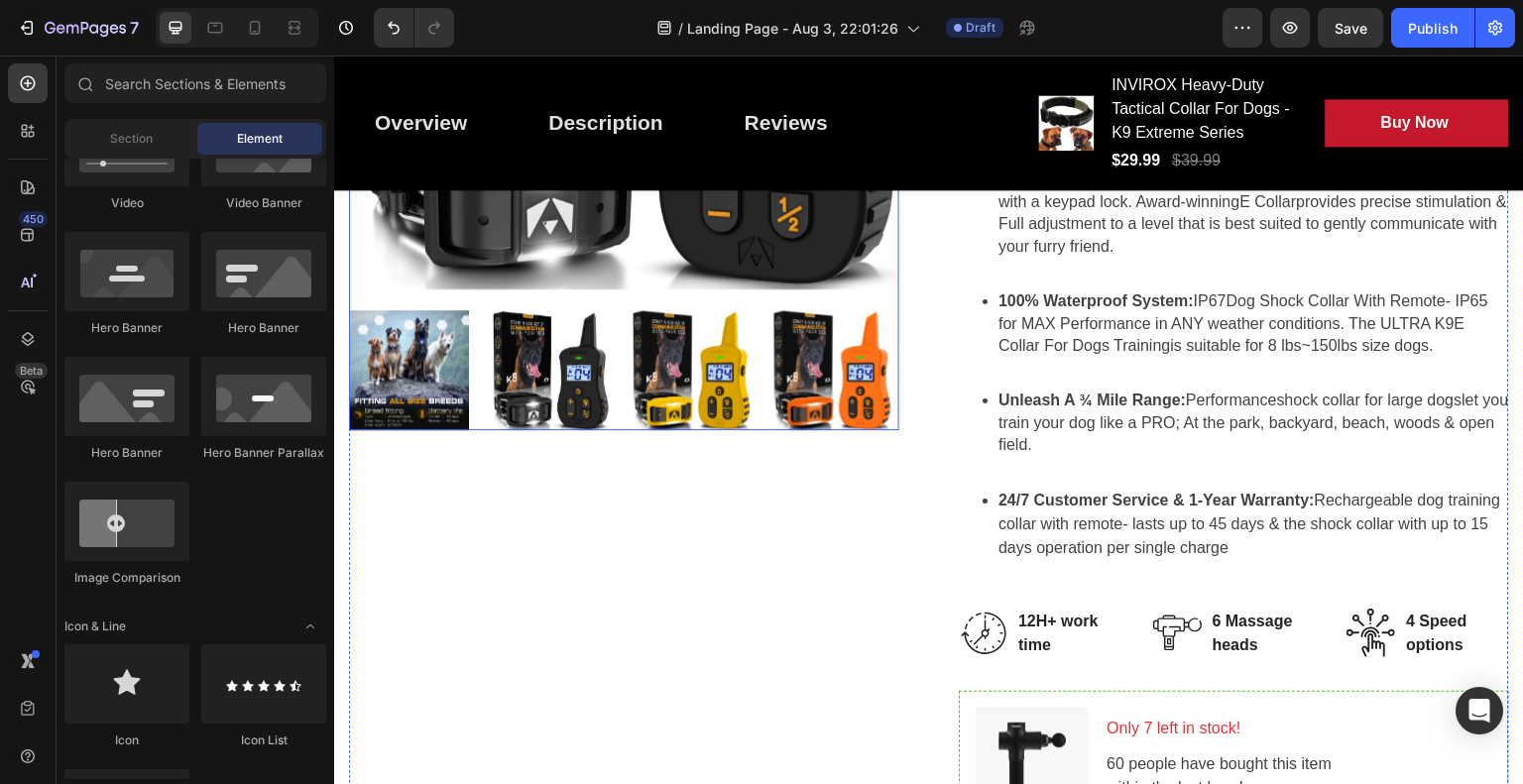 click at bounding box center (549, 370) 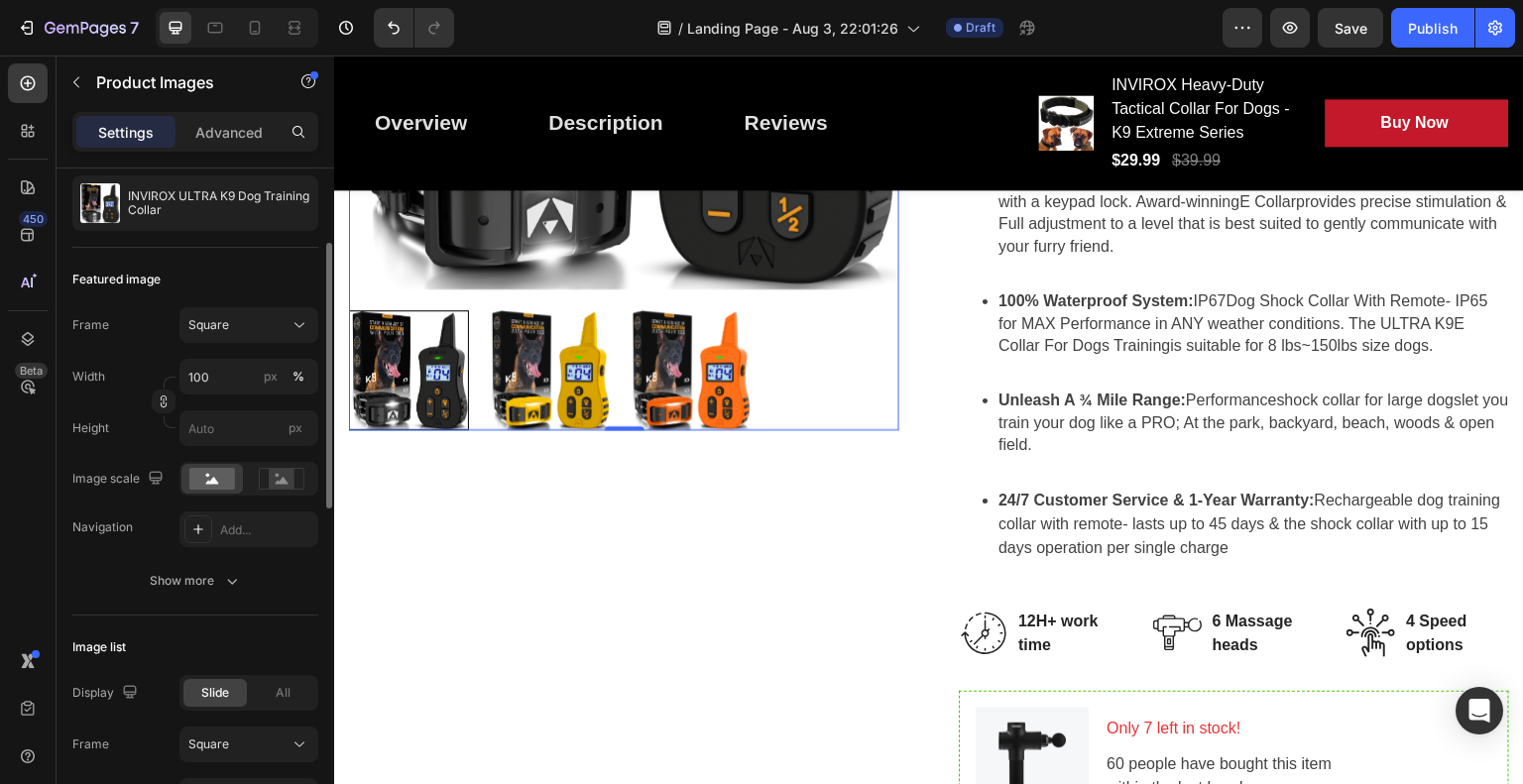 scroll, scrollTop: 0, scrollLeft: 0, axis: both 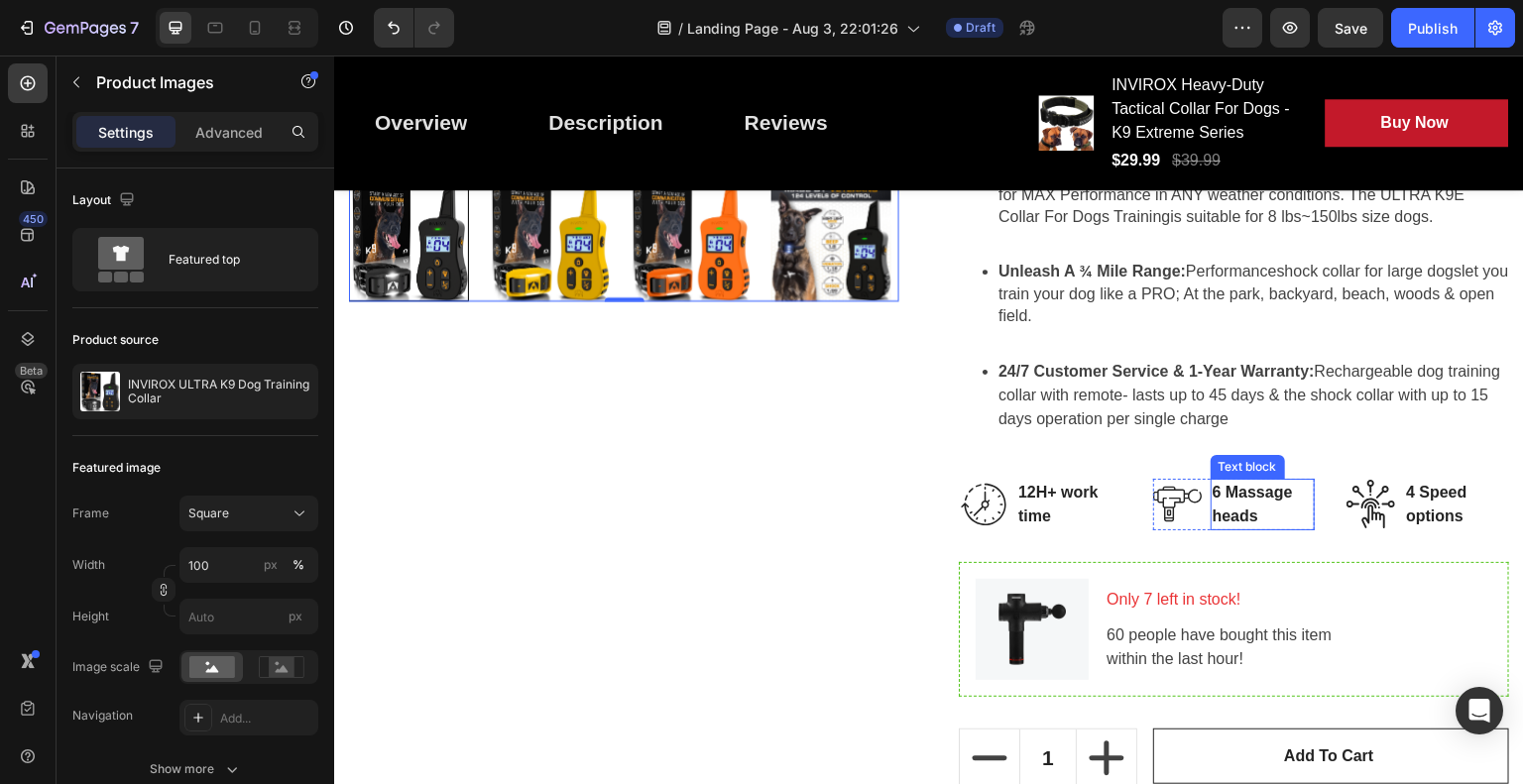 click on "6 Massage heads" at bounding box center (1263, 504) 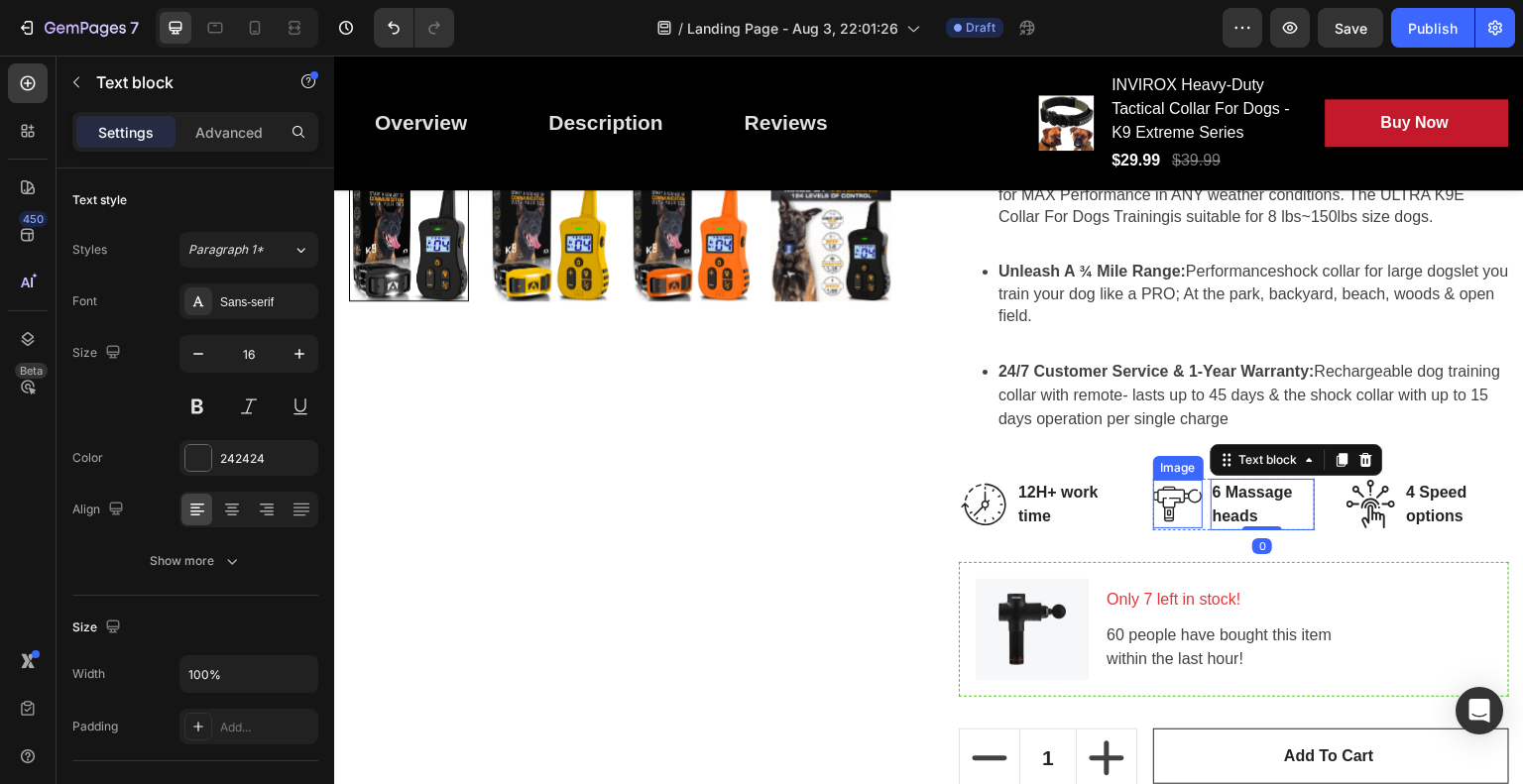 click at bounding box center [1178, 504] 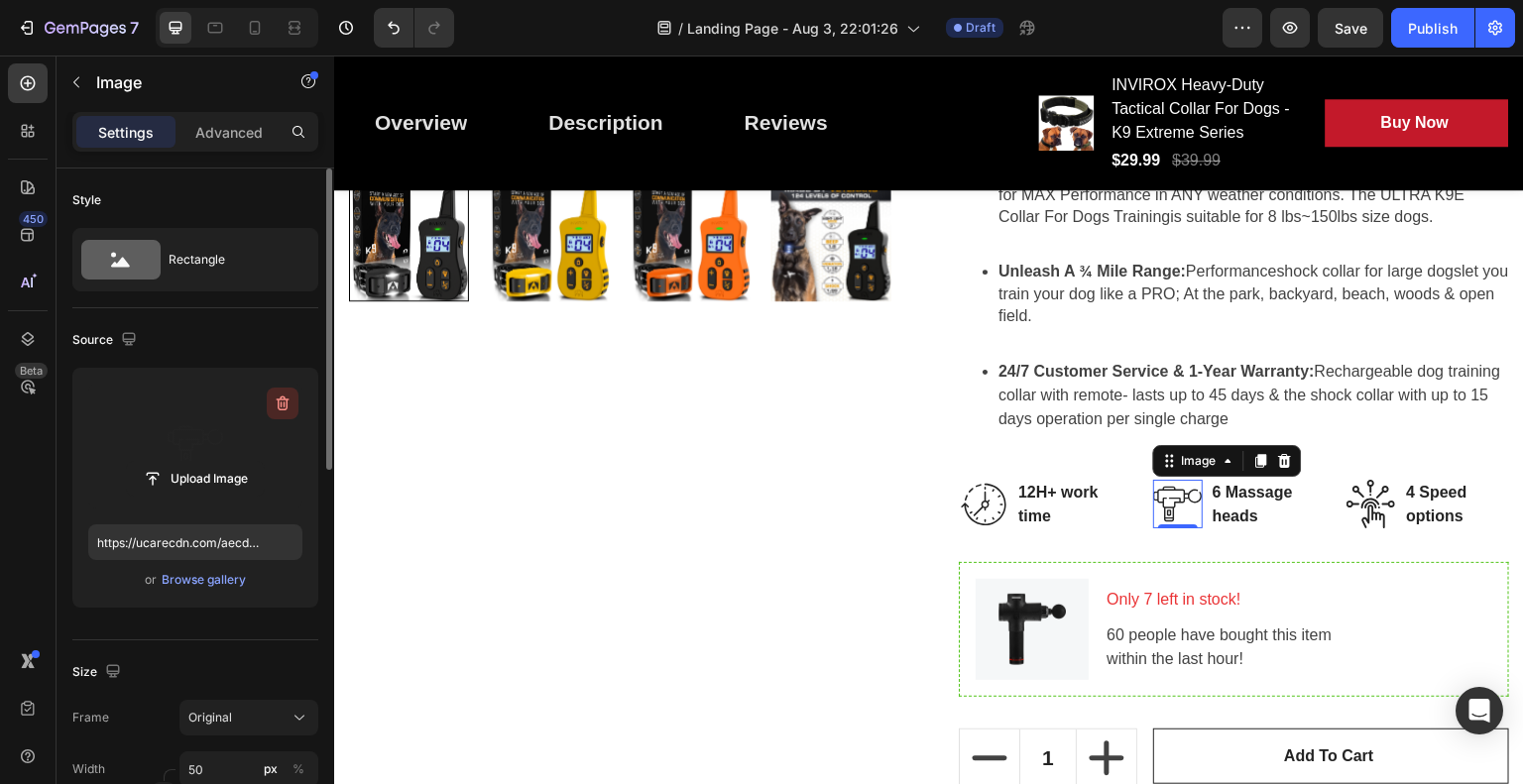 click 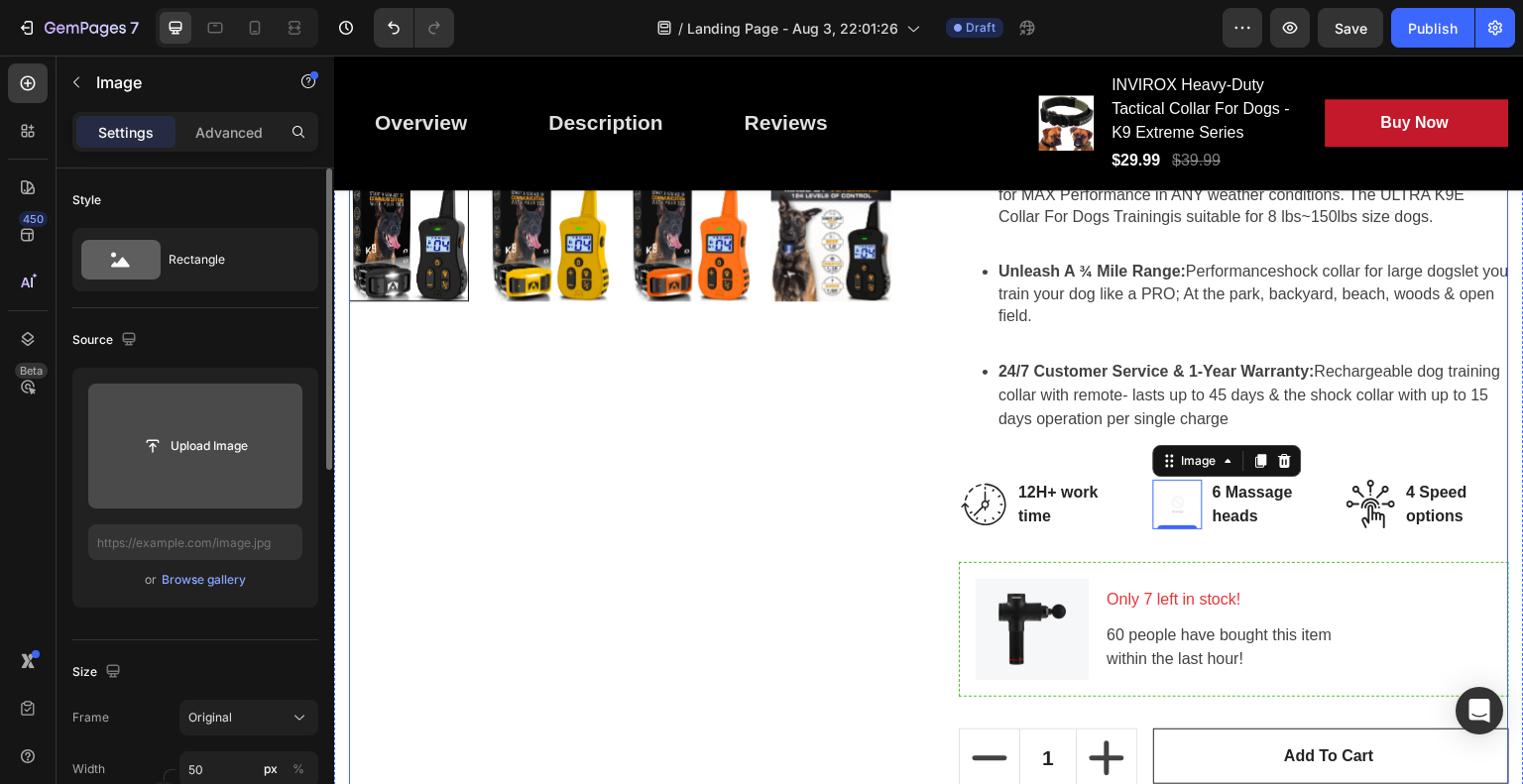 click on "Product Images" at bounding box center (624, 365) 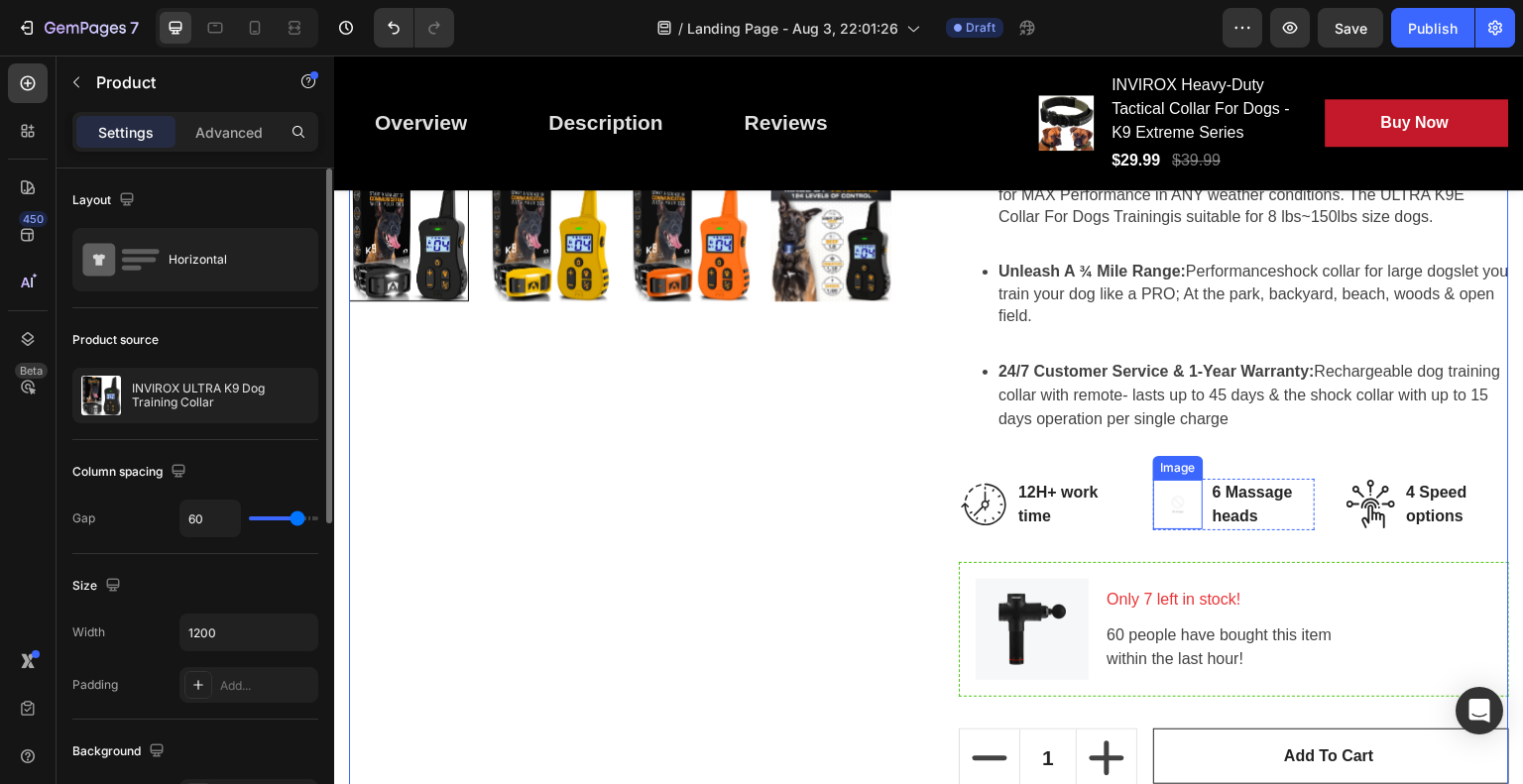 click at bounding box center (1178, 504) 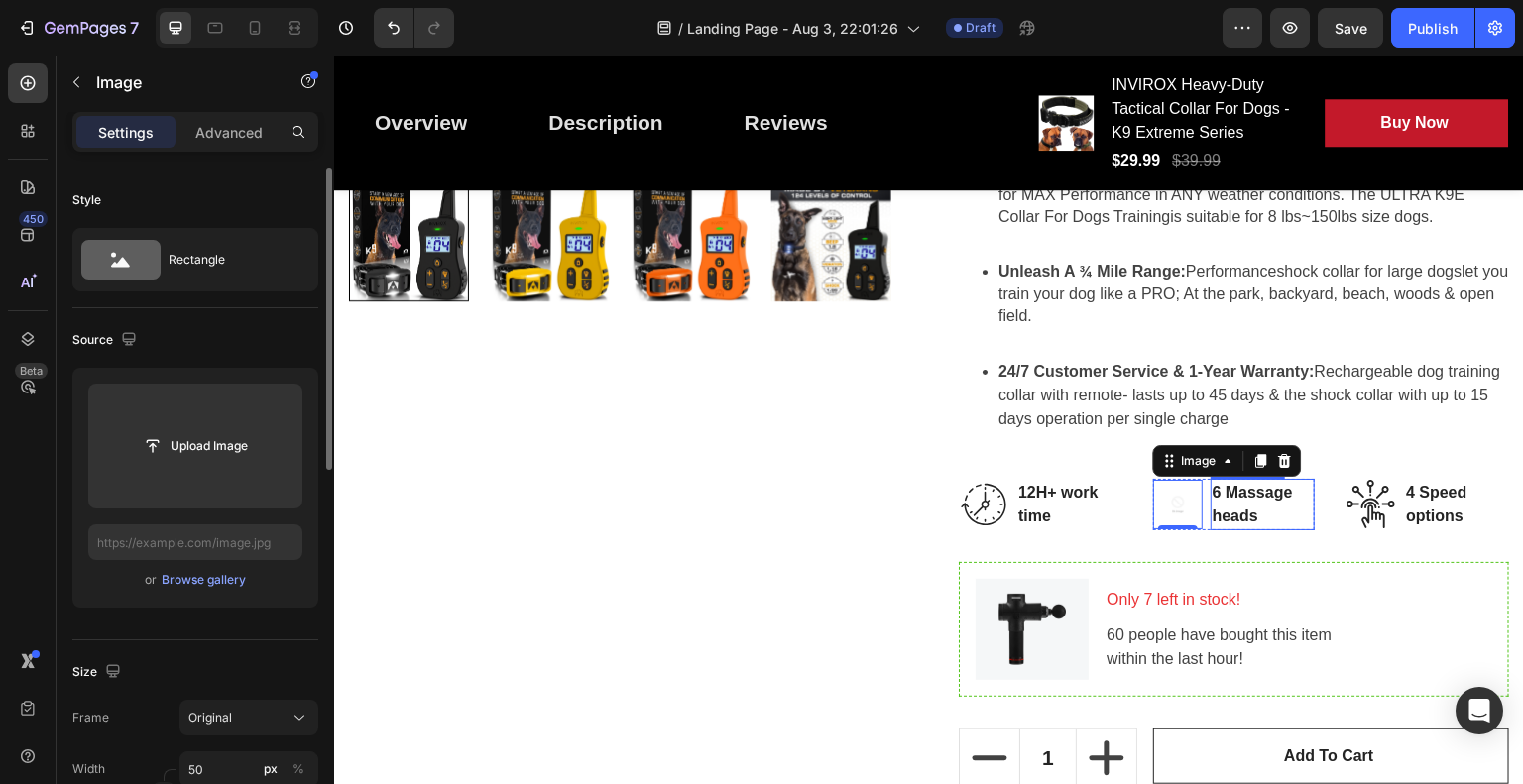 click on "6 Massage heads" at bounding box center [1263, 504] 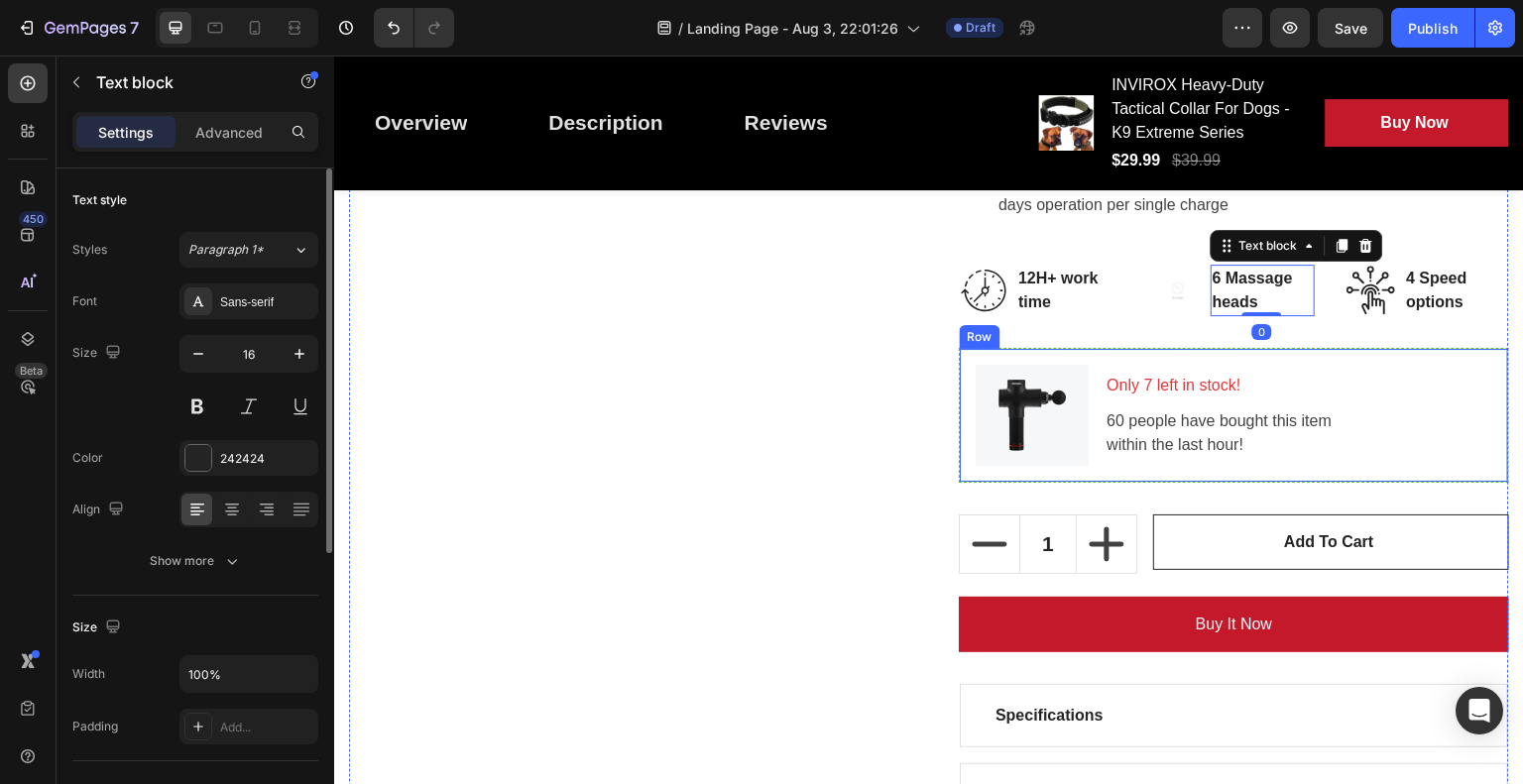 scroll, scrollTop: 1016, scrollLeft: 0, axis: vertical 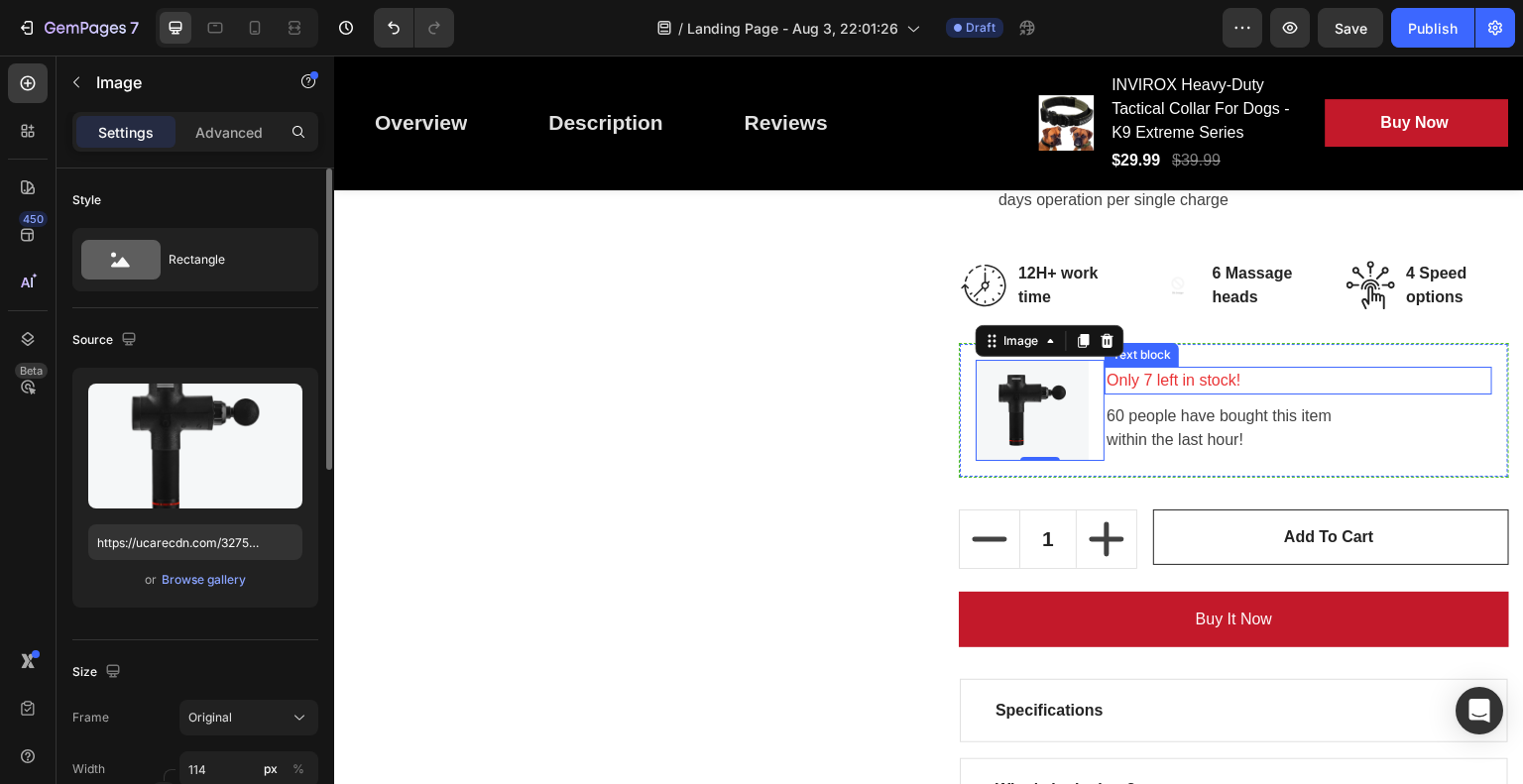 click on "Only 7 left in stock!" at bounding box center (1298, 381) 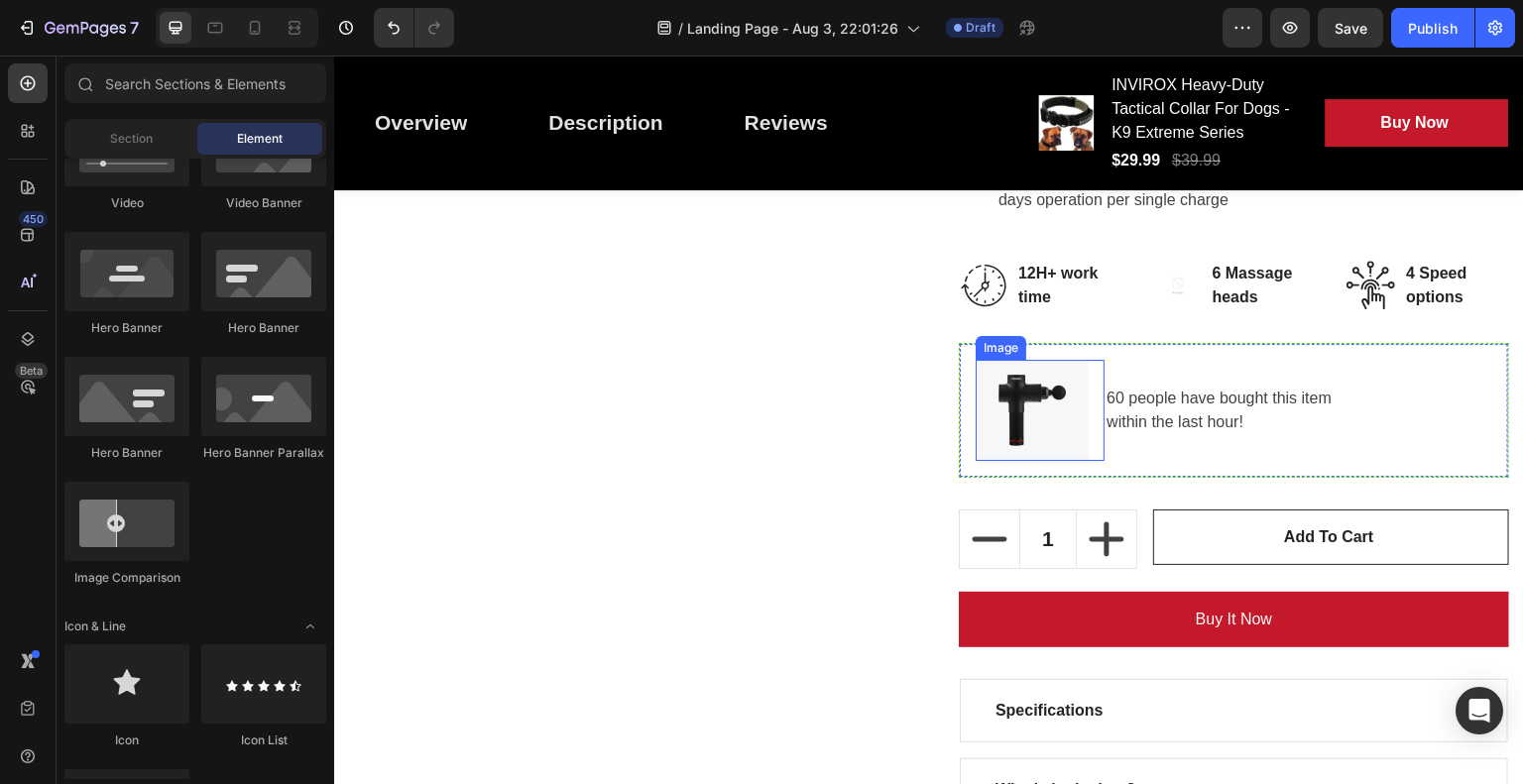 click at bounding box center [1032, 410] 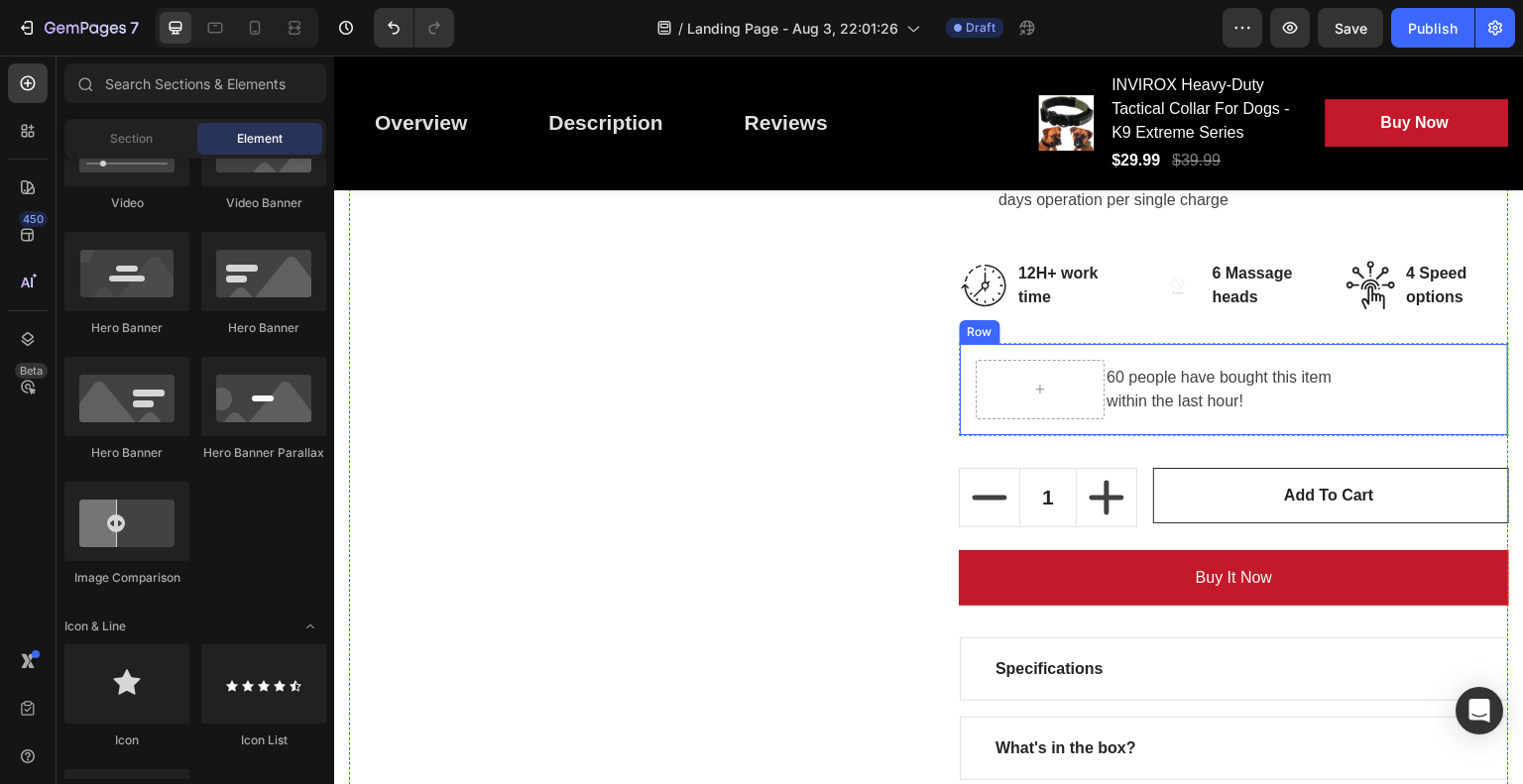 click on "60 people have bought this item within the last hour! Text block Row" at bounding box center [1233, 390] 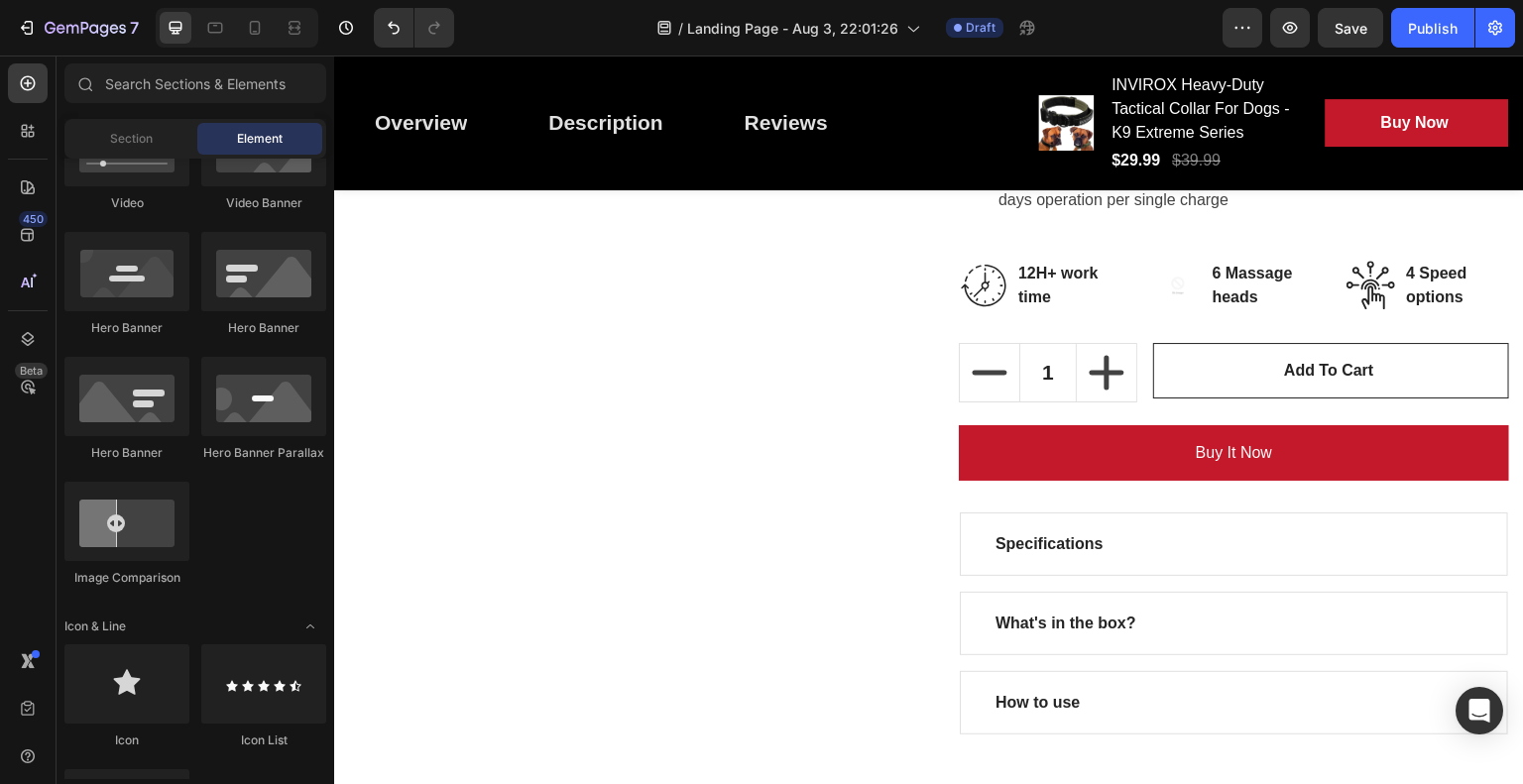 scroll, scrollTop: 1128, scrollLeft: 0, axis: vertical 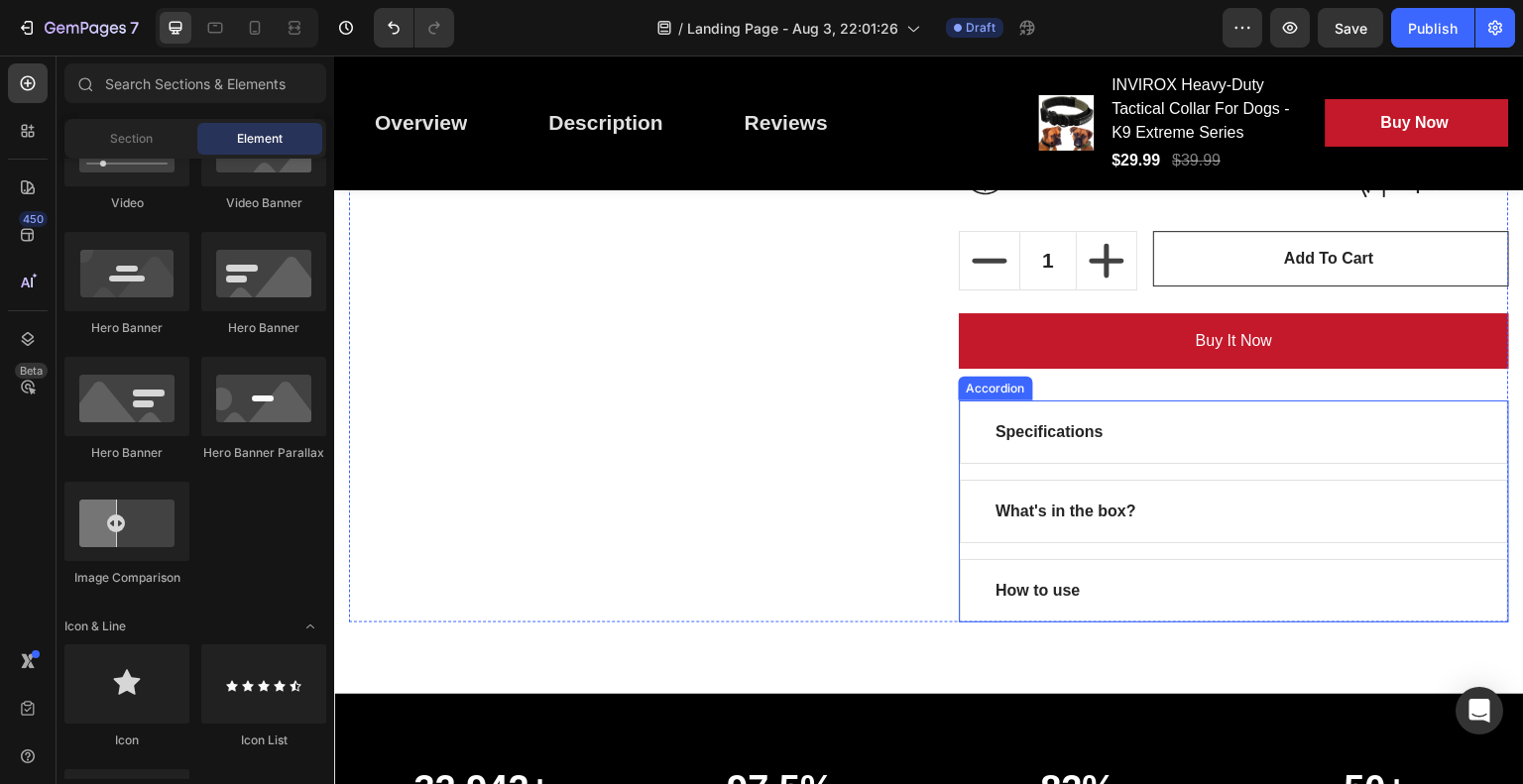 click on "Specifications" at bounding box center [1049, 432] 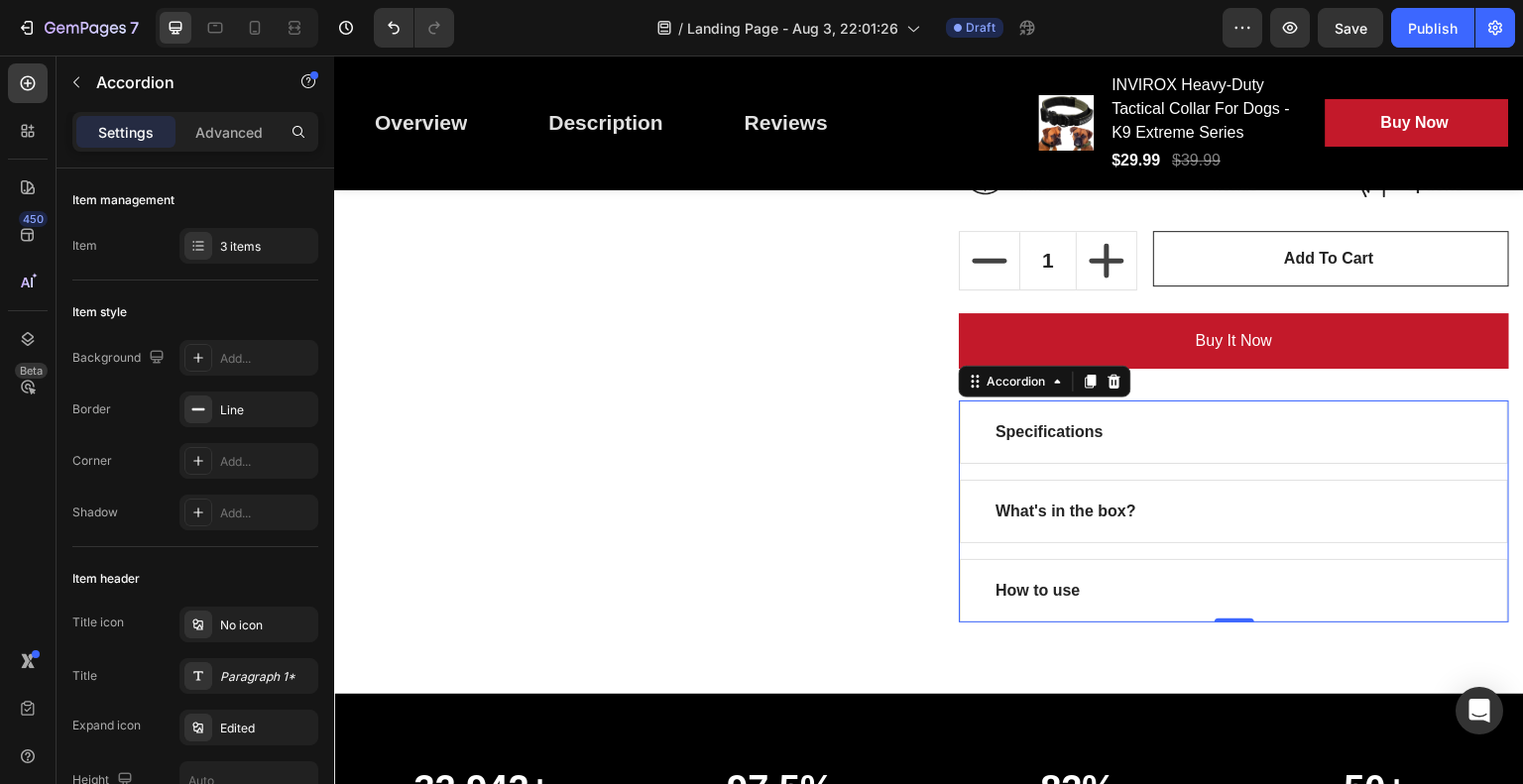 click on "Specifications" at bounding box center [1049, 432] 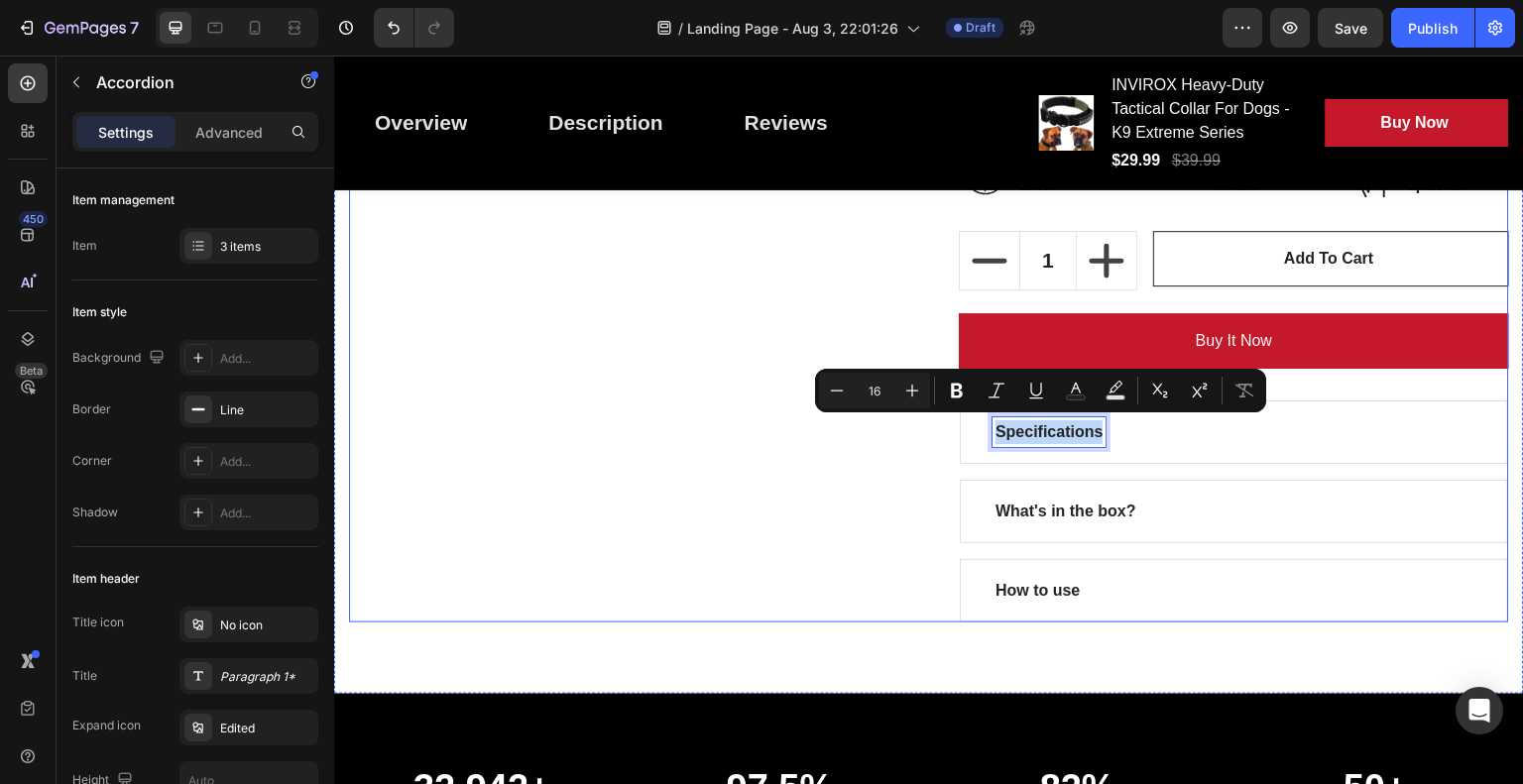 click on "Product Images" at bounding box center [624, -50] 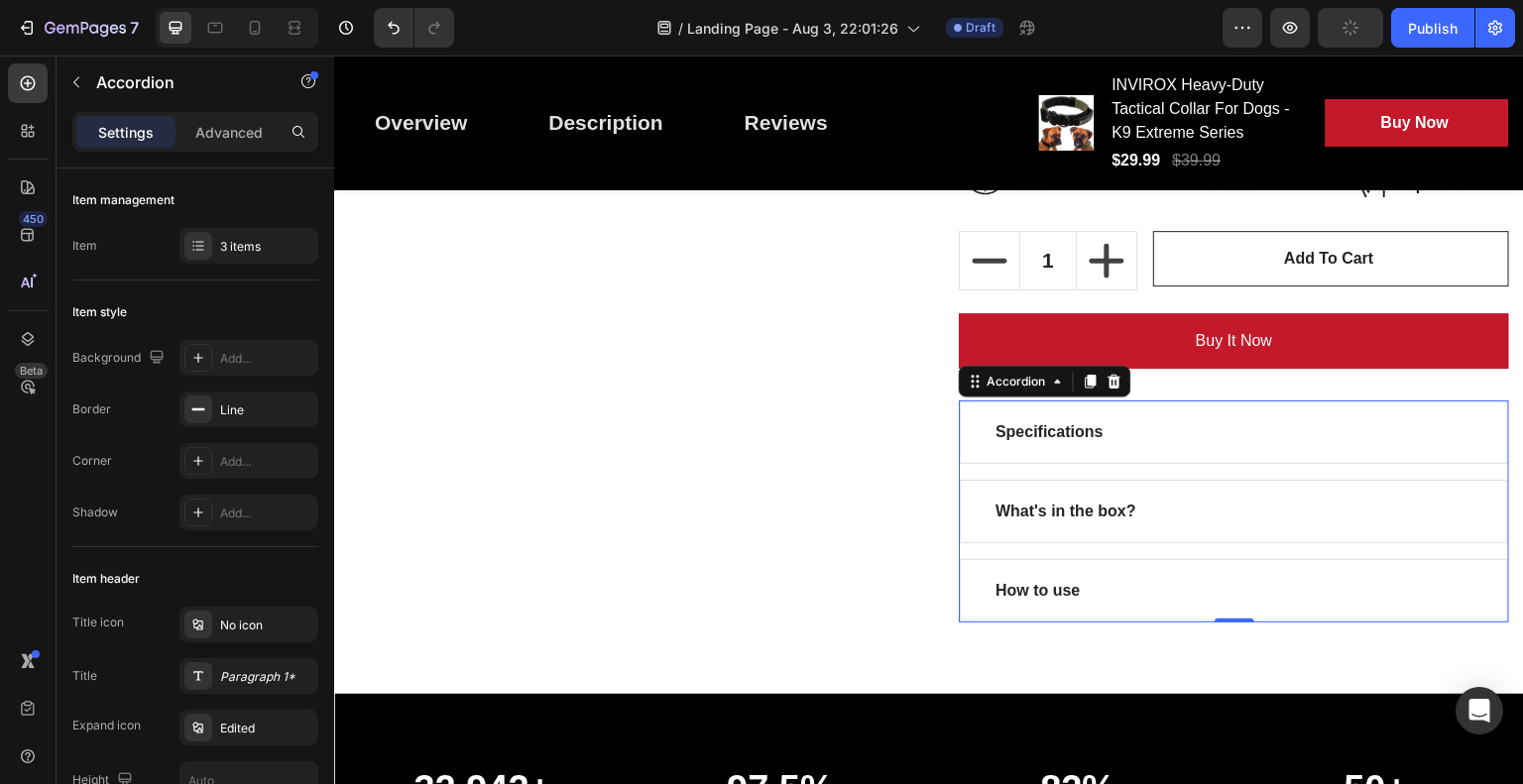 click on "Specifications" at bounding box center [1049, 432] 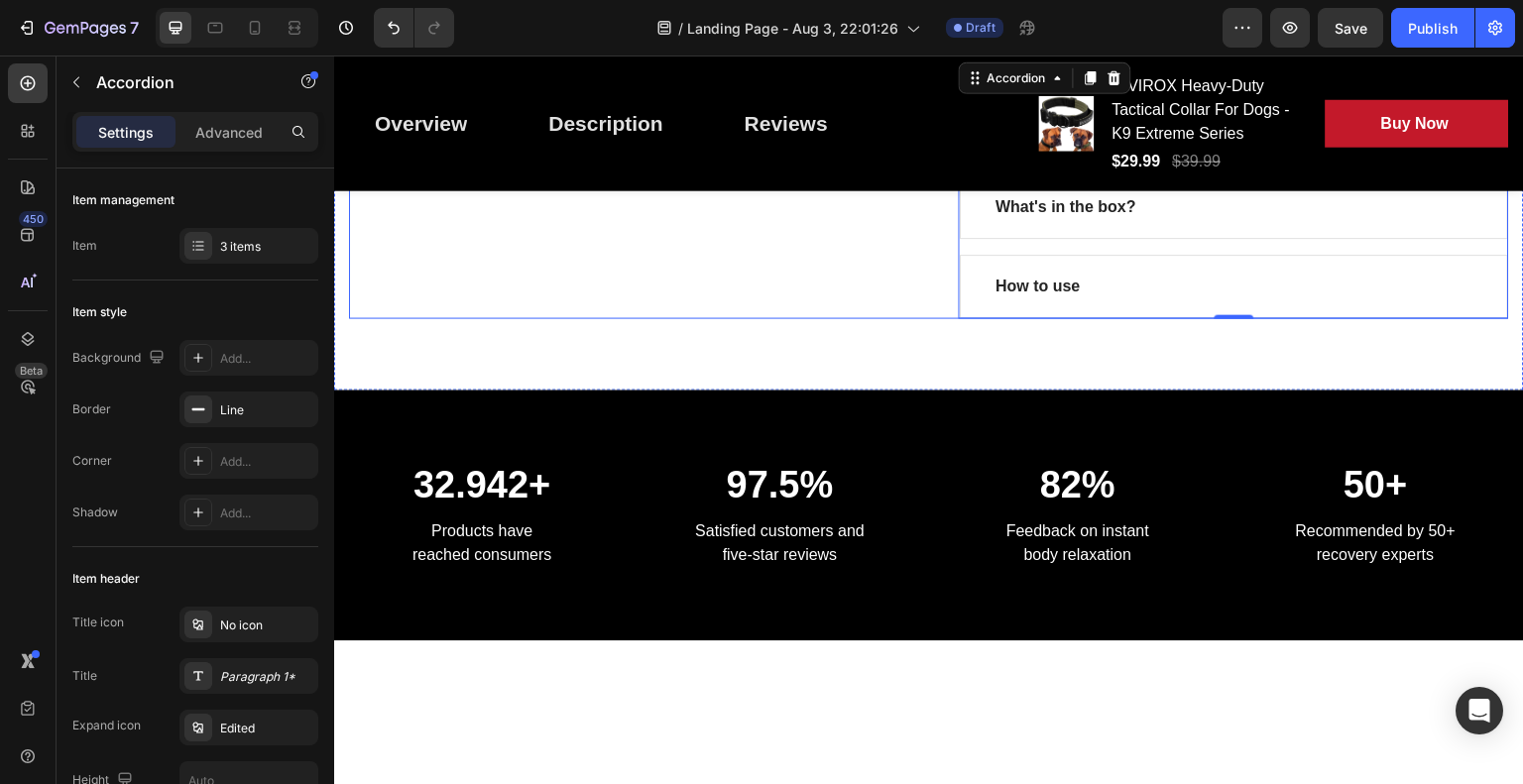 scroll, scrollTop: 1269, scrollLeft: 0, axis: vertical 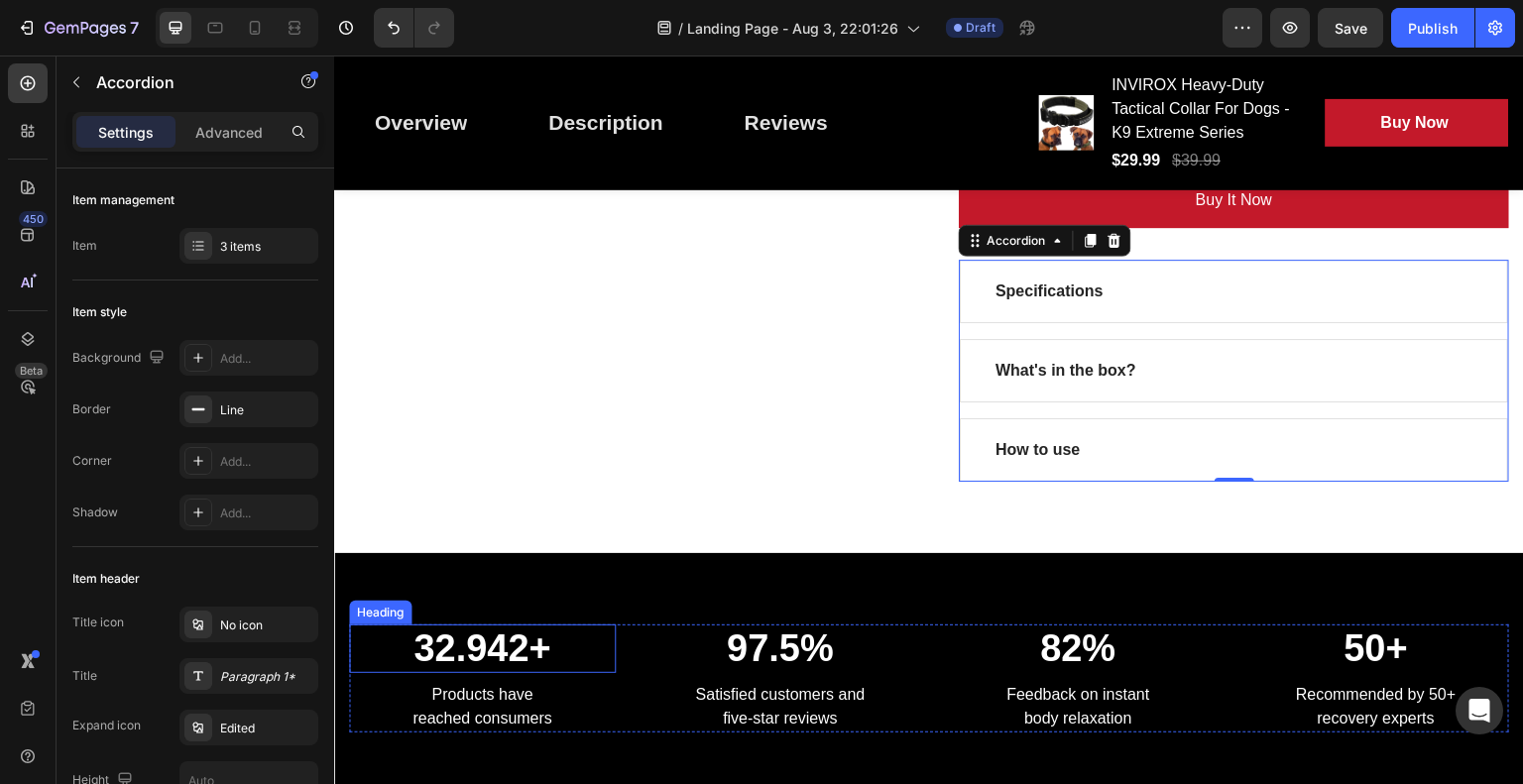 click on "32.942+" at bounding box center [482, 649] 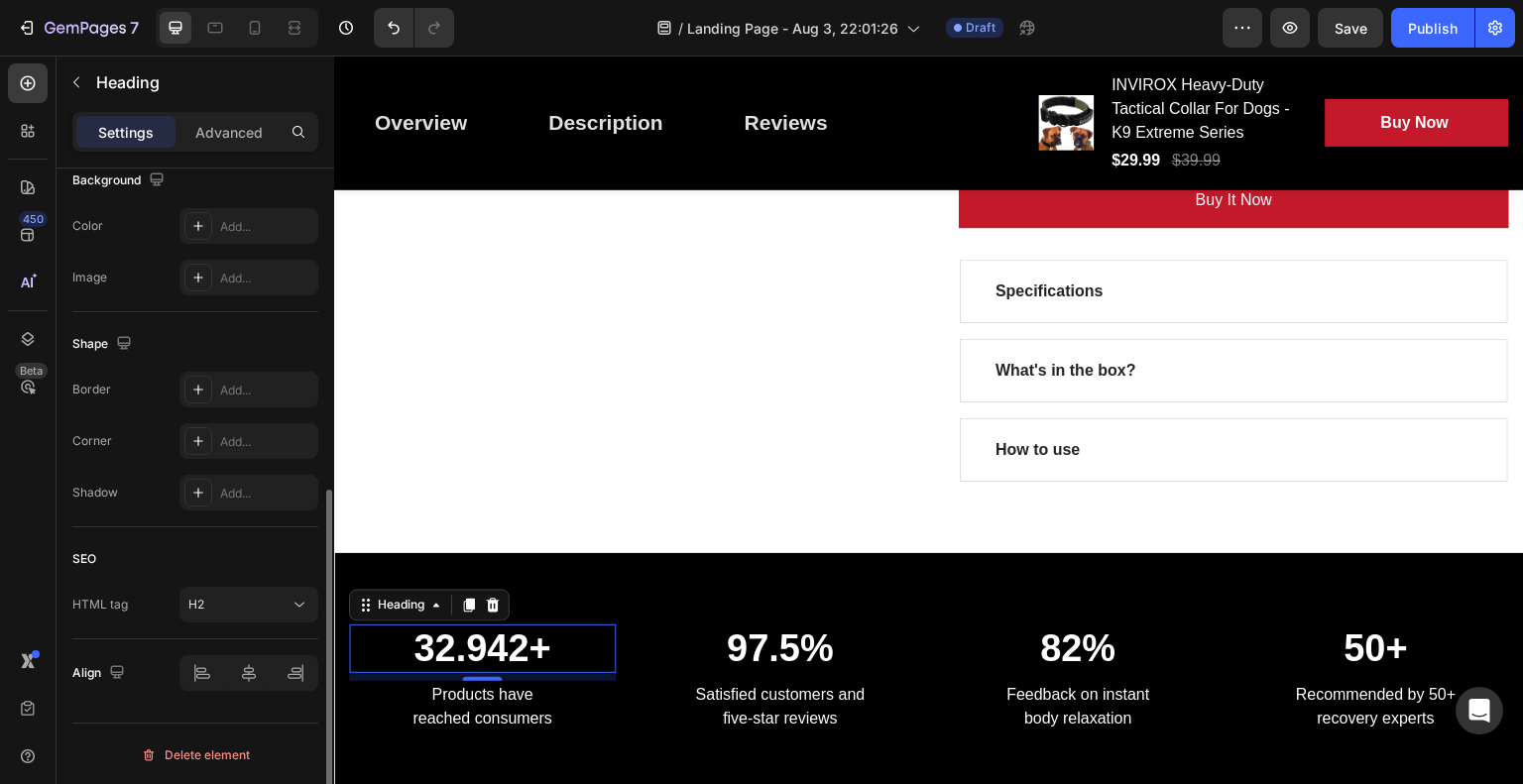 scroll, scrollTop: 0, scrollLeft: 0, axis: both 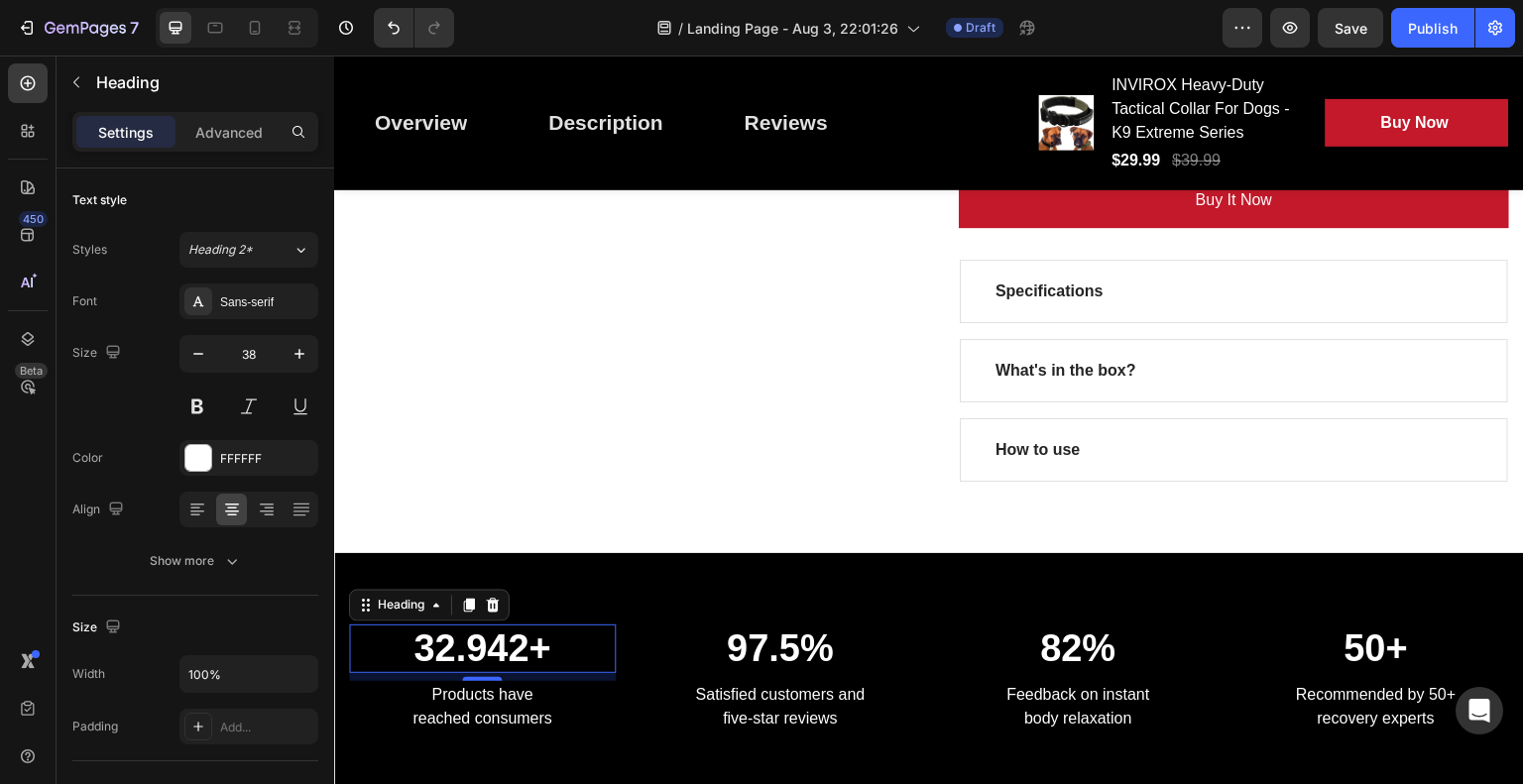 click on "32.942+" at bounding box center (482, 649) 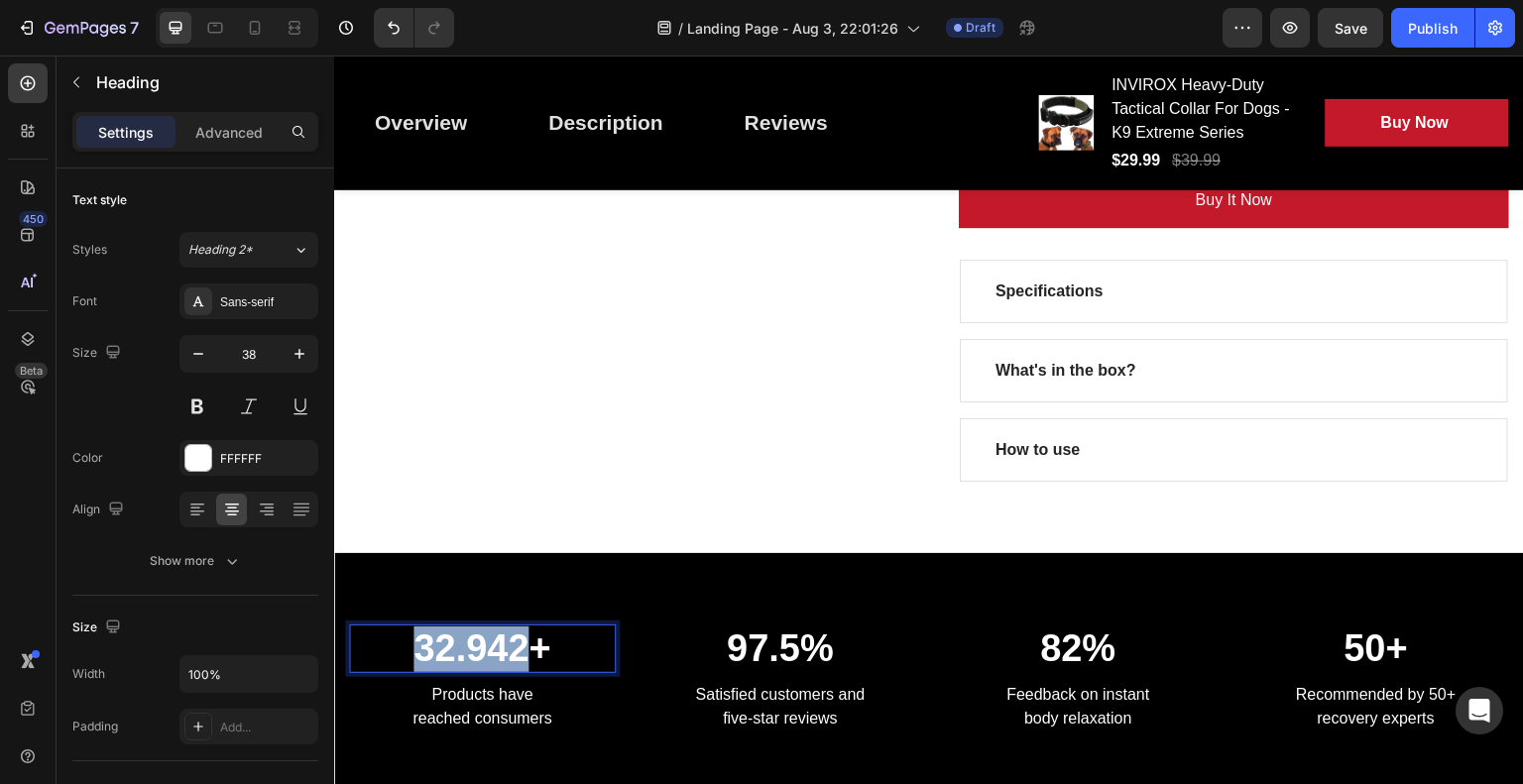 click on "32.942+" at bounding box center (482, 649) 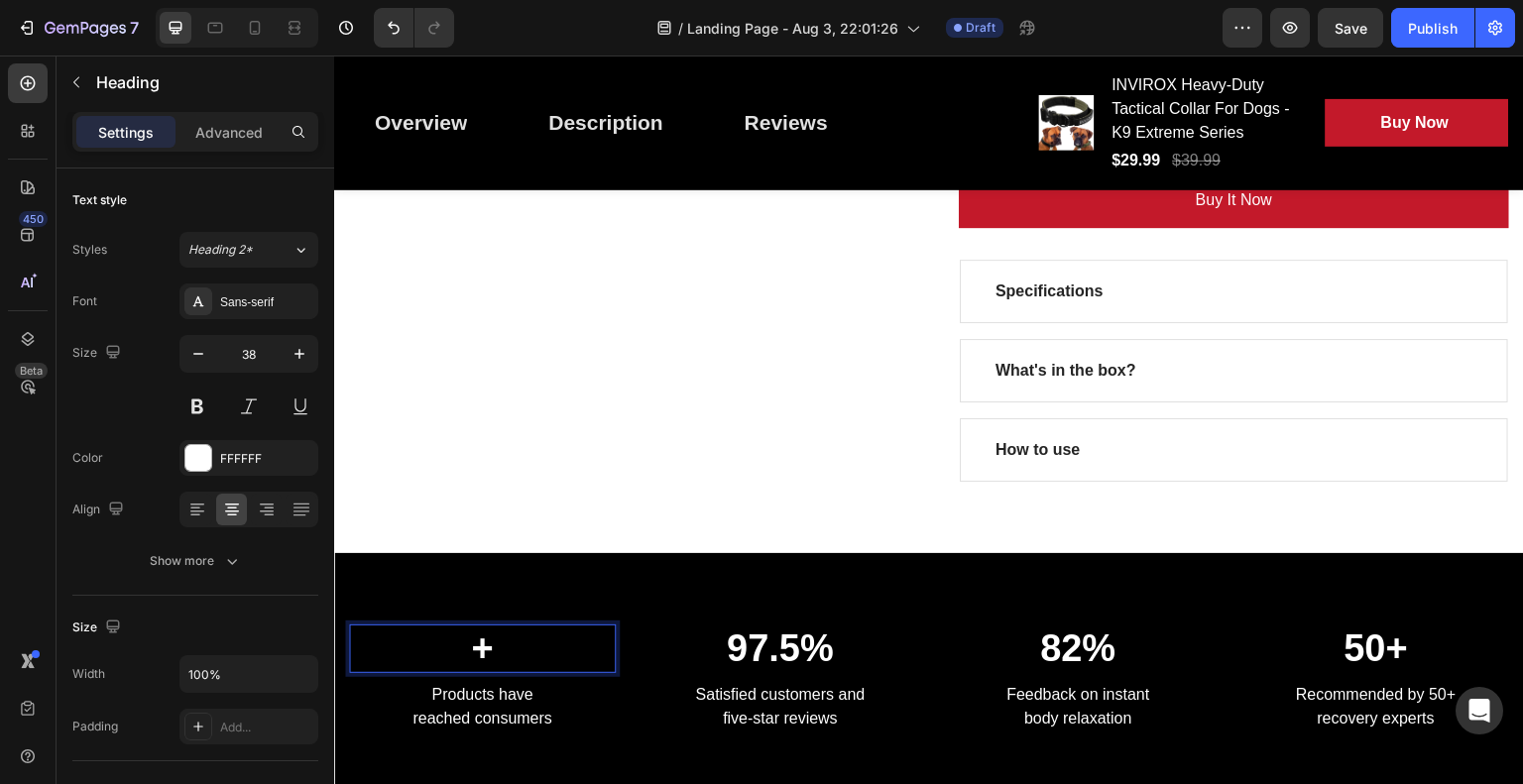 click on "+" at bounding box center (482, 649) 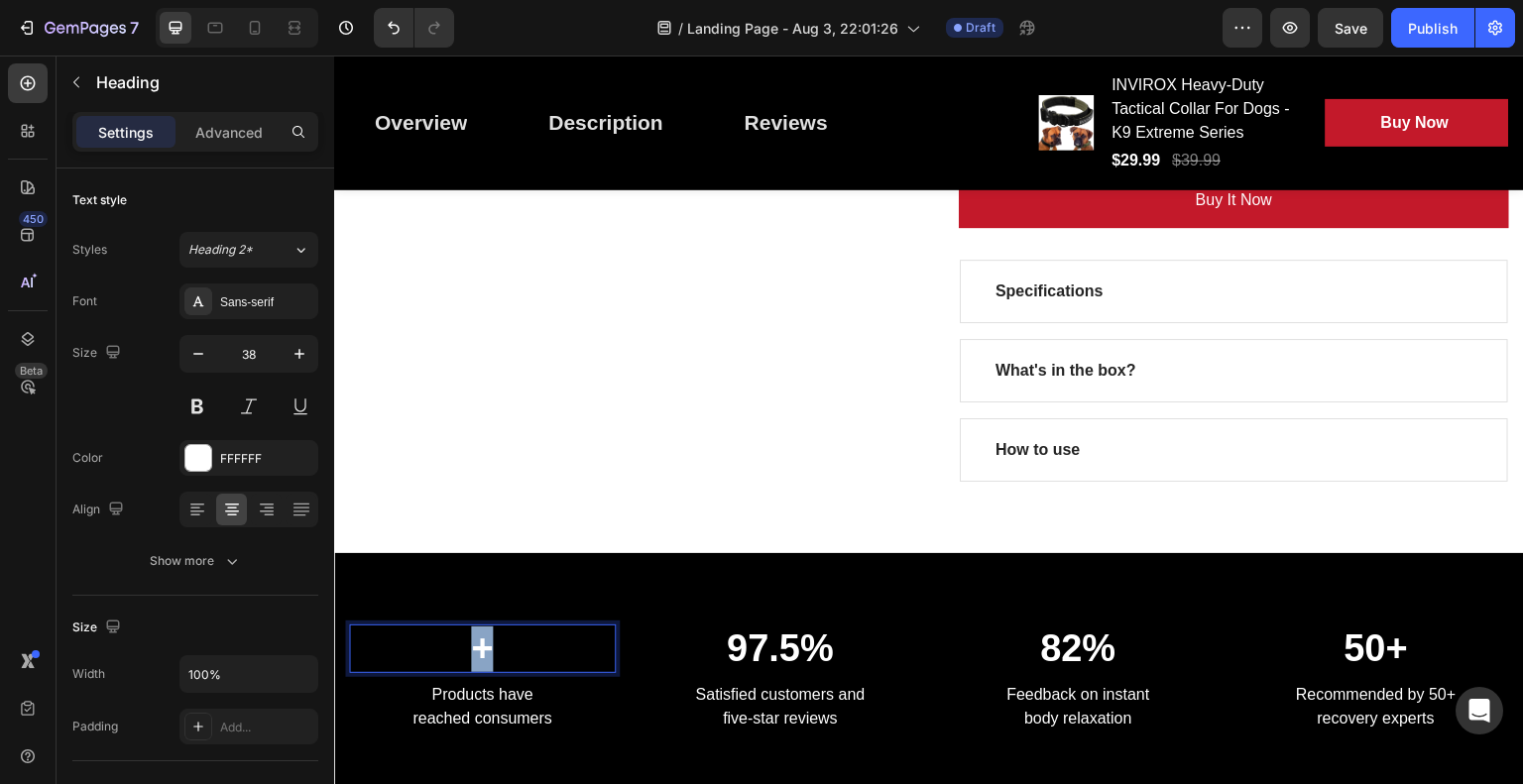 click on "+" at bounding box center [482, 649] 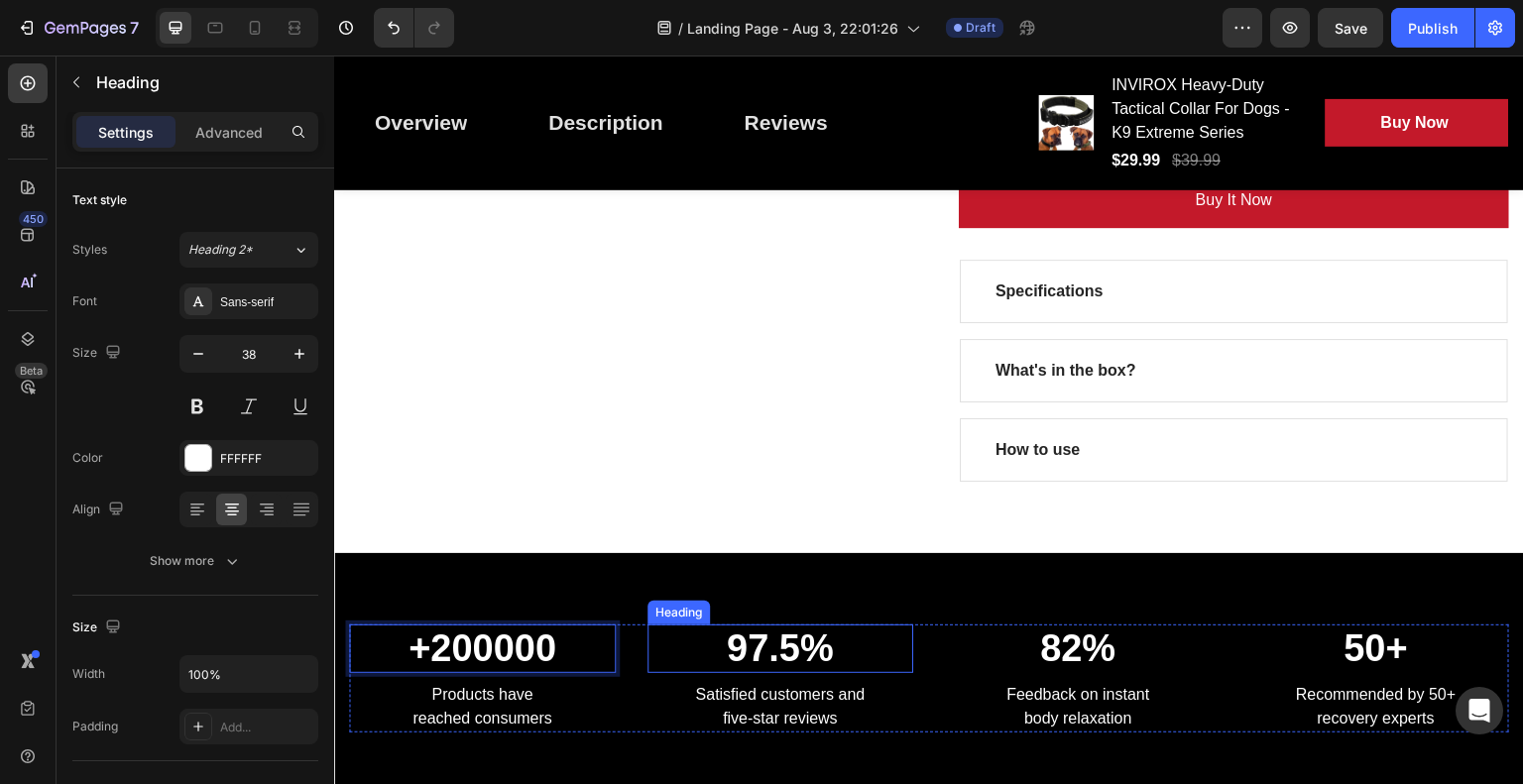 click on "97.5%" at bounding box center (780, 649) 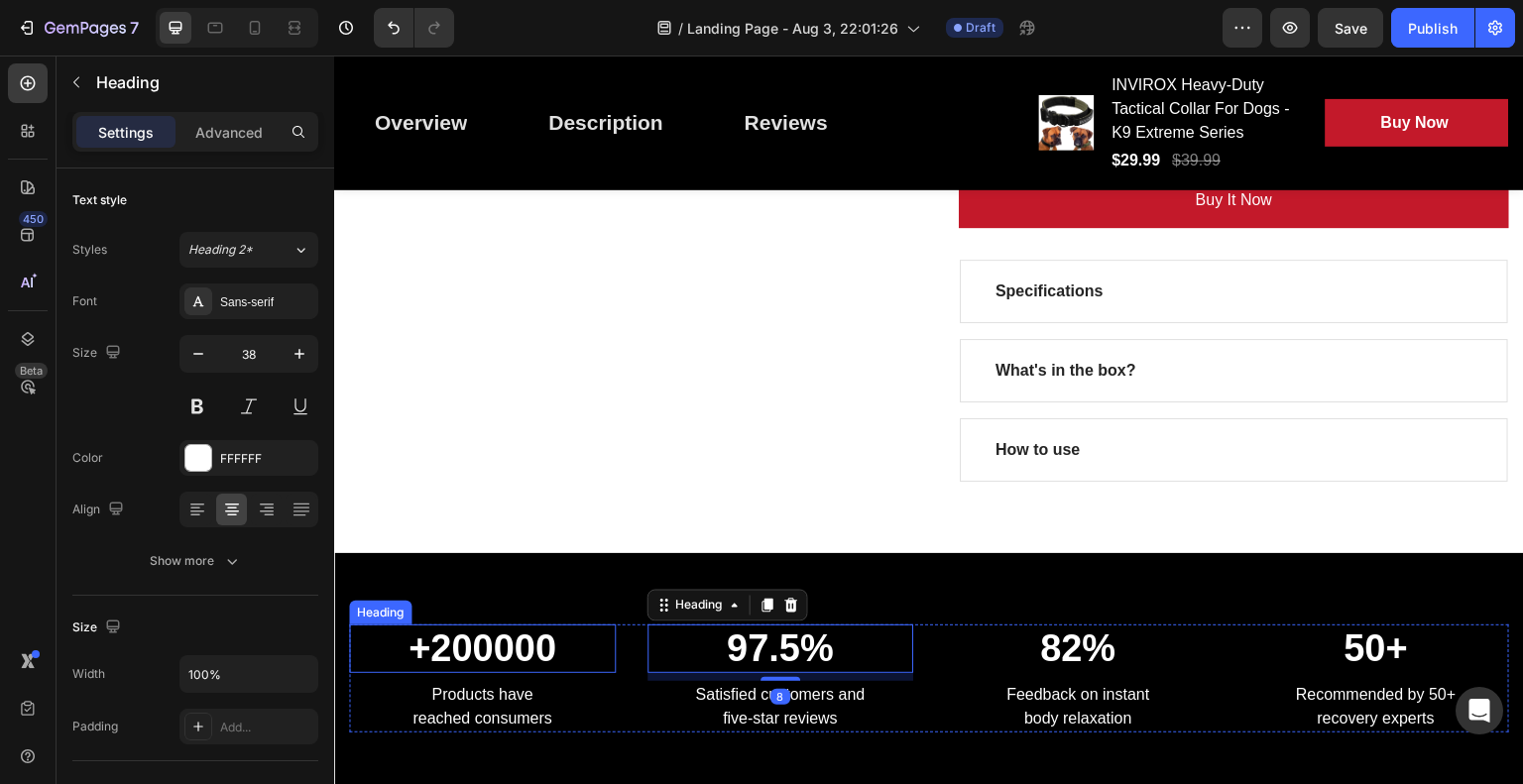 click on "+200000" at bounding box center [482, 649] 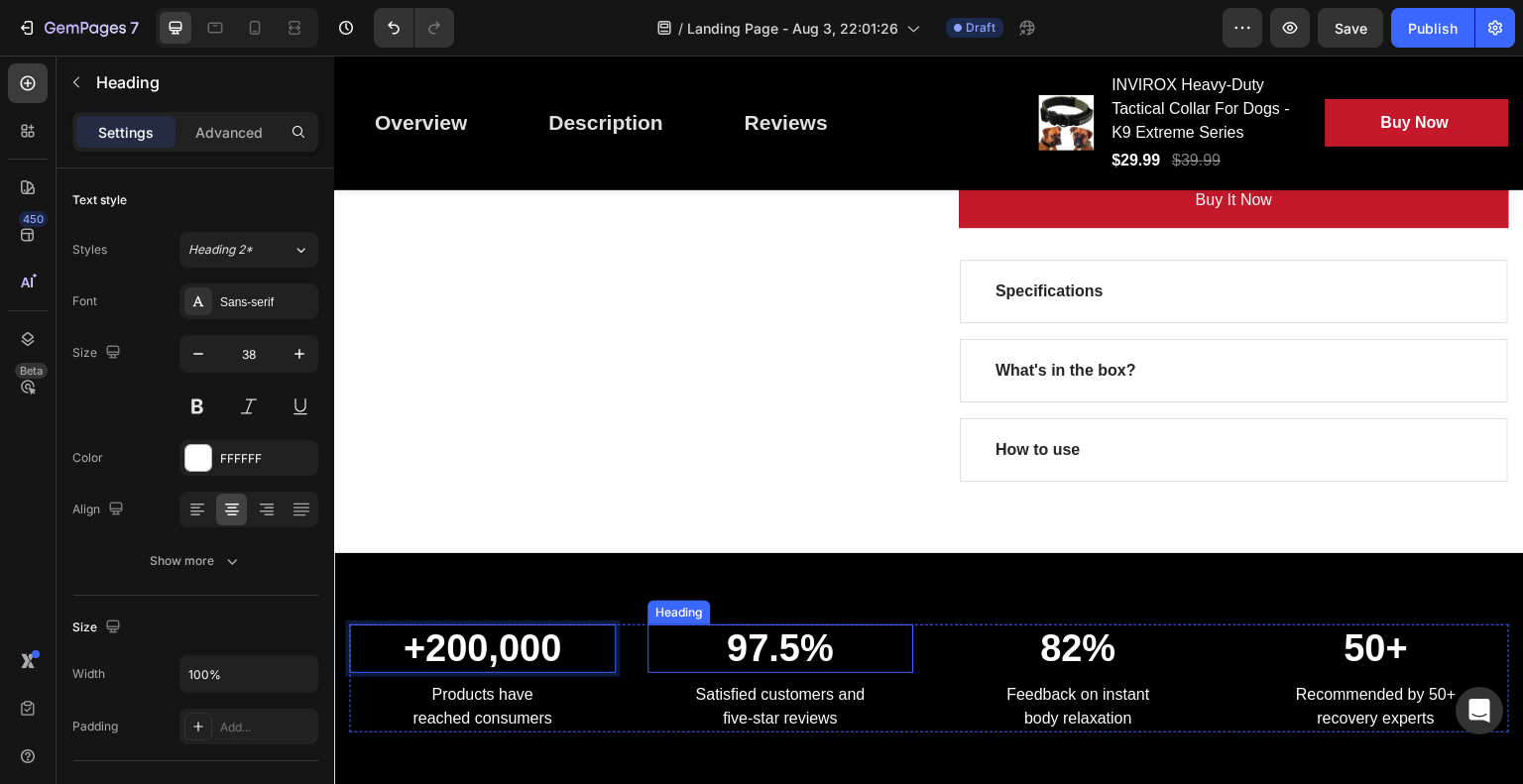 click on "97.5%" at bounding box center [780, 649] 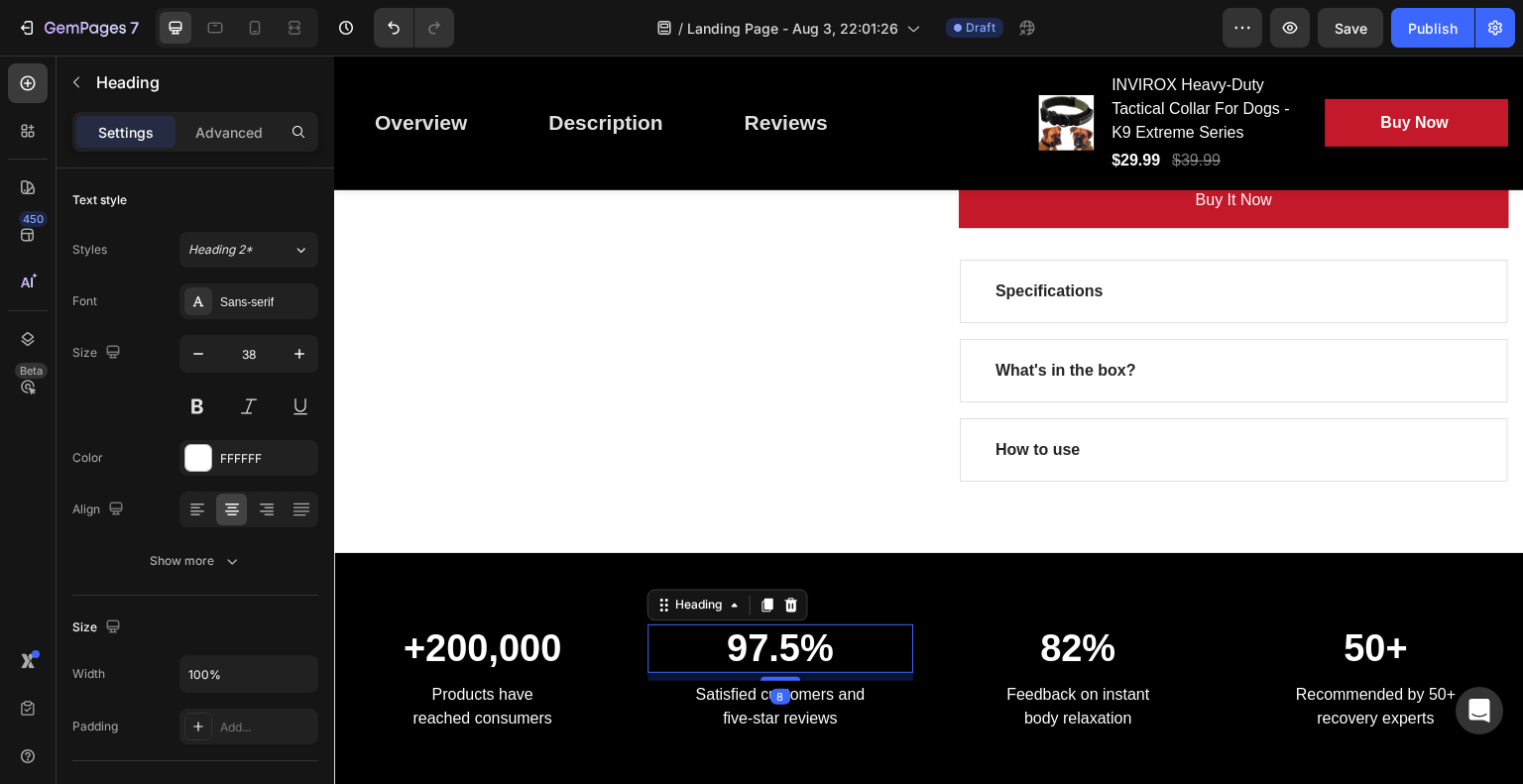 click on "97.5%" at bounding box center (780, 649) 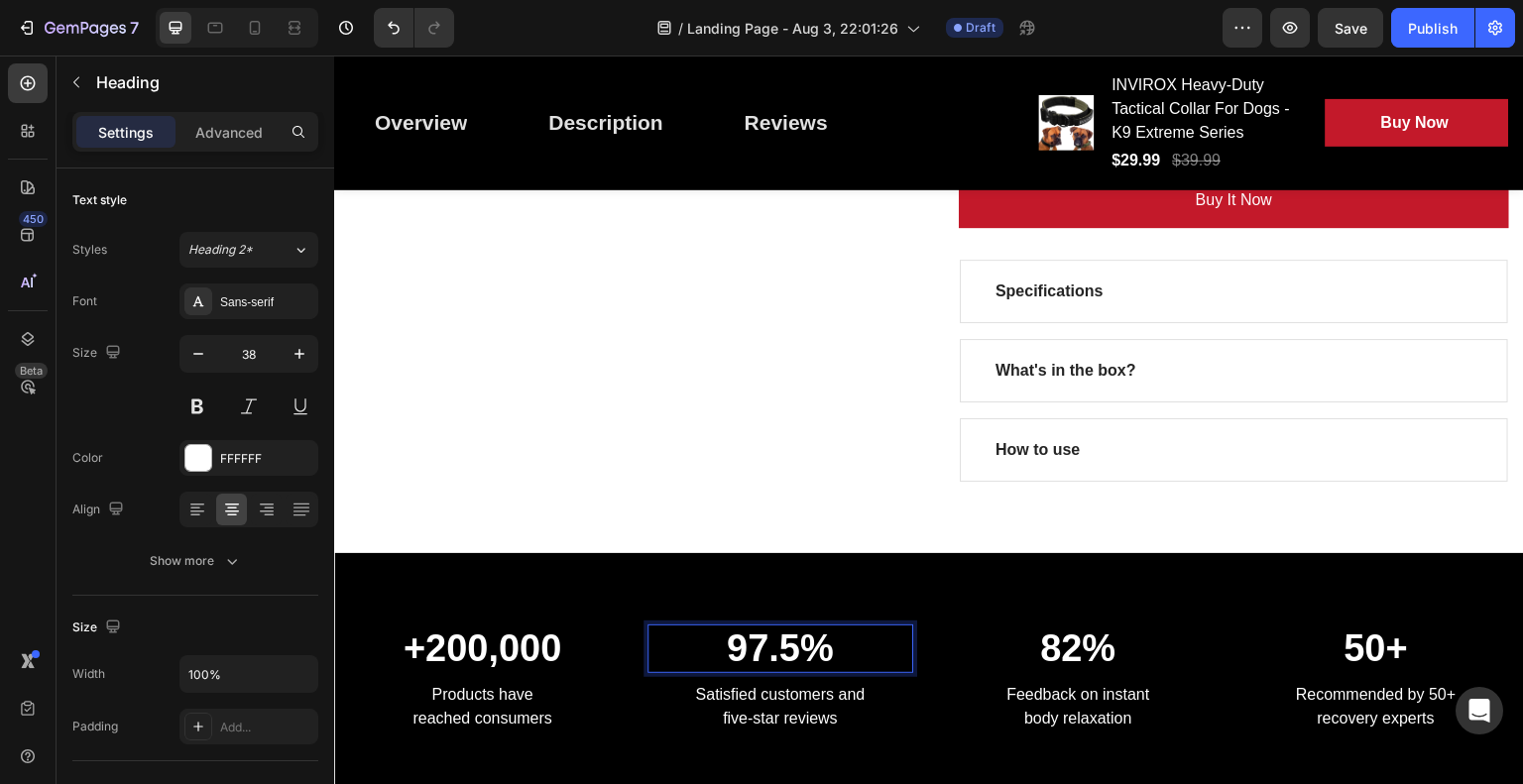 click on "97.5%" at bounding box center [780, 649] 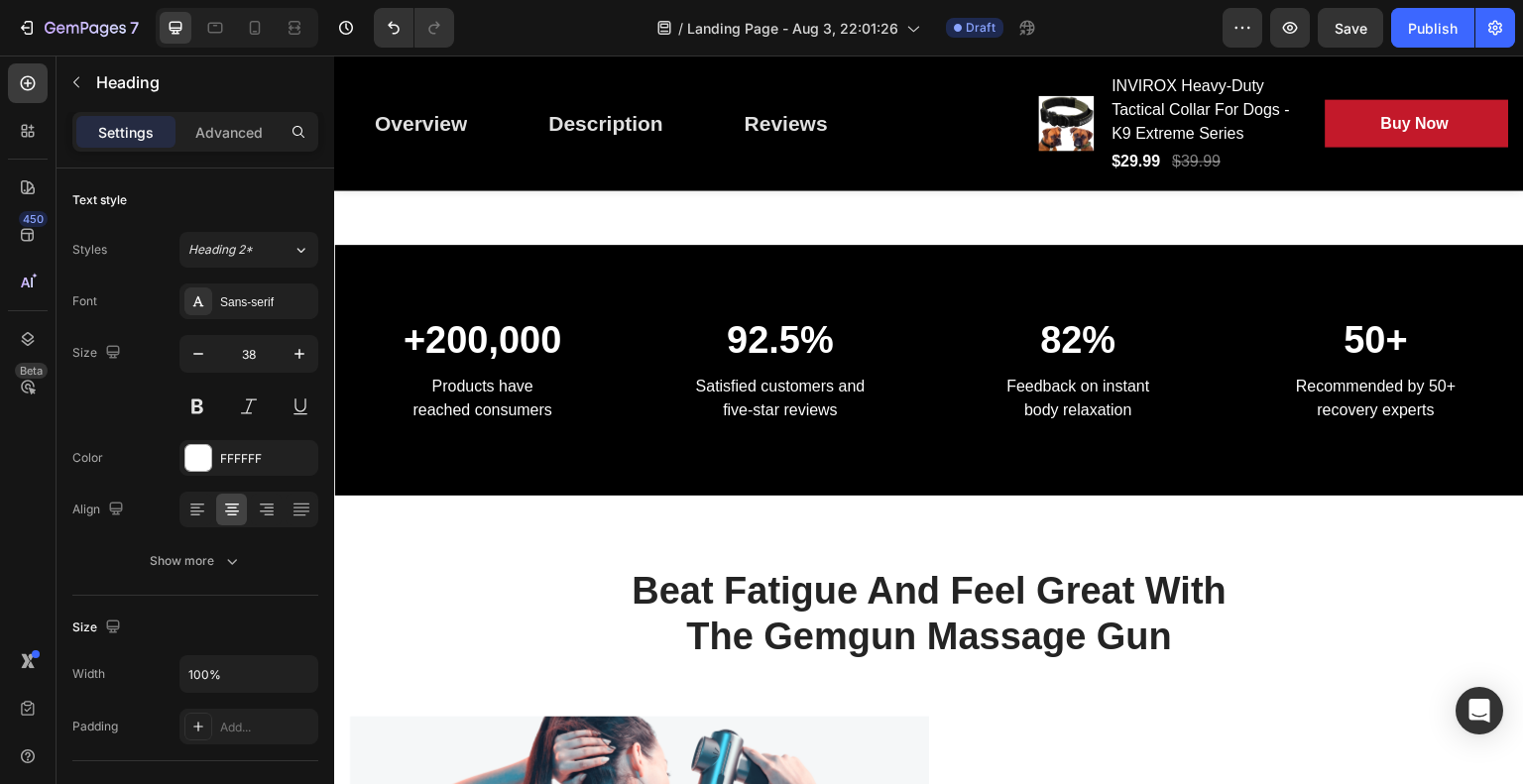 scroll, scrollTop: 1620, scrollLeft: 0, axis: vertical 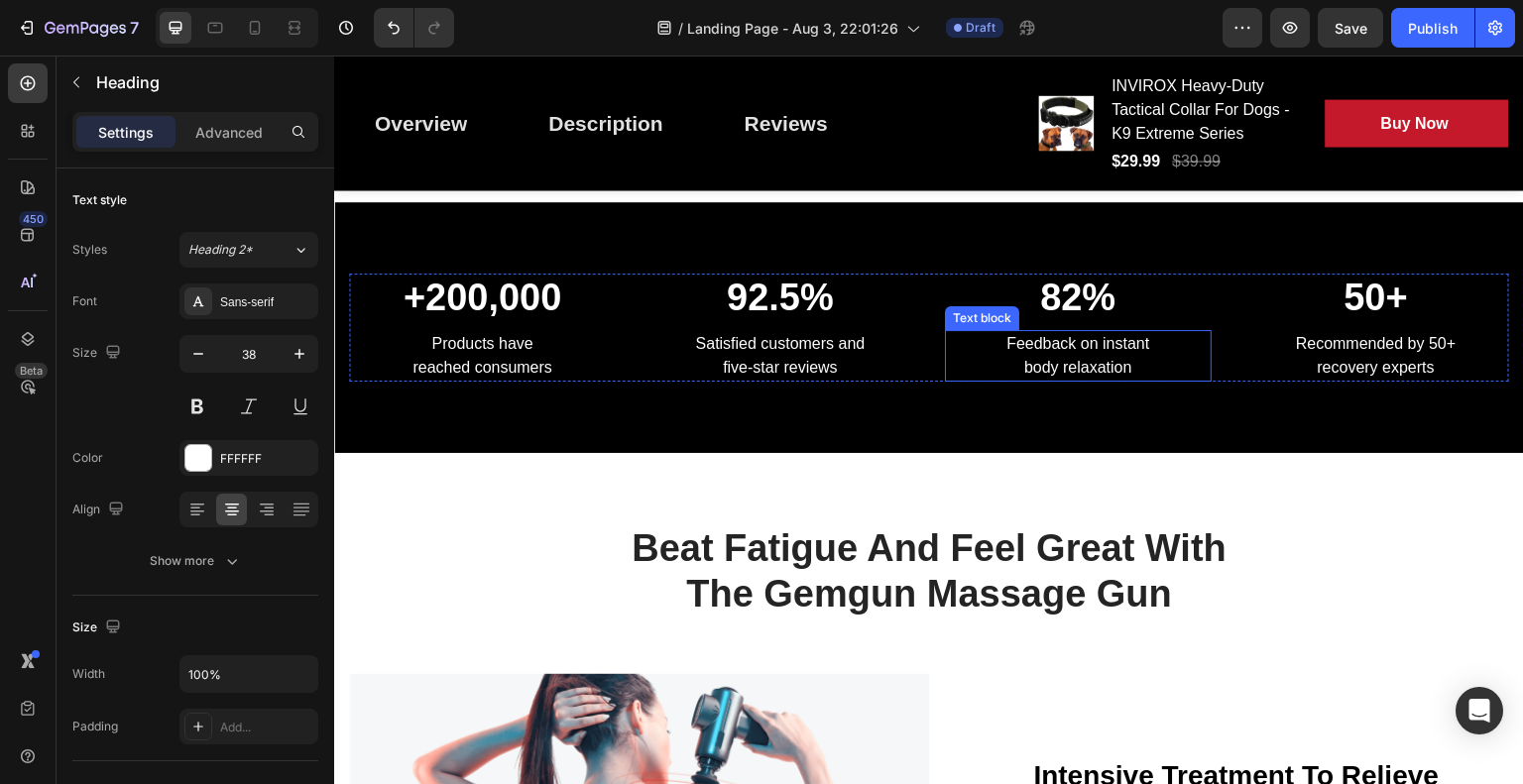 click on "Feedback on instant body relaxation" at bounding box center (1078, 356) 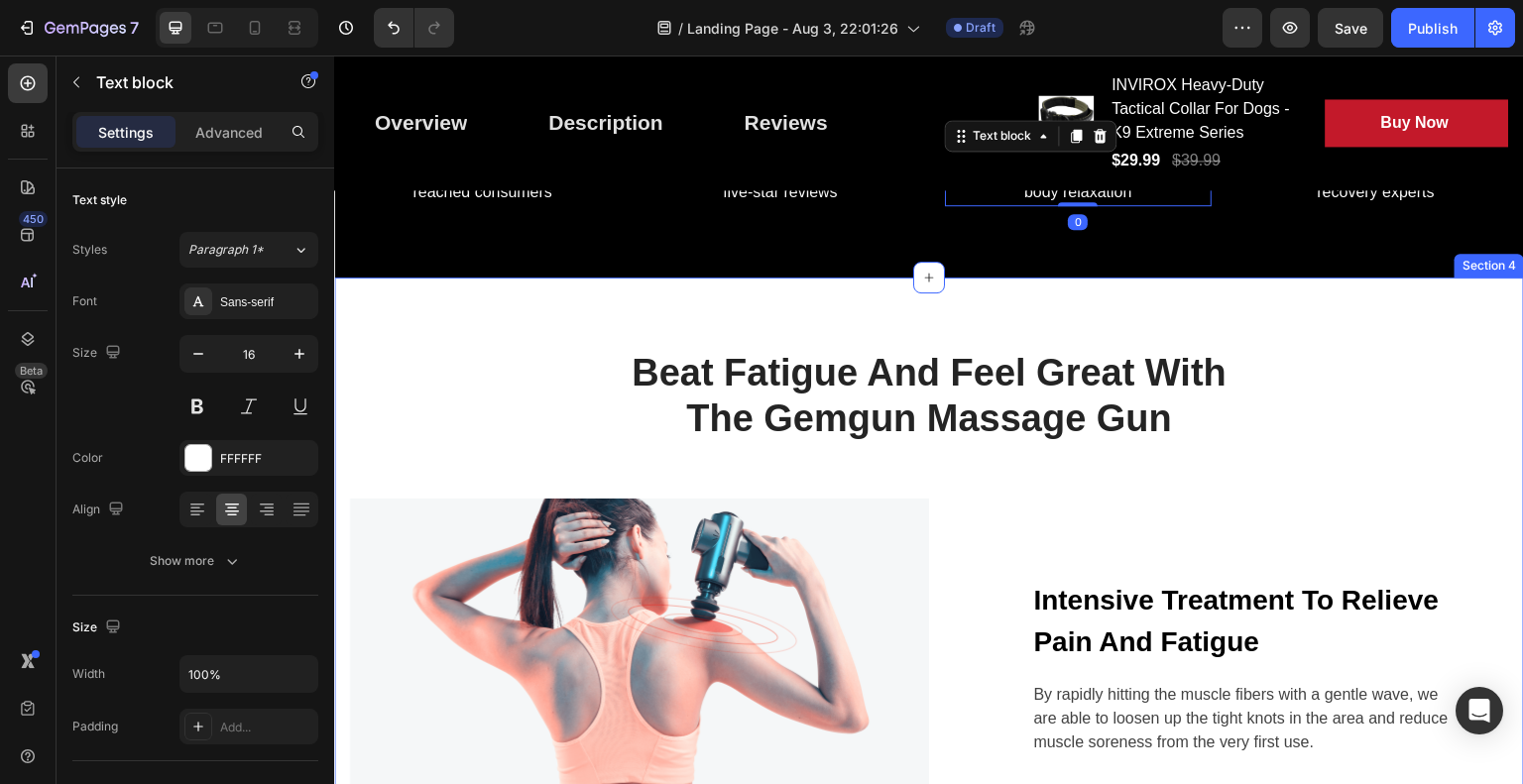 scroll, scrollTop: 1792, scrollLeft: 0, axis: vertical 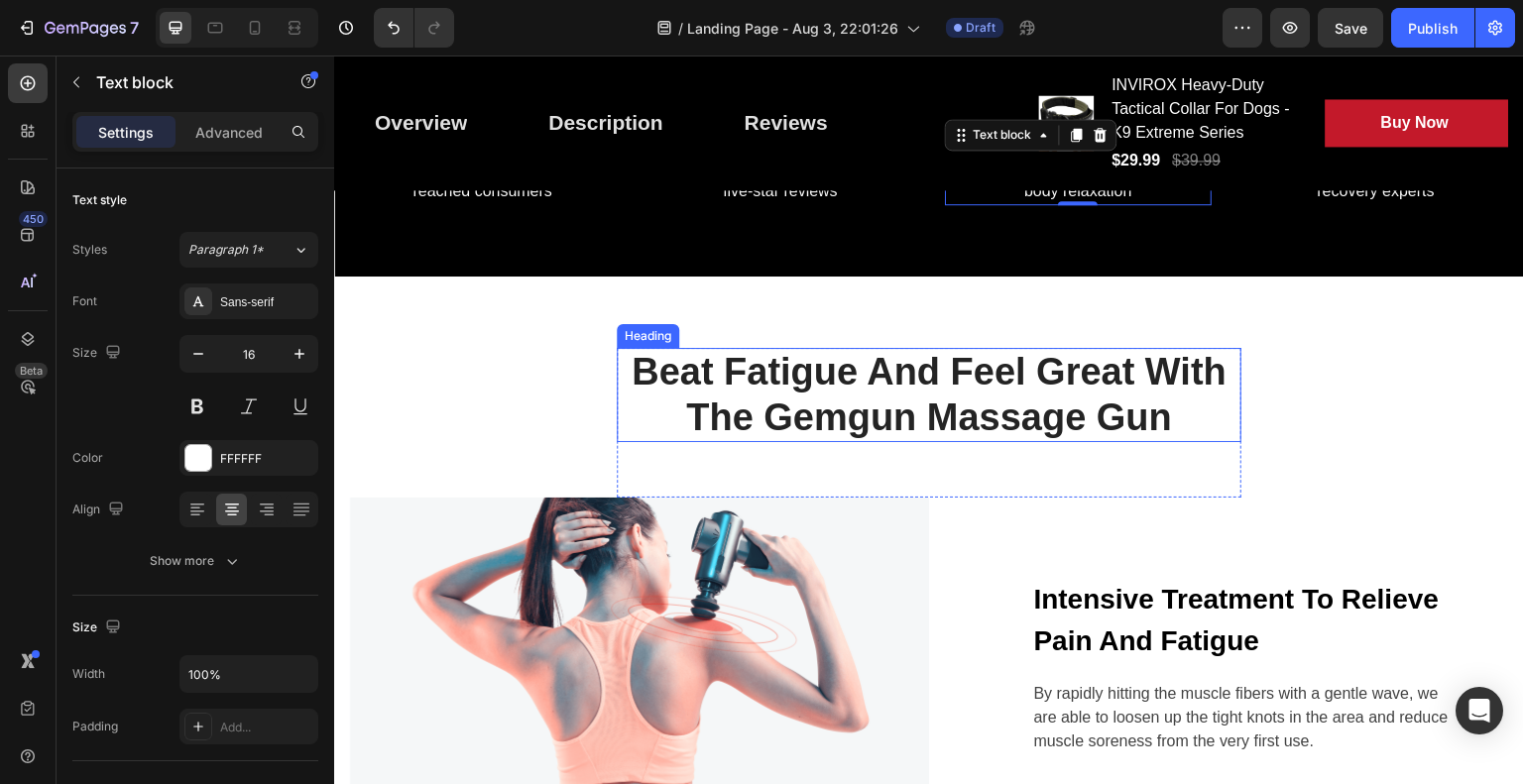 click on "Beat Fatigue And Feel Great With The Gemgun Massage Gun" at bounding box center (929, 394) 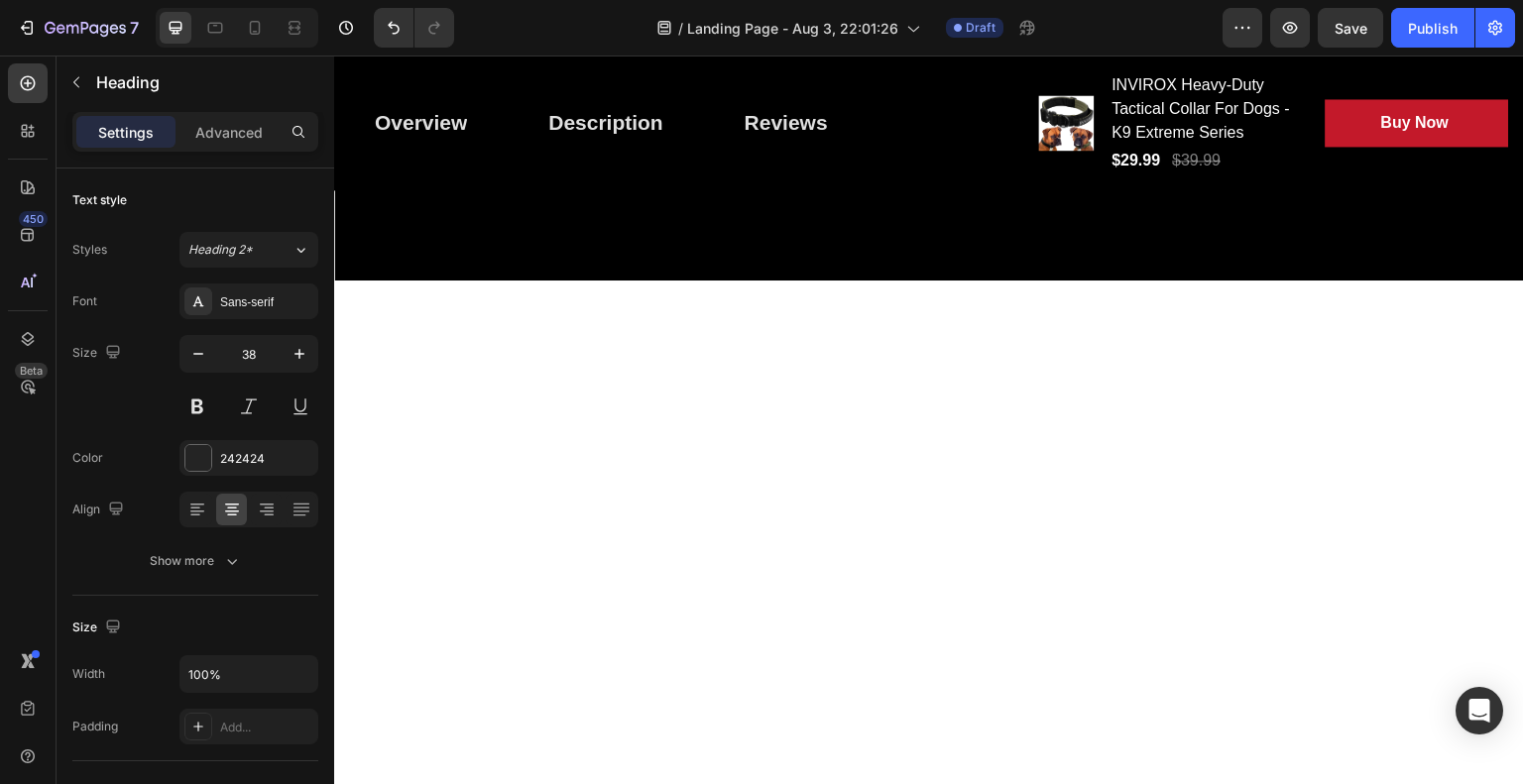 scroll, scrollTop: 0, scrollLeft: 0, axis: both 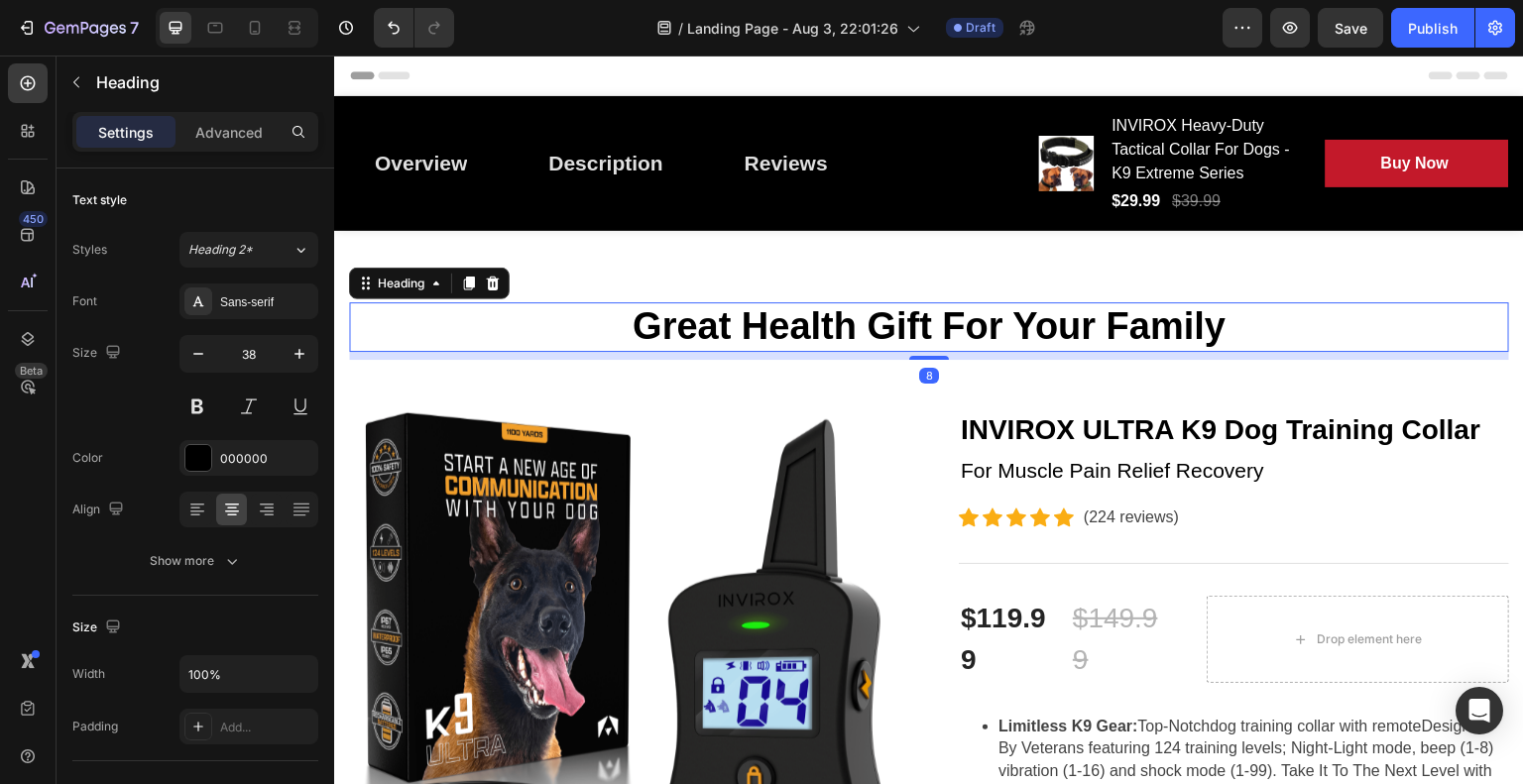 click on "Great Health Gift For Your Family" at bounding box center (929, 327) 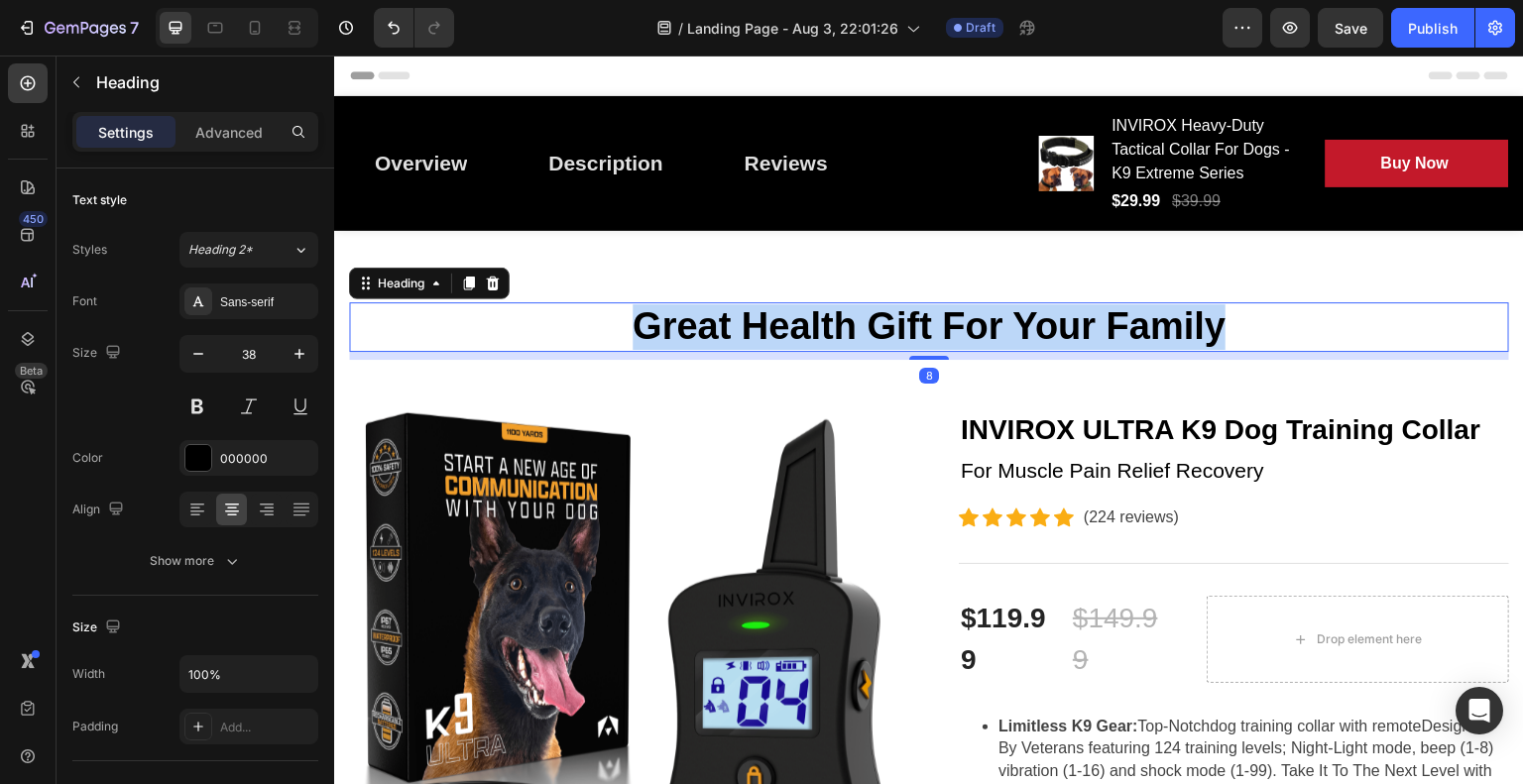 click on "Great Health Gift For Your Family" at bounding box center [929, 327] 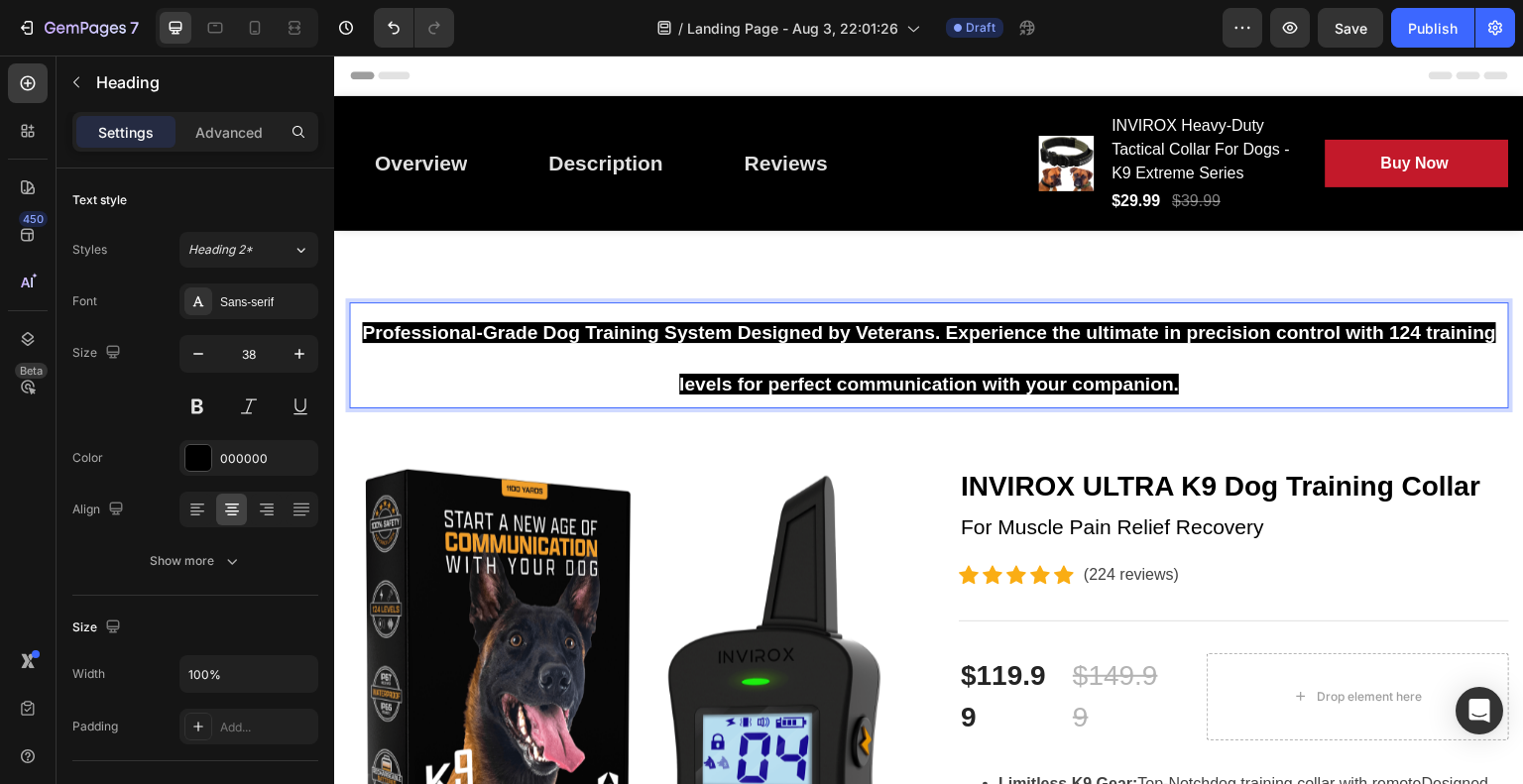 click on "Professional-Grade Dog Training System Designed by Veterans. Experience the ultimate in precision control with 124 training levels for perfect communication with your companion." at bounding box center (929, 355) 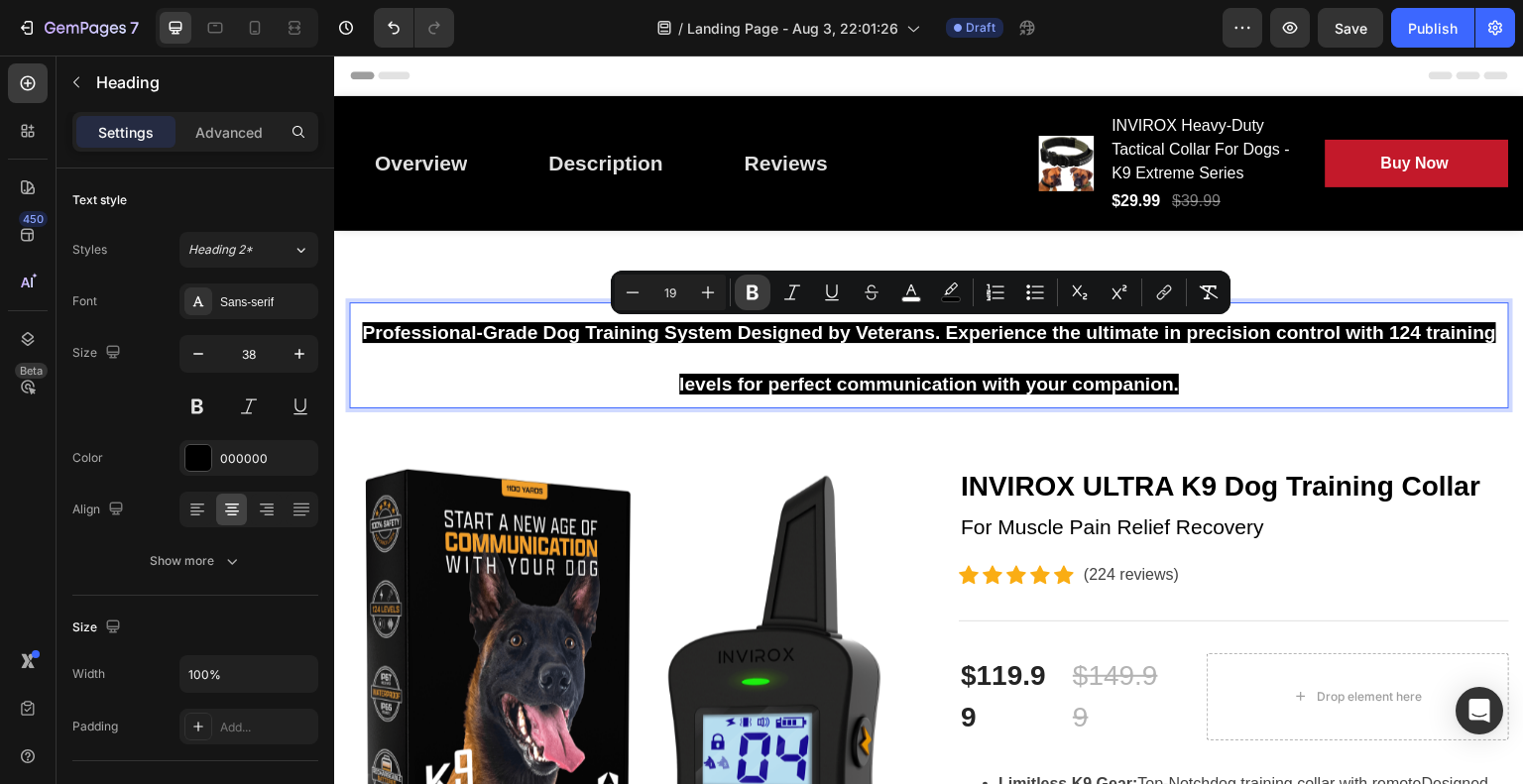 click on "Bold" at bounding box center [753, 292] 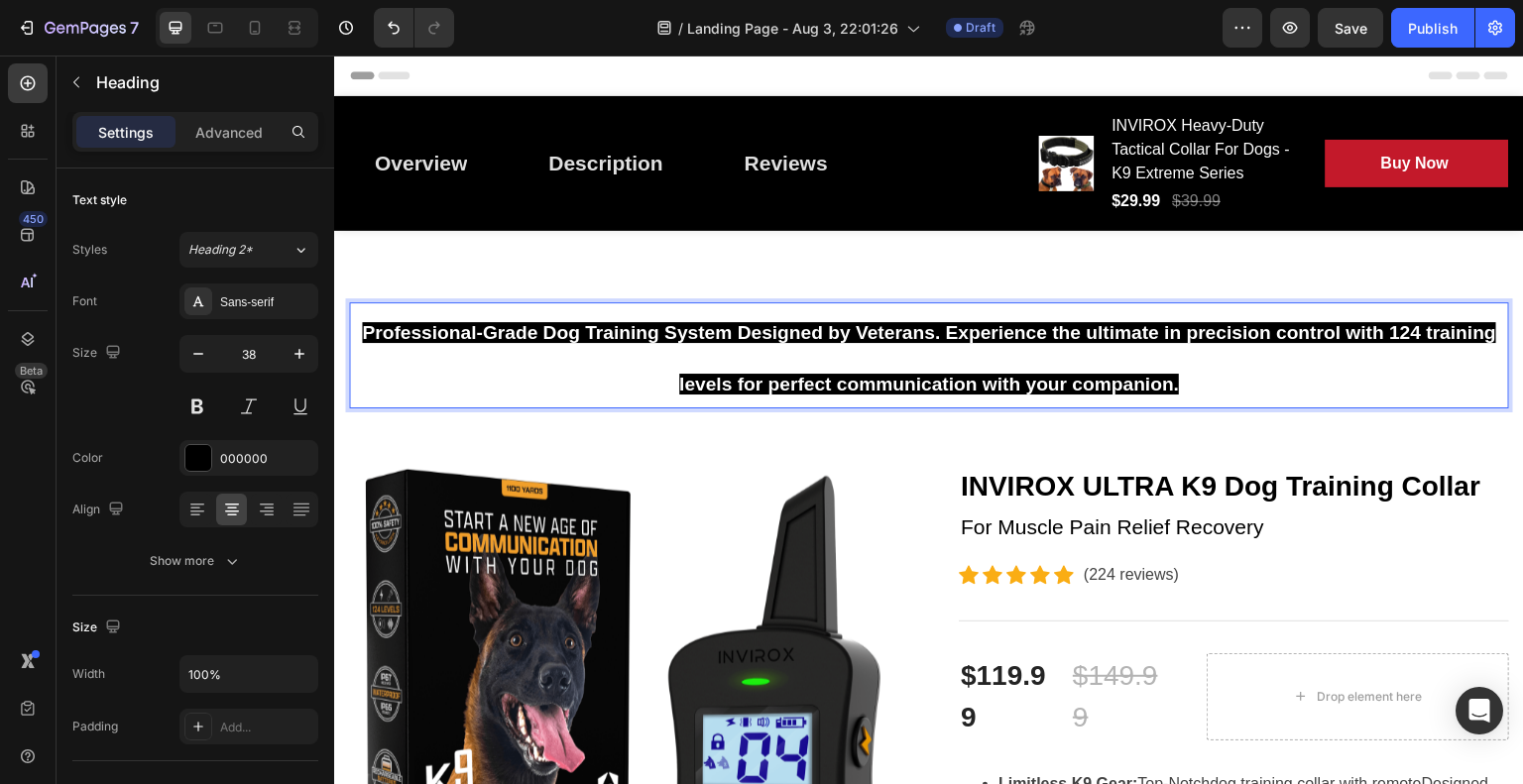 click on "Professional-Grade Dog Training System Designed by Veterans. Experience the ultimate in precision control with 124 training levels for perfect communication with your companion." at bounding box center [929, 358] 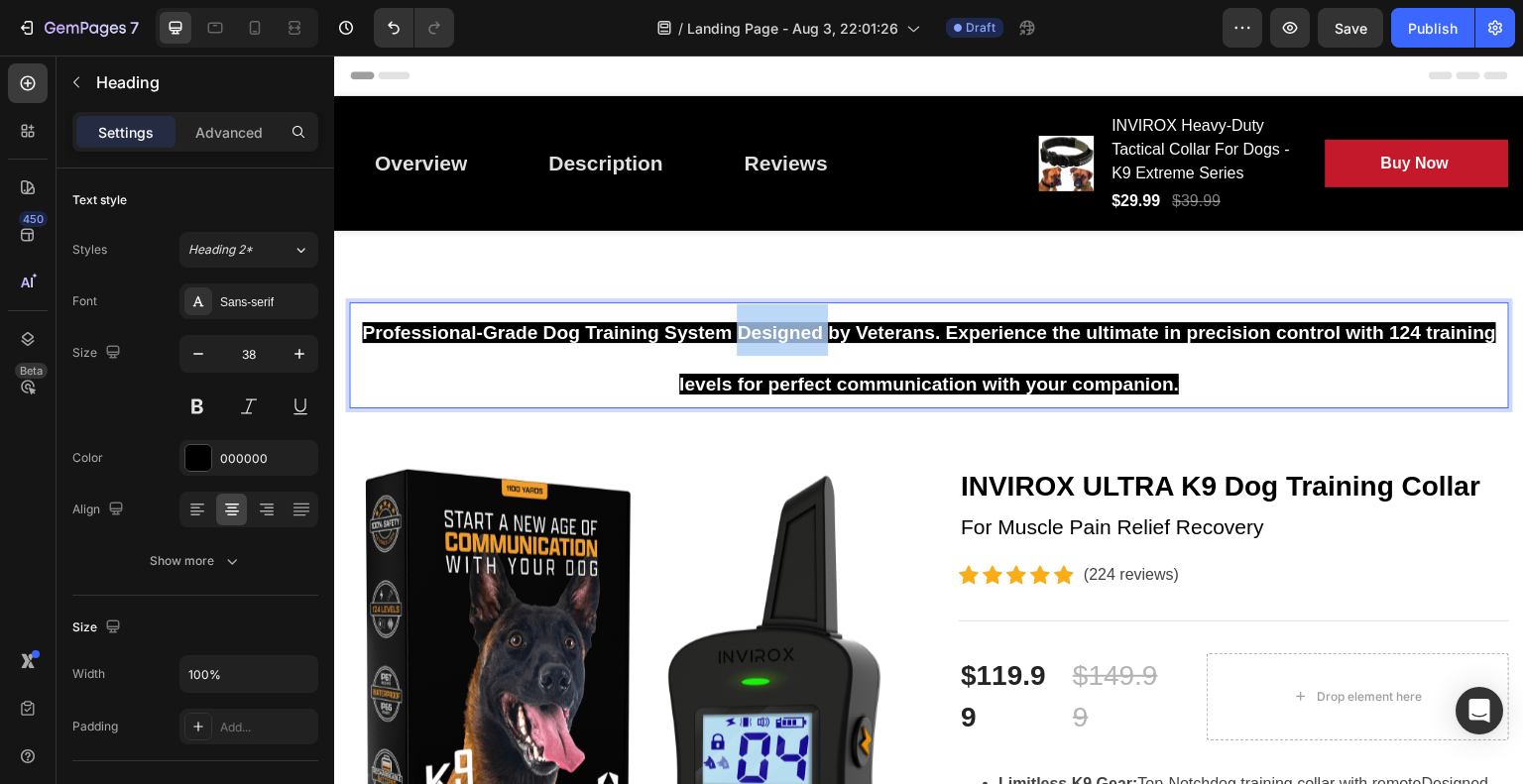 click on "Professional-Grade Dog Training System Designed by Veterans. Experience the ultimate in precision control with 124 training levels for perfect communication with your companion." at bounding box center (929, 358) 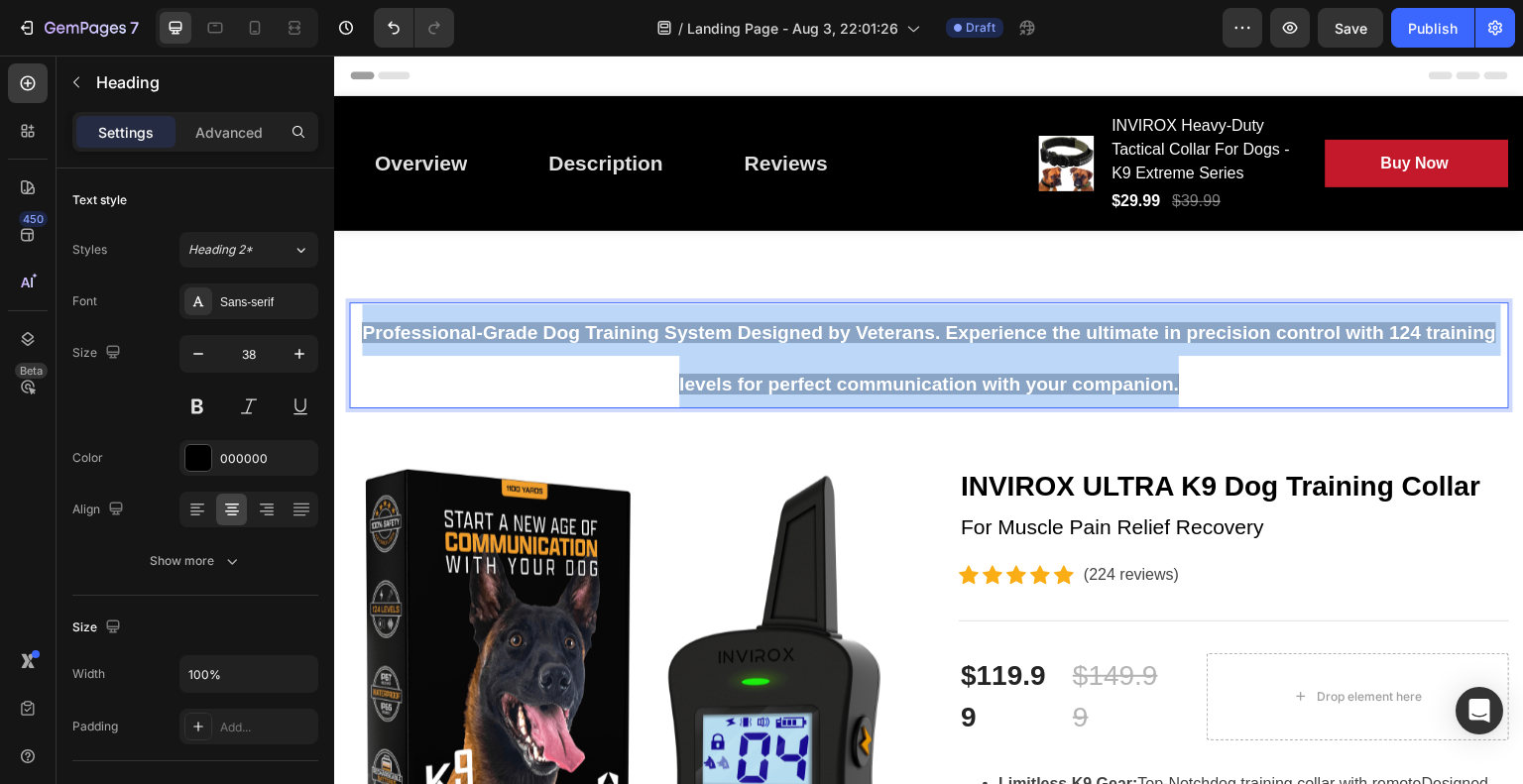 click on "Professional-Grade Dog Training System Designed by Veterans. Experience the ultimate in precision control with 124 training levels for perfect communication with your companion." at bounding box center (929, 358) 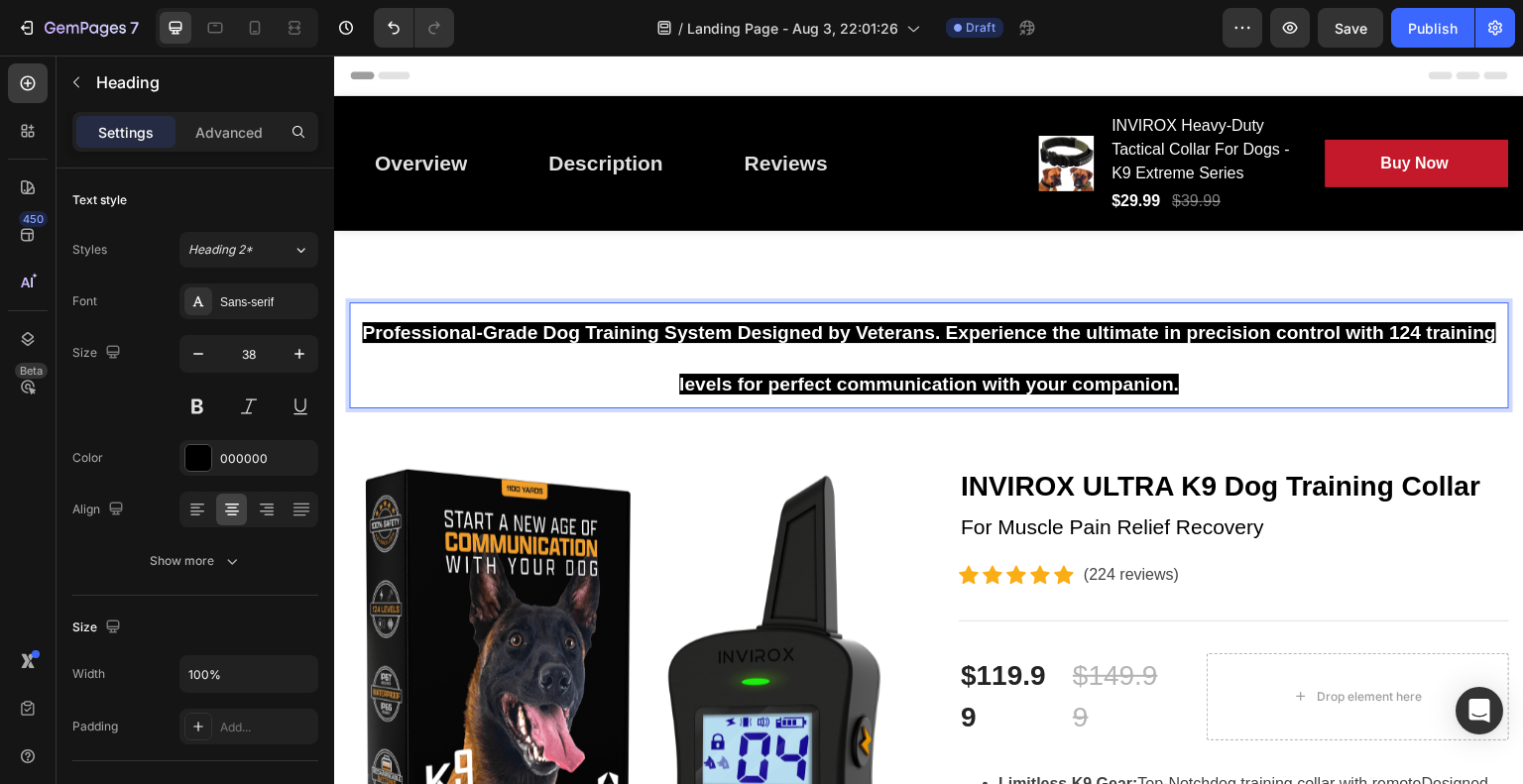 click on "Professional-Grade Dog Training System Designed by Veterans. Experience the ultimate in precision control with 124 training levels for perfect communication with your companion." at bounding box center [929, 358] 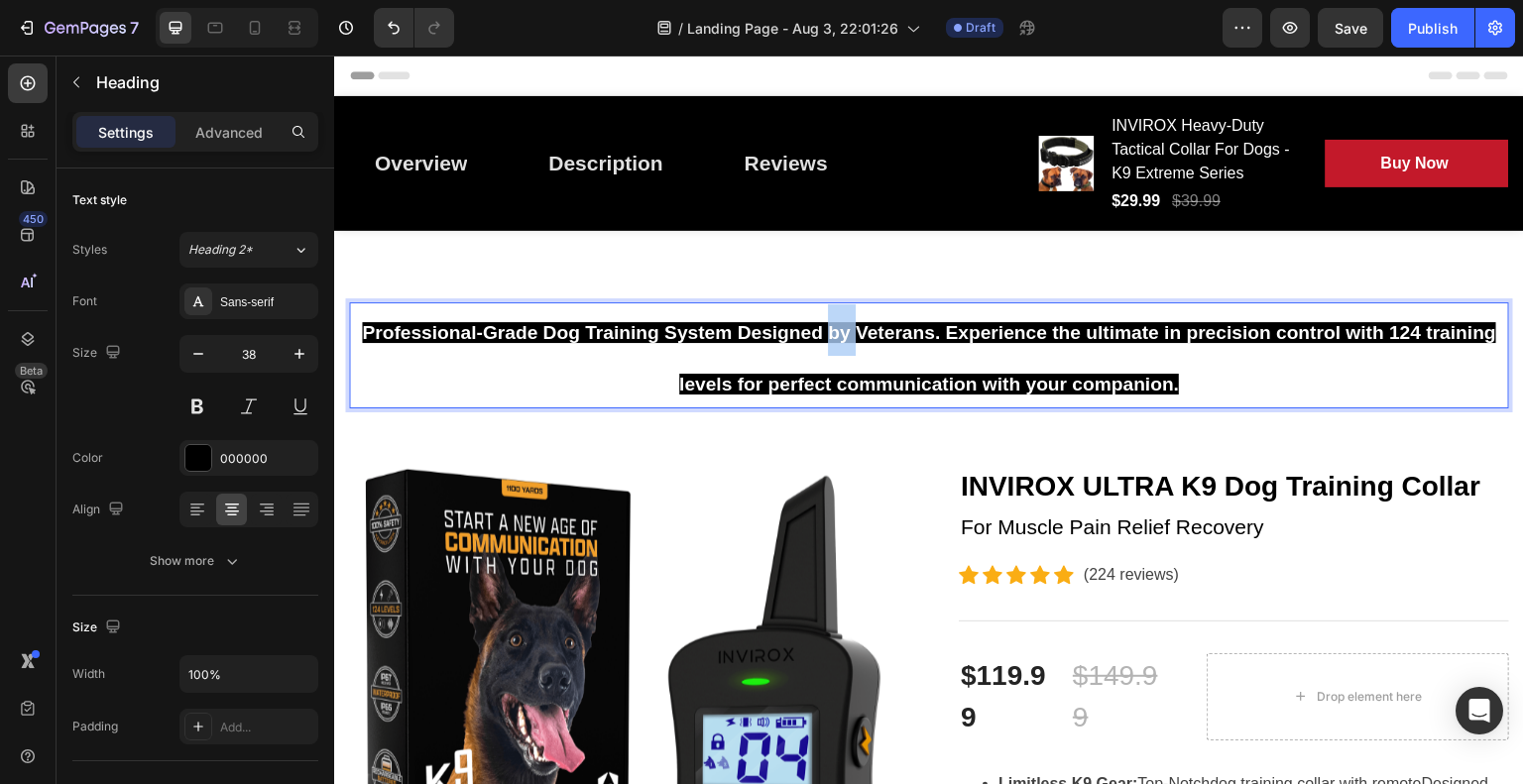 click on "Professional-Grade Dog Training System Designed by Veterans. Experience the ultimate in precision control with 124 training levels for perfect communication with your companion." at bounding box center (929, 358) 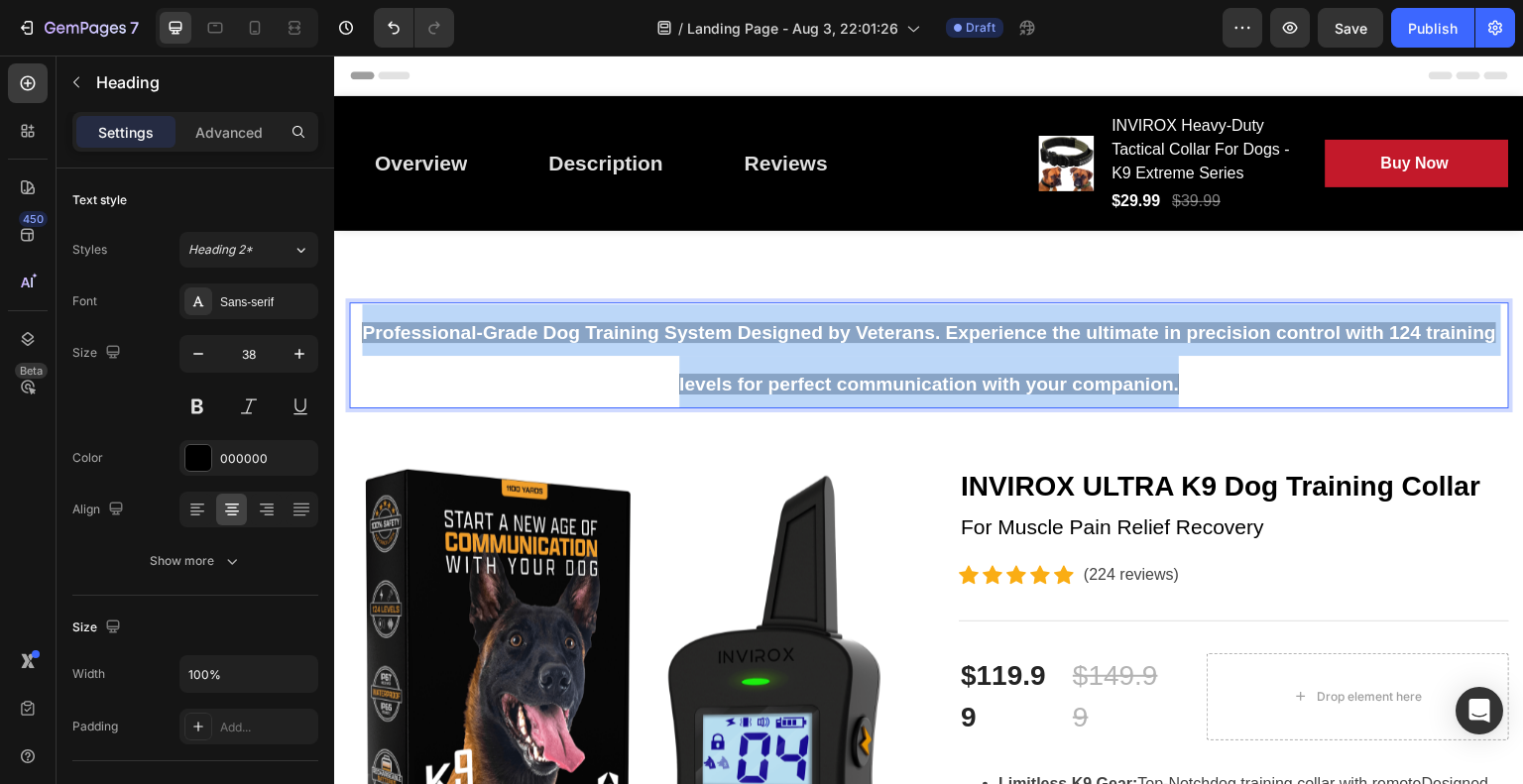 click on "Professional-Grade Dog Training System Designed by Veterans. Experience the ultimate in precision control with 124 training levels for perfect communication with your companion." at bounding box center (929, 358) 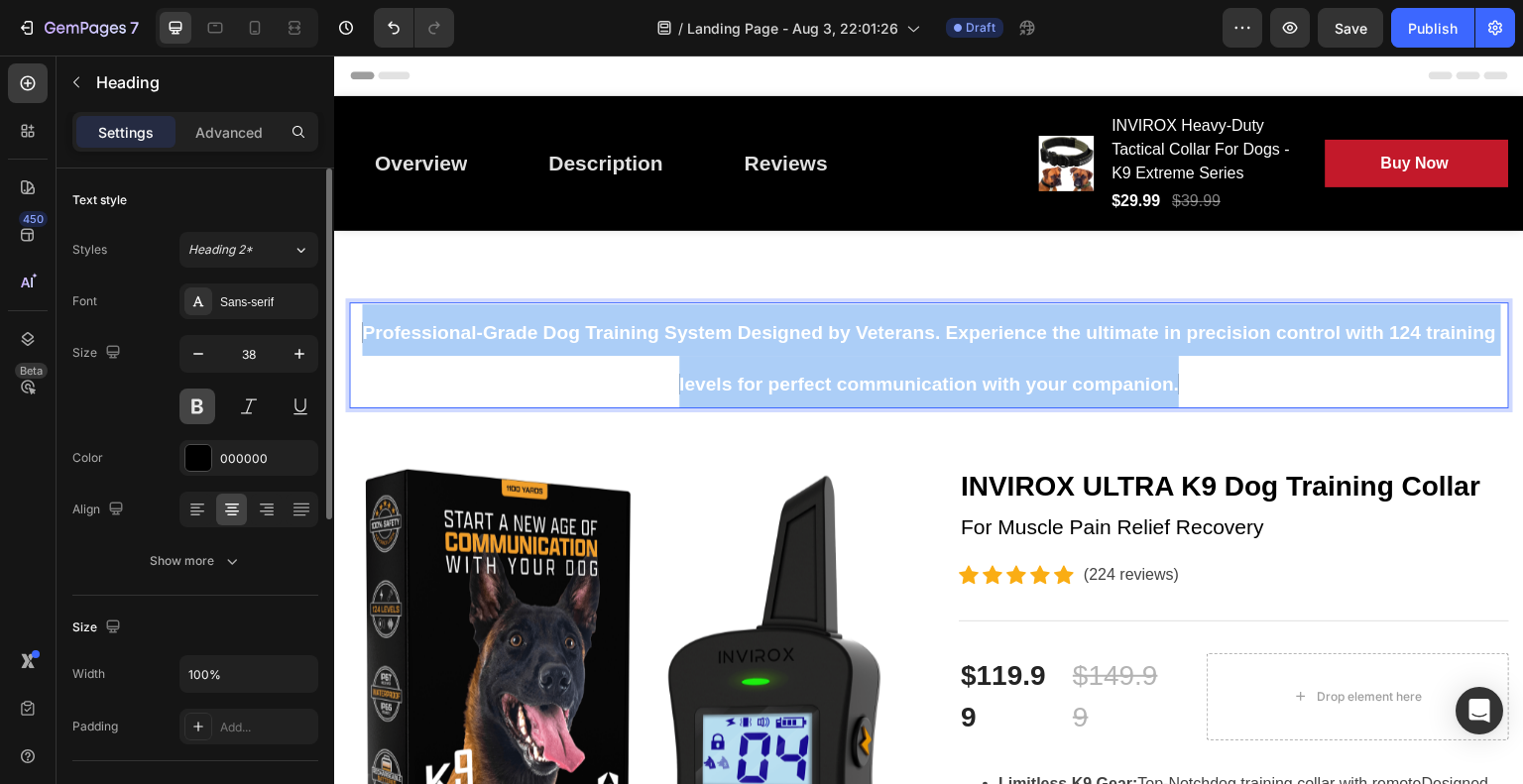 click at bounding box center [197, 406] 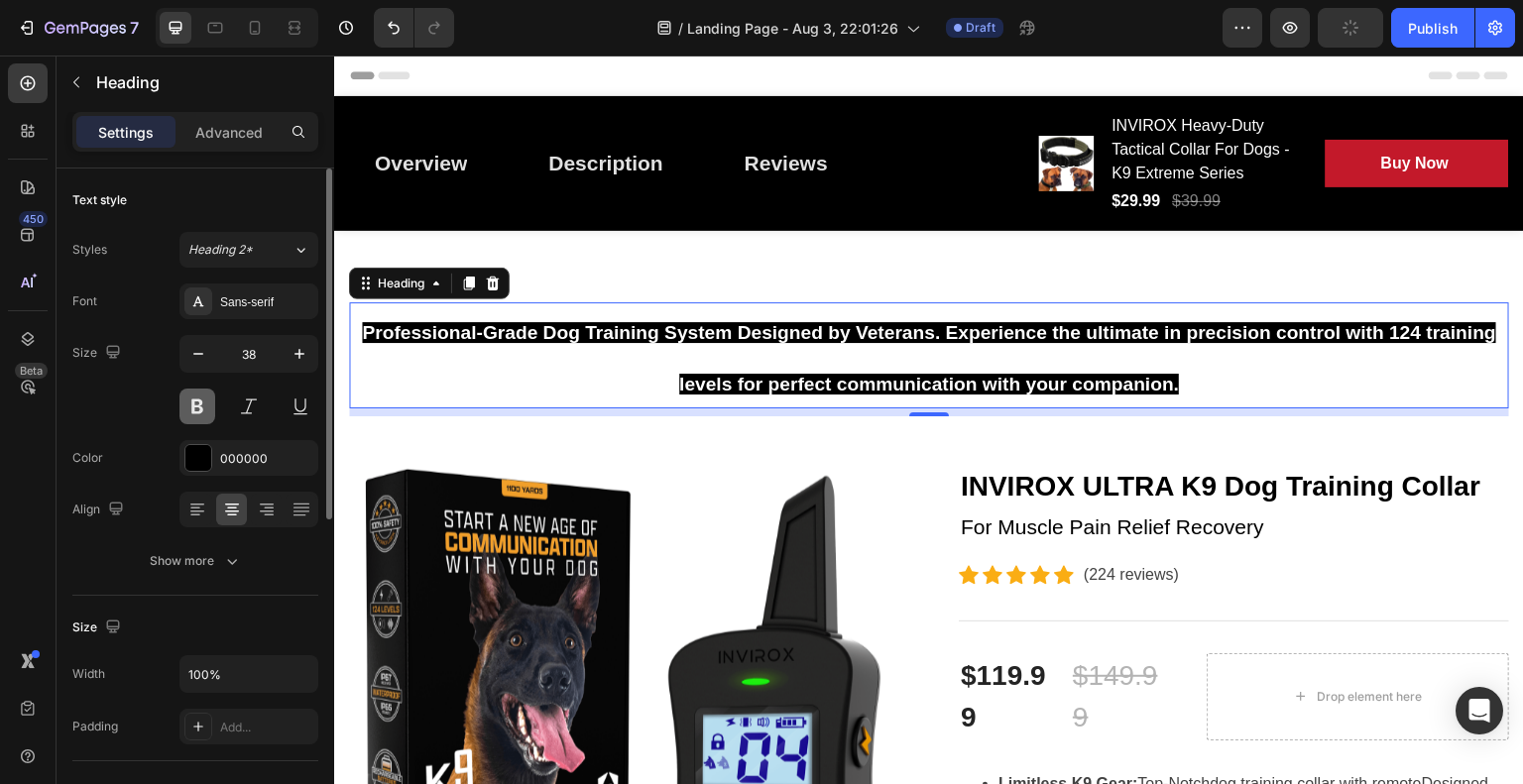 click at bounding box center [197, 406] 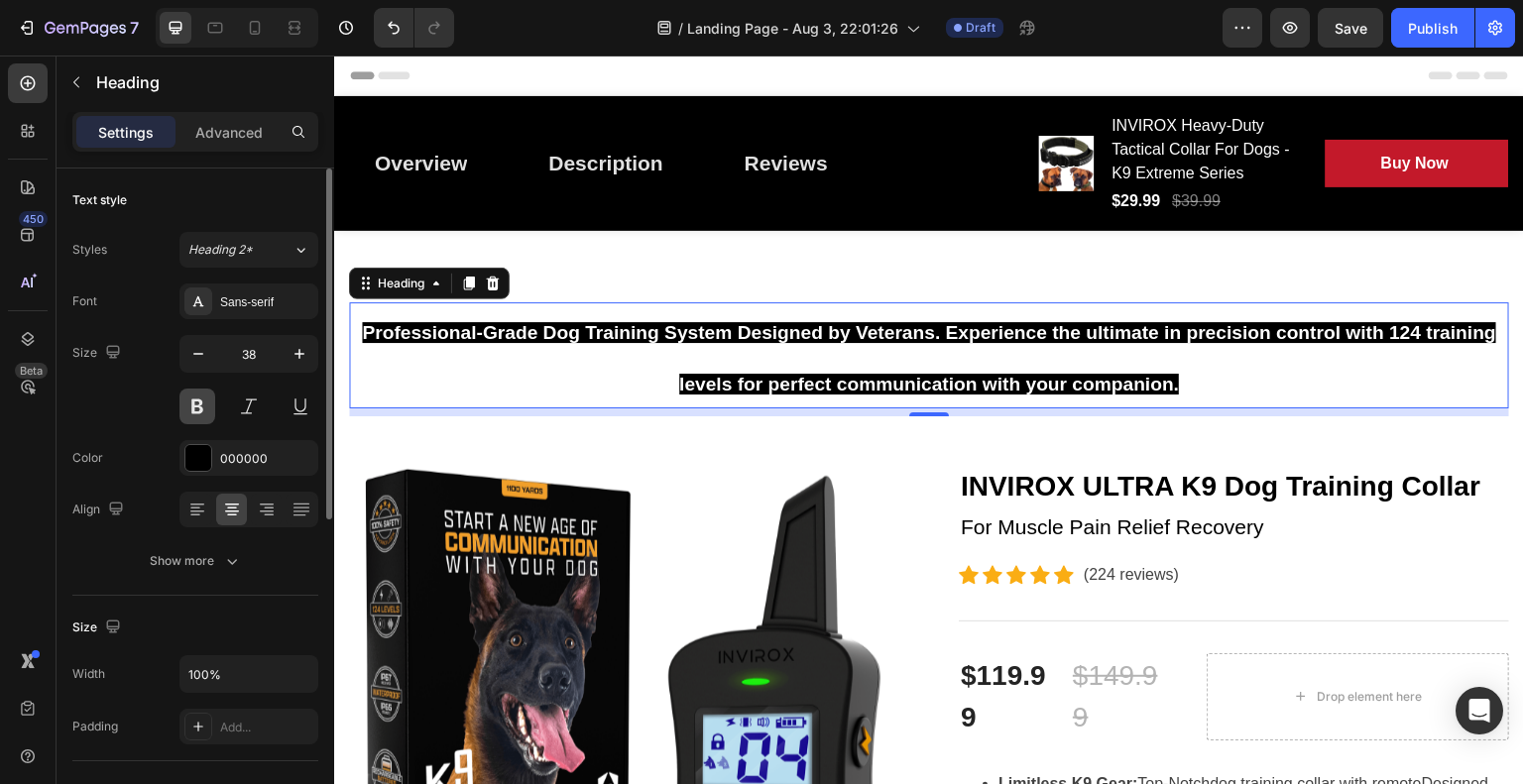 click at bounding box center (197, 406) 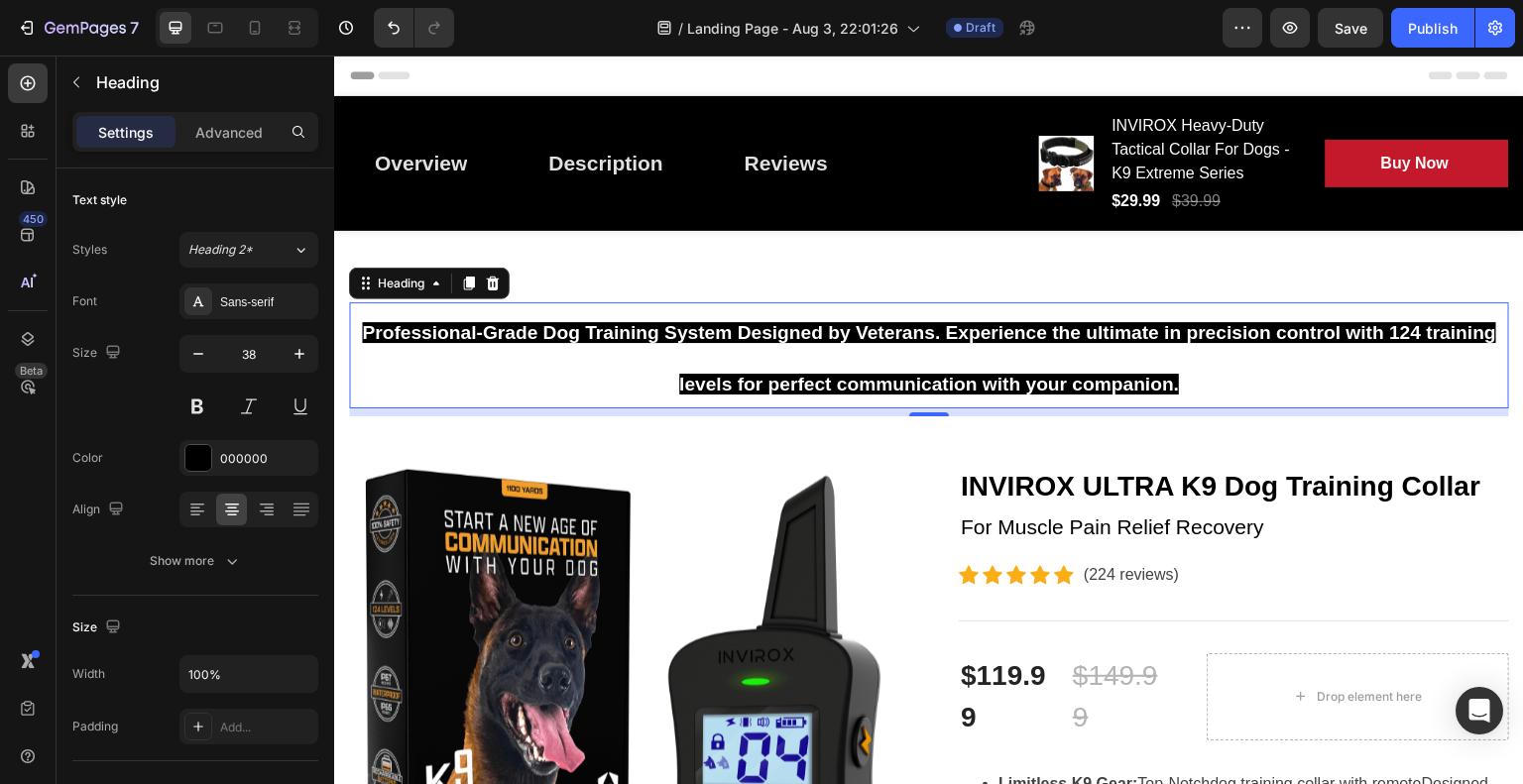 click on "Professional-Grade Dog Training System Designed by Veterans. Experience the ultimate in precision control with 124 training levels for perfect communication with your companion." at bounding box center [929, 355] 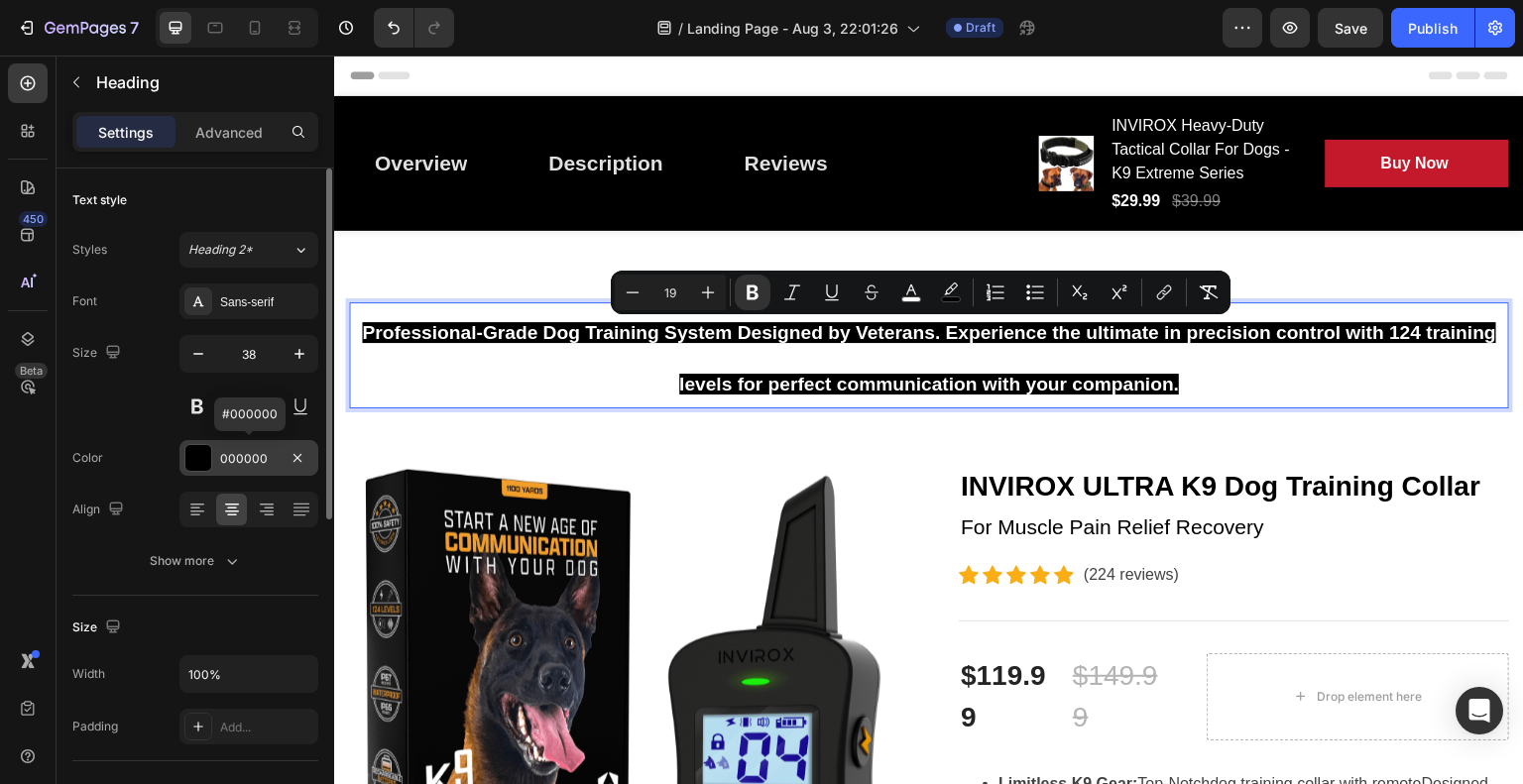 click on "000000" at bounding box center [249, 458] 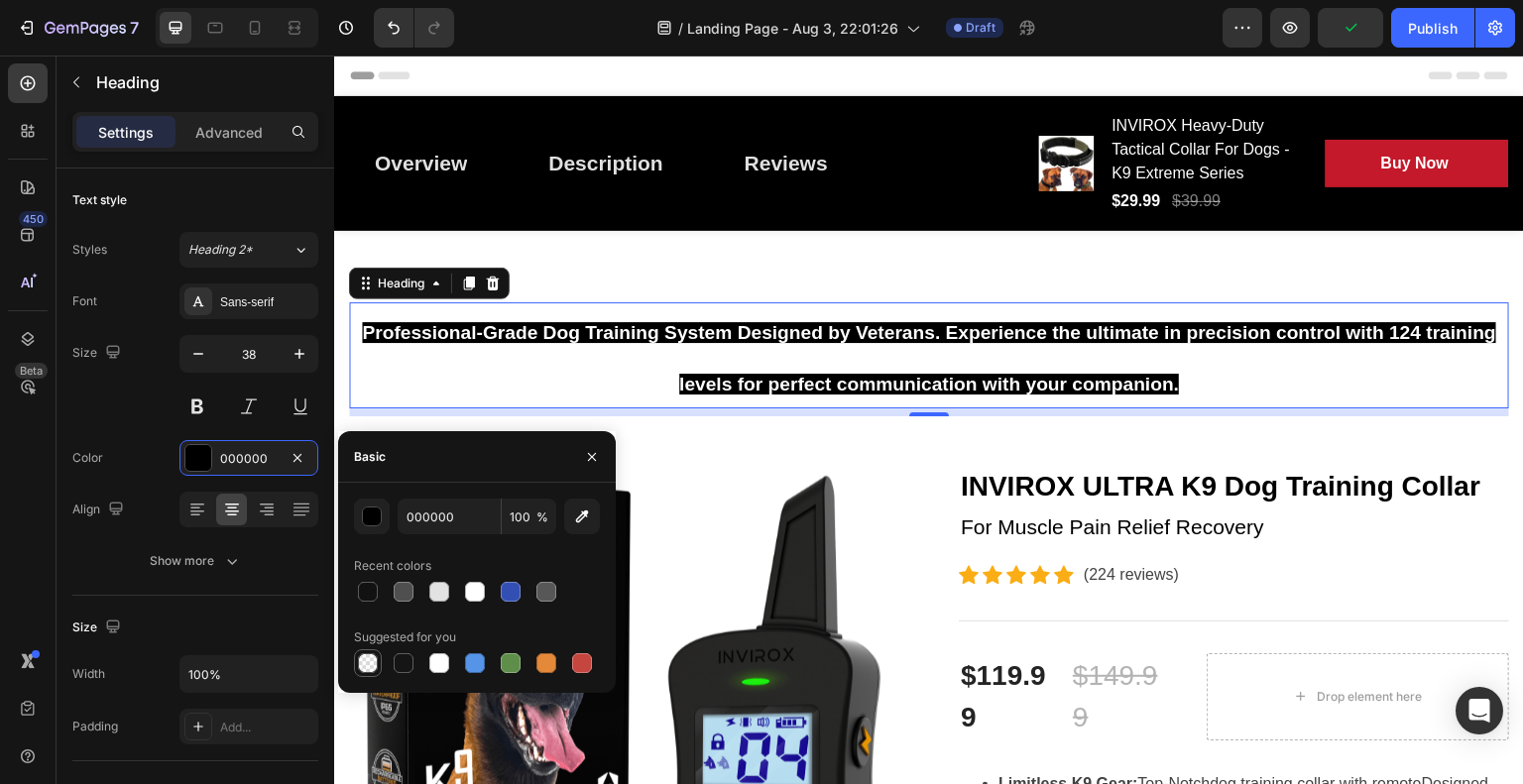 click at bounding box center (368, 663) 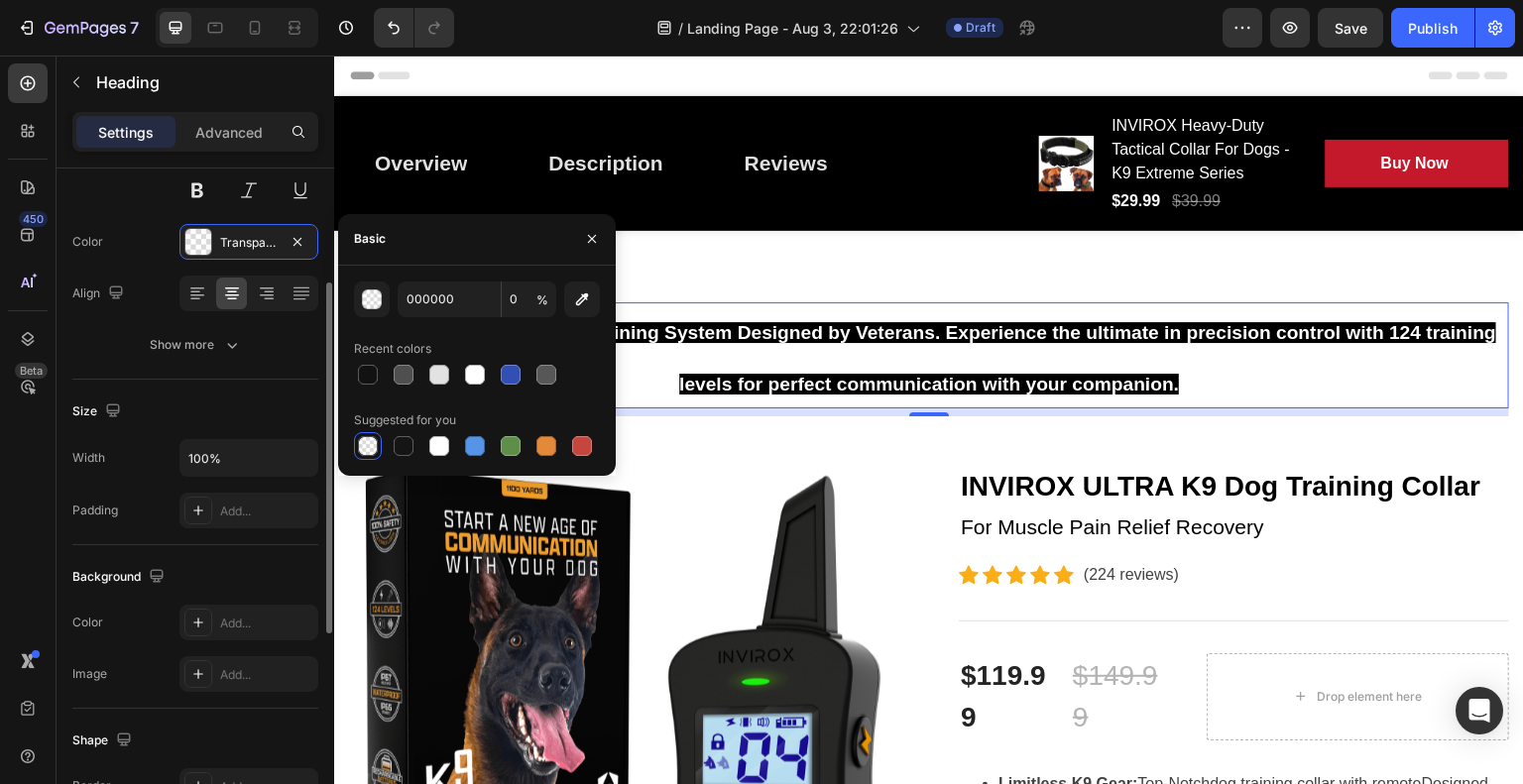 scroll, scrollTop: 217, scrollLeft: 0, axis: vertical 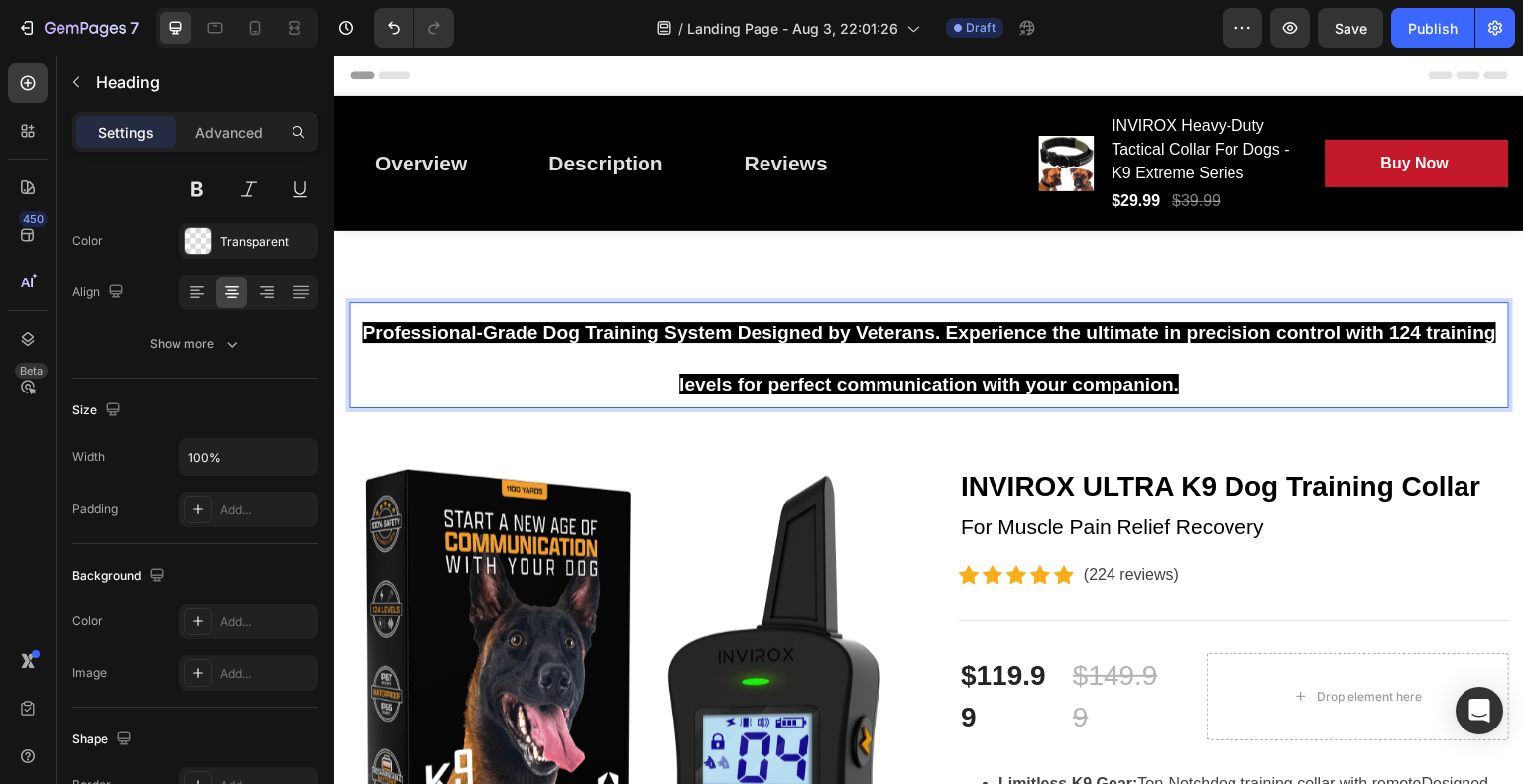 click on "Professional-Grade Dog Training System Designed by Veterans. Experience the ultimate in precision control with 124 training levels for perfect communication with your companion." at bounding box center (929, 355) 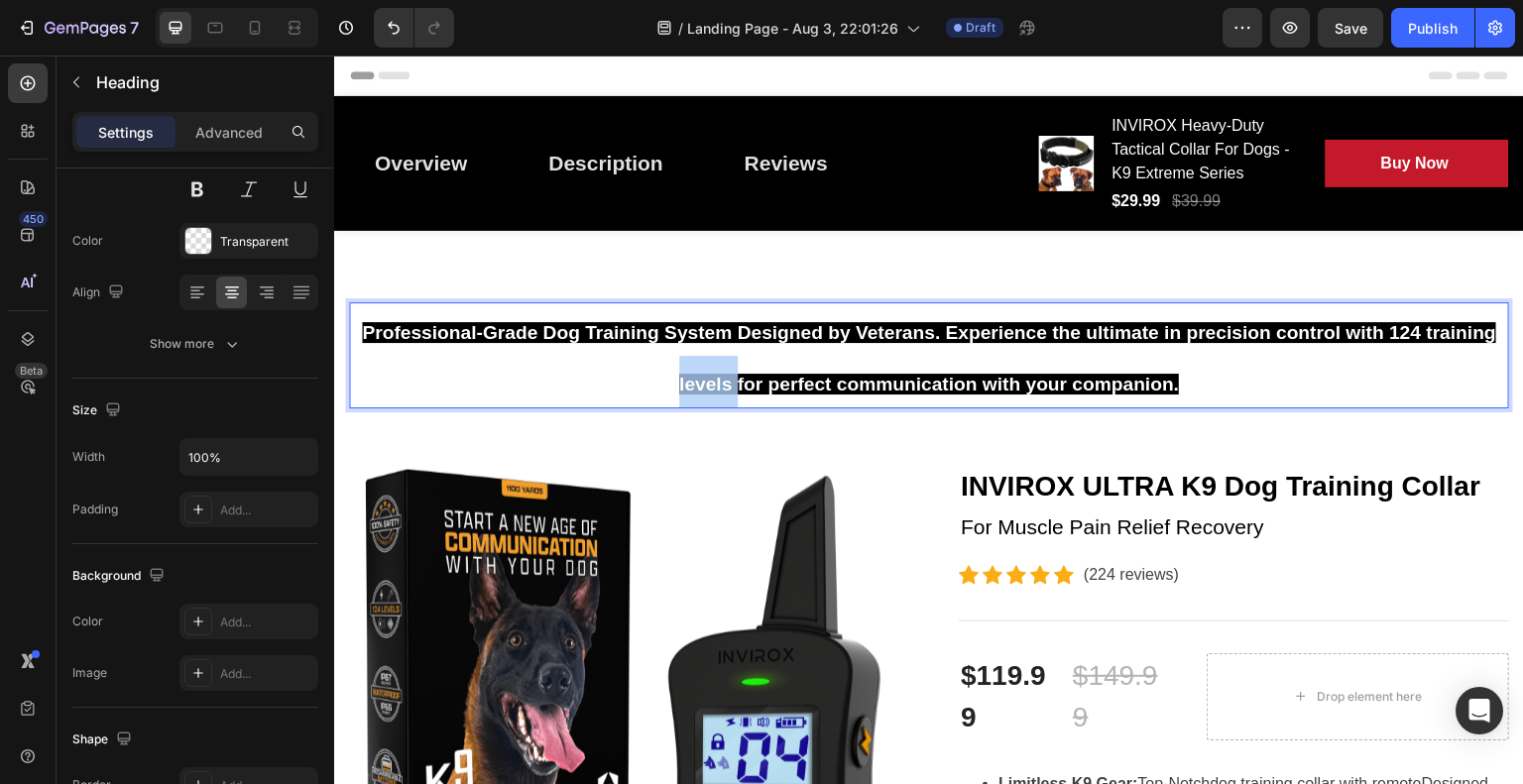 click on "Professional-Grade Dog Training System Designed by Veterans. Experience the ultimate in precision control with 124 training levels for perfect communication with your companion." at bounding box center (929, 355) 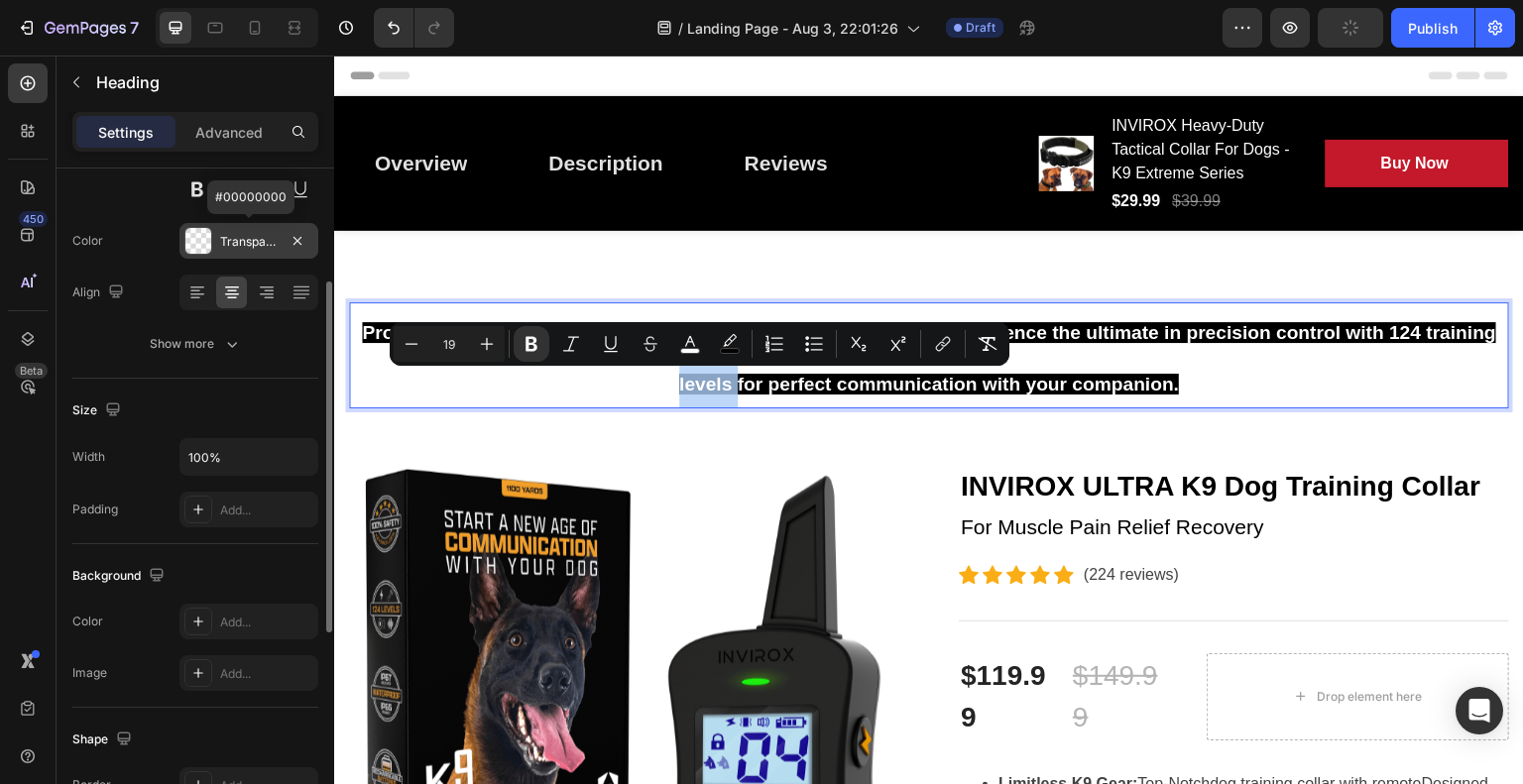 scroll, scrollTop: 0, scrollLeft: 0, axis: both 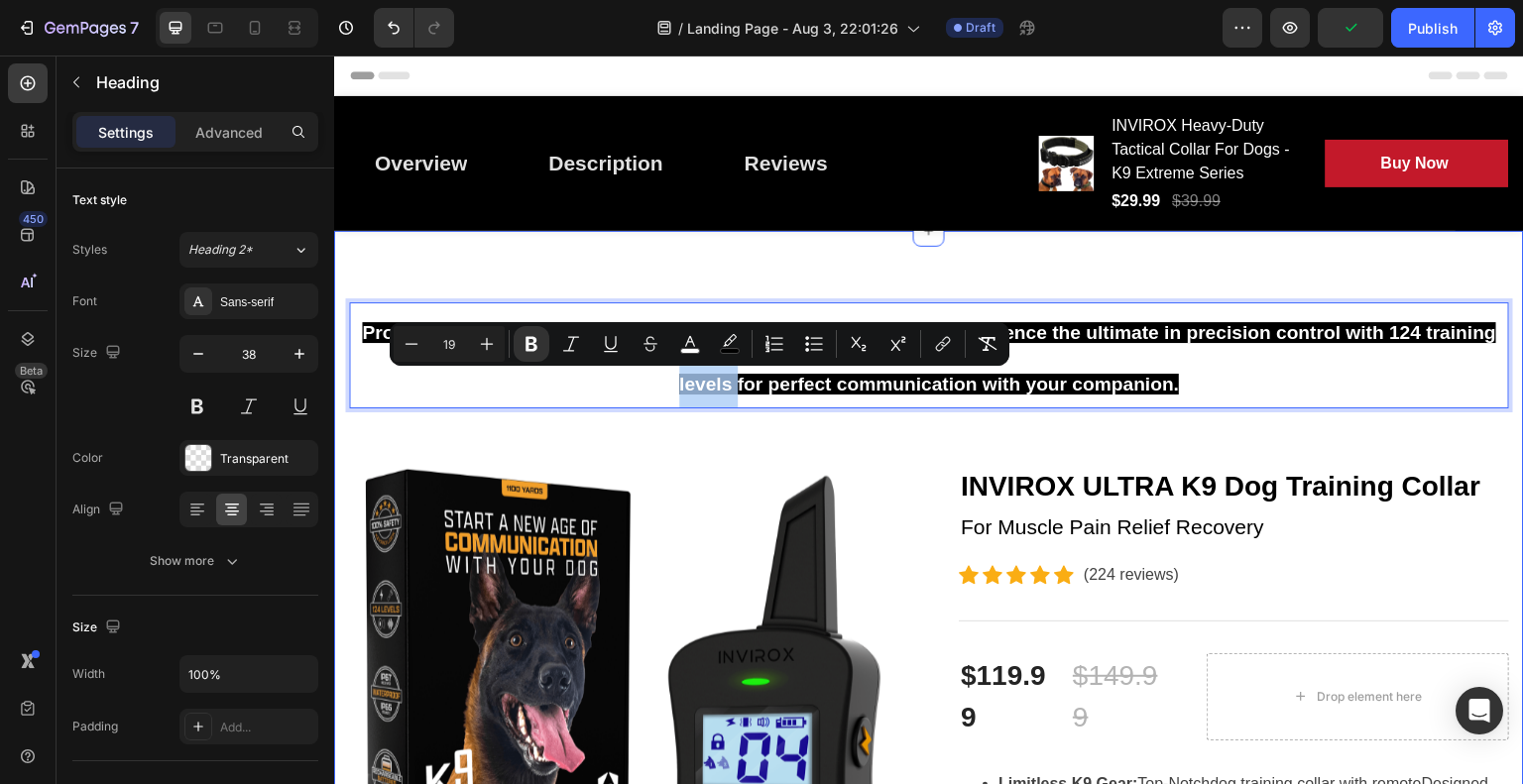 click on "Professional-Grade Dog Training System Designed by Veterans. Experience the ultimate in precision control with 124 training levels for perfect communication with your companion. Heading   8 Row Product Images INVIROX ULTRA K9 Dog Training Collar (P) Title For Muscle Pain Relief Recovery Text block                Icon                Icon                Icon                Icon                Icon Icon List Hoz (224 reviews) Text block Row                Title Line $119.99 (P) Price (P) Price $149.99 (P) Price (P) Price Row
Drop element here Row
Limitless K9 Gear:  Top-Notch  dog training collar with remote  Designed By Veterans featuring 124 training levels; Night-Light mode, beep (1-8) vibration (1-16) and shock mode (1-99). Take It To The Next Level with an ergonomic remote & 2 ways to wear; belt clip & lanyard.
Lab & Field Tested:  Safe  Training Collar For Dogs  - No accidental shock with a keypad lock. Award-winning  E Collar
100% Waterproof System:   IP67" at bounding box center [929, 1055] 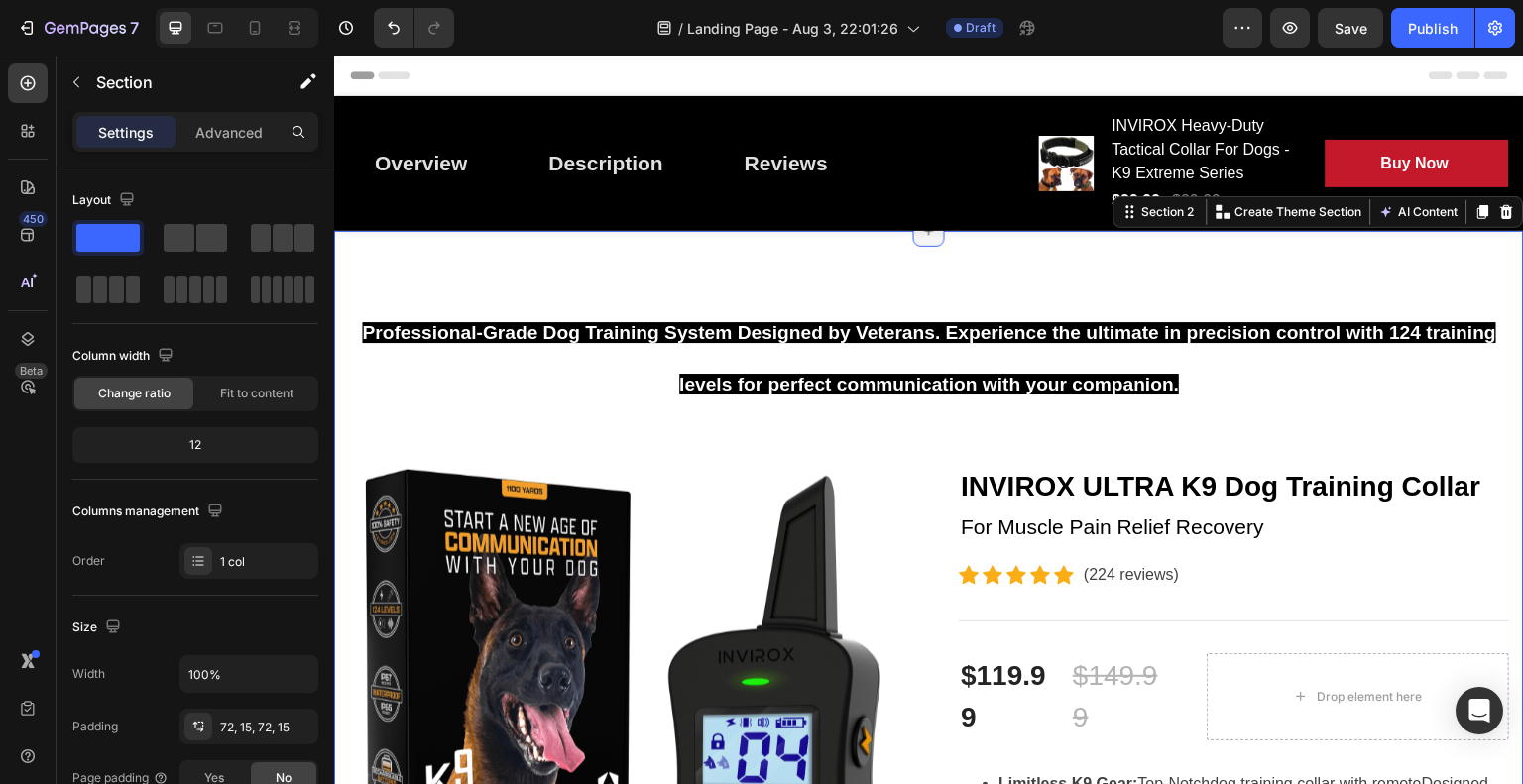 click 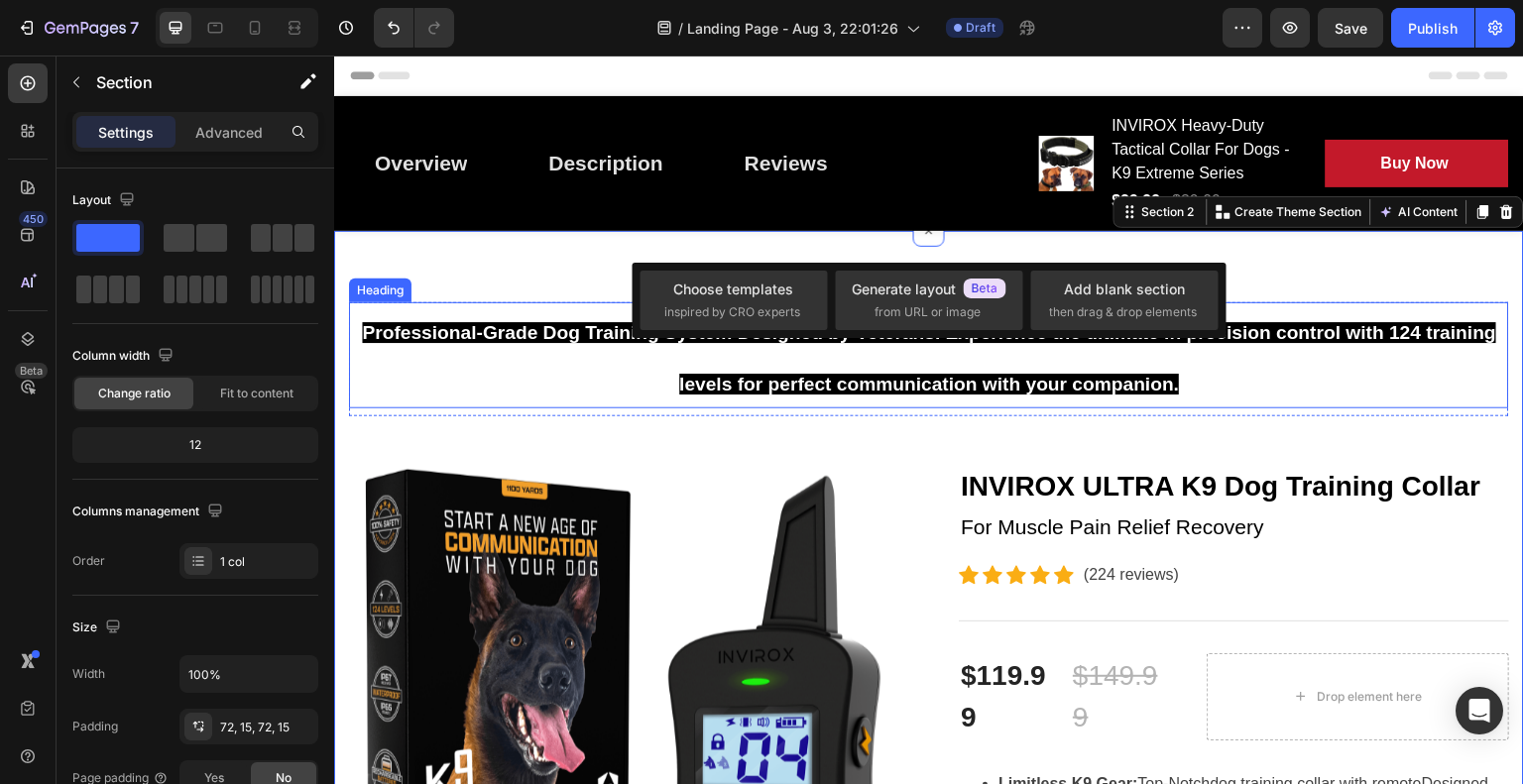 click on "Professional-Grade Dog Training System Designed by Veterans. Experience the ultimate in precision control with 124 training levels for perfect communication with your companion." at bounding box center [929, 358] 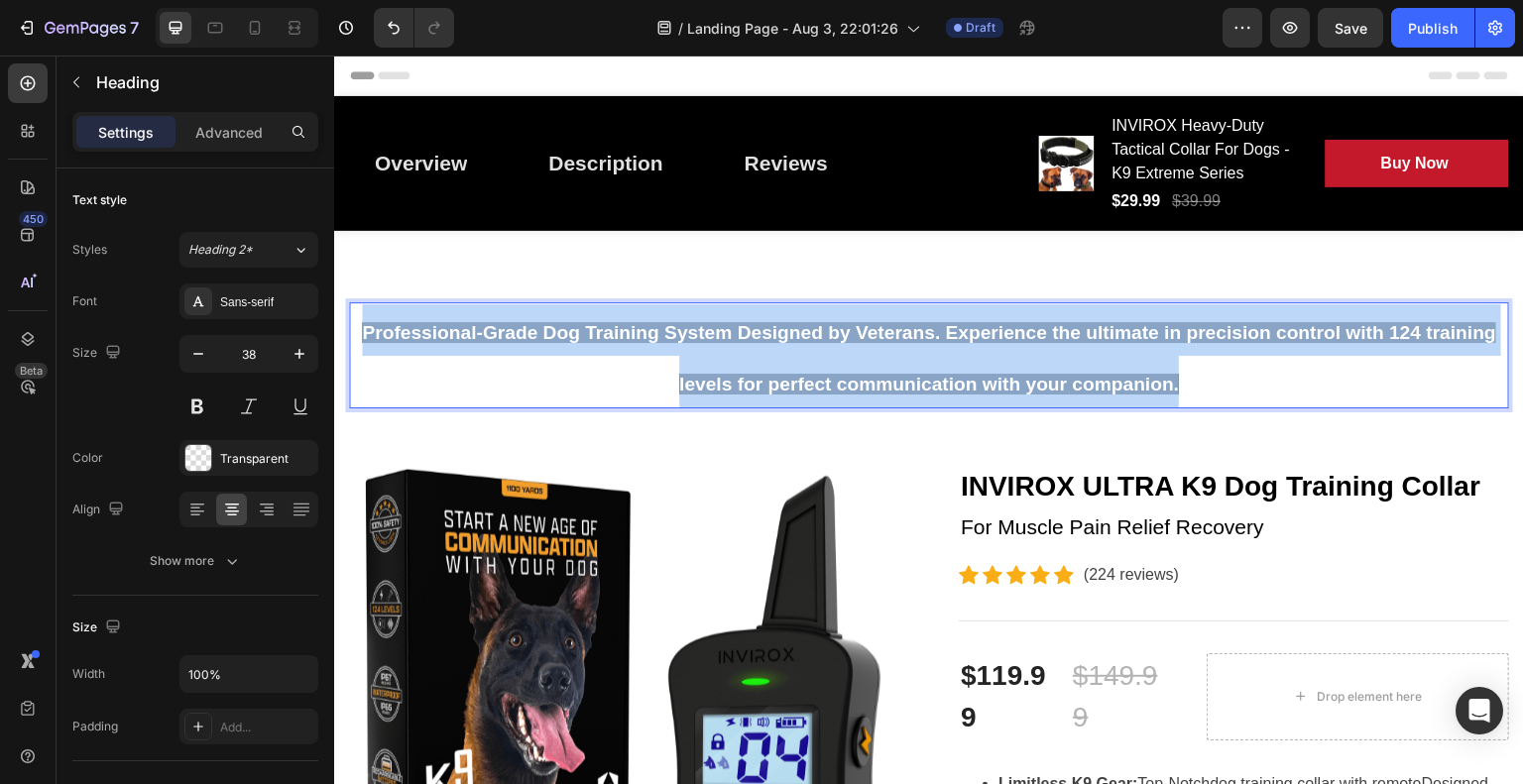 click on "Professional-Grade Dog Training System Designed by Veterans. Experience the ultimate in precision control with 124 training levels for perfect communication with your companion." at bounding box center [929, 358] 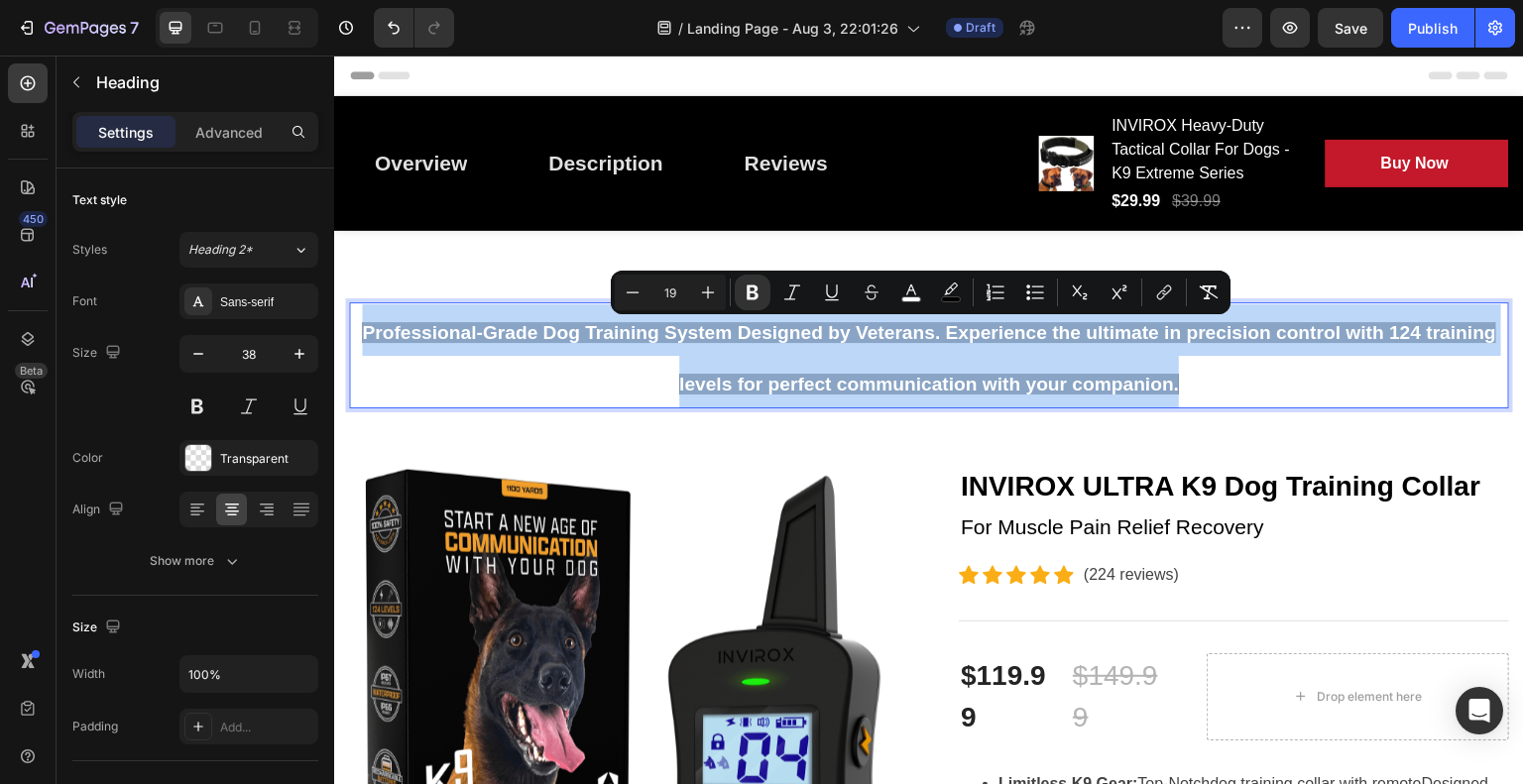 click on "Professional-Grade Dog Training System Designed by Veterans. Experience the ultimate in precision control with 124 training levels for perfect communication with your companion." at bounding box center [929, 358] 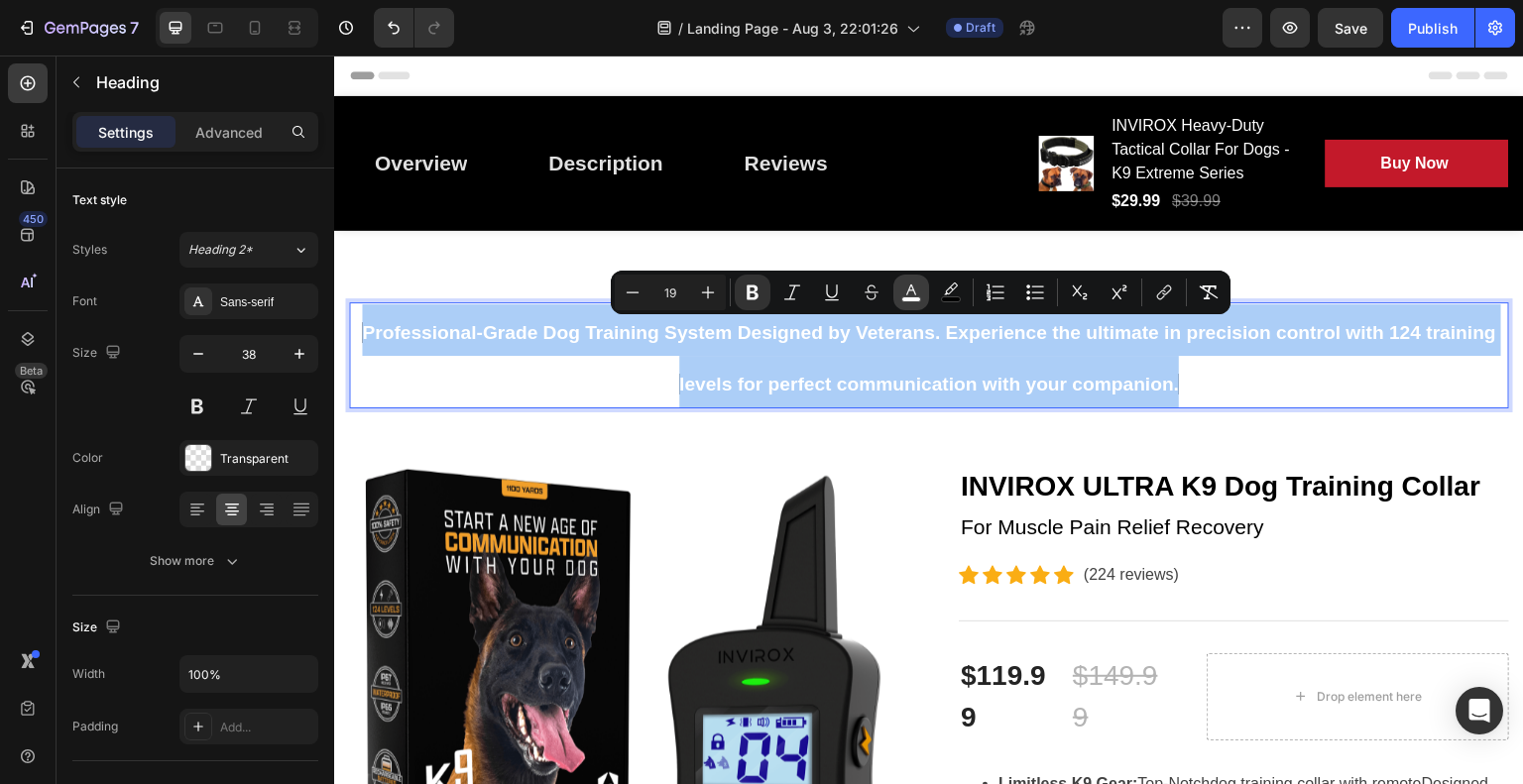 click 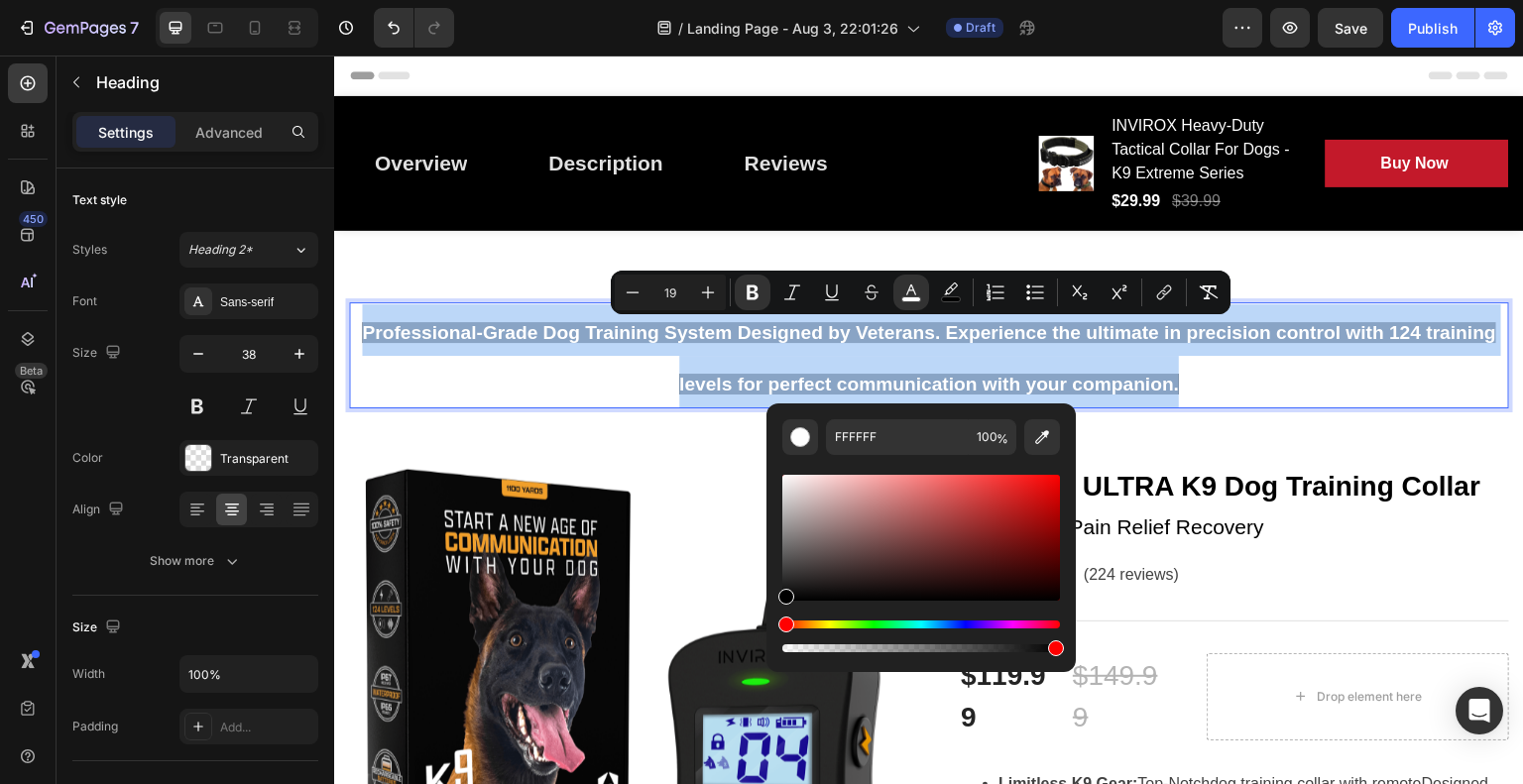 type on "000000" 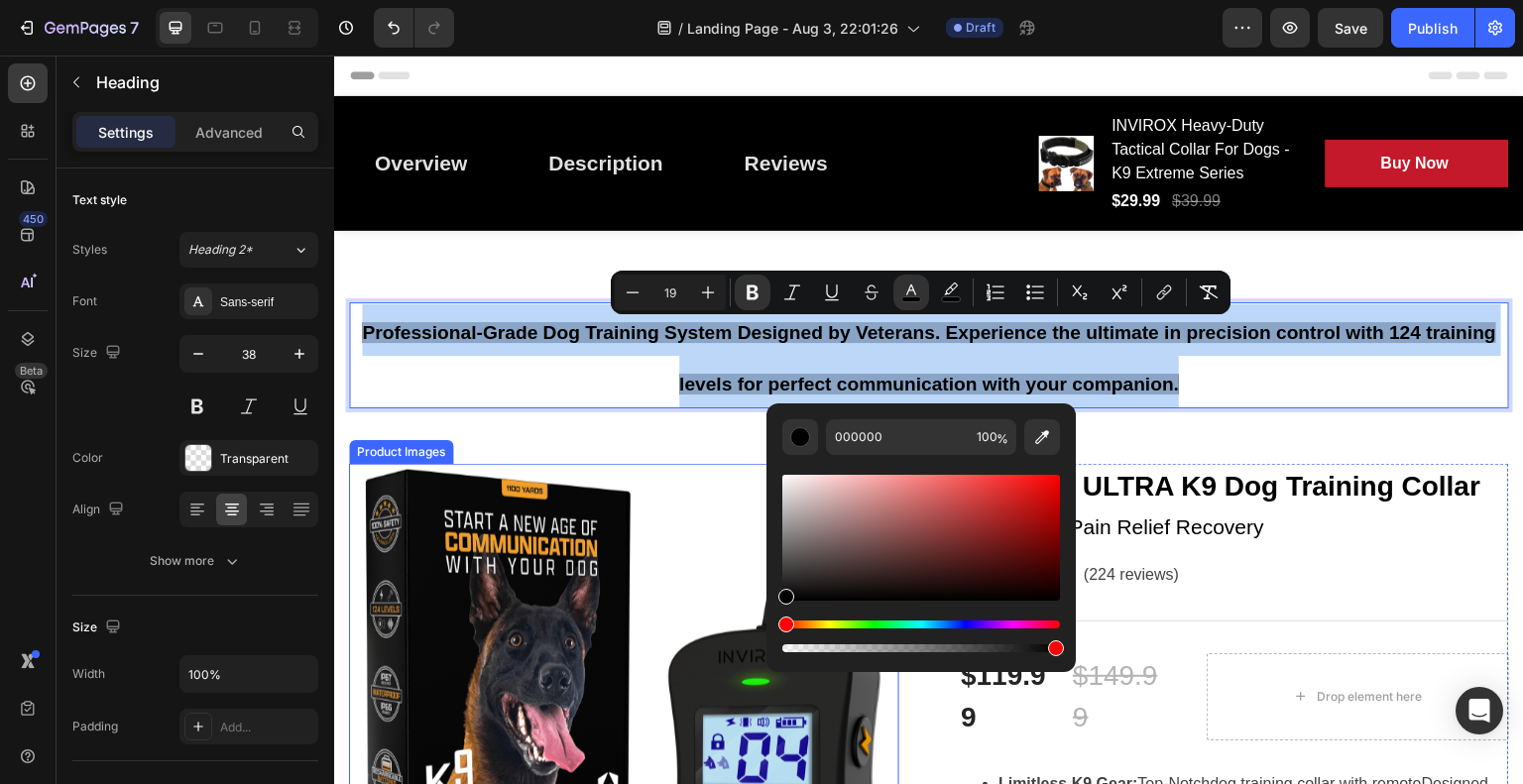 drag, startPoint x: 1159, startPoint y: 546, endPoint x: 760, endPoint y: 625, distance: 406.74562 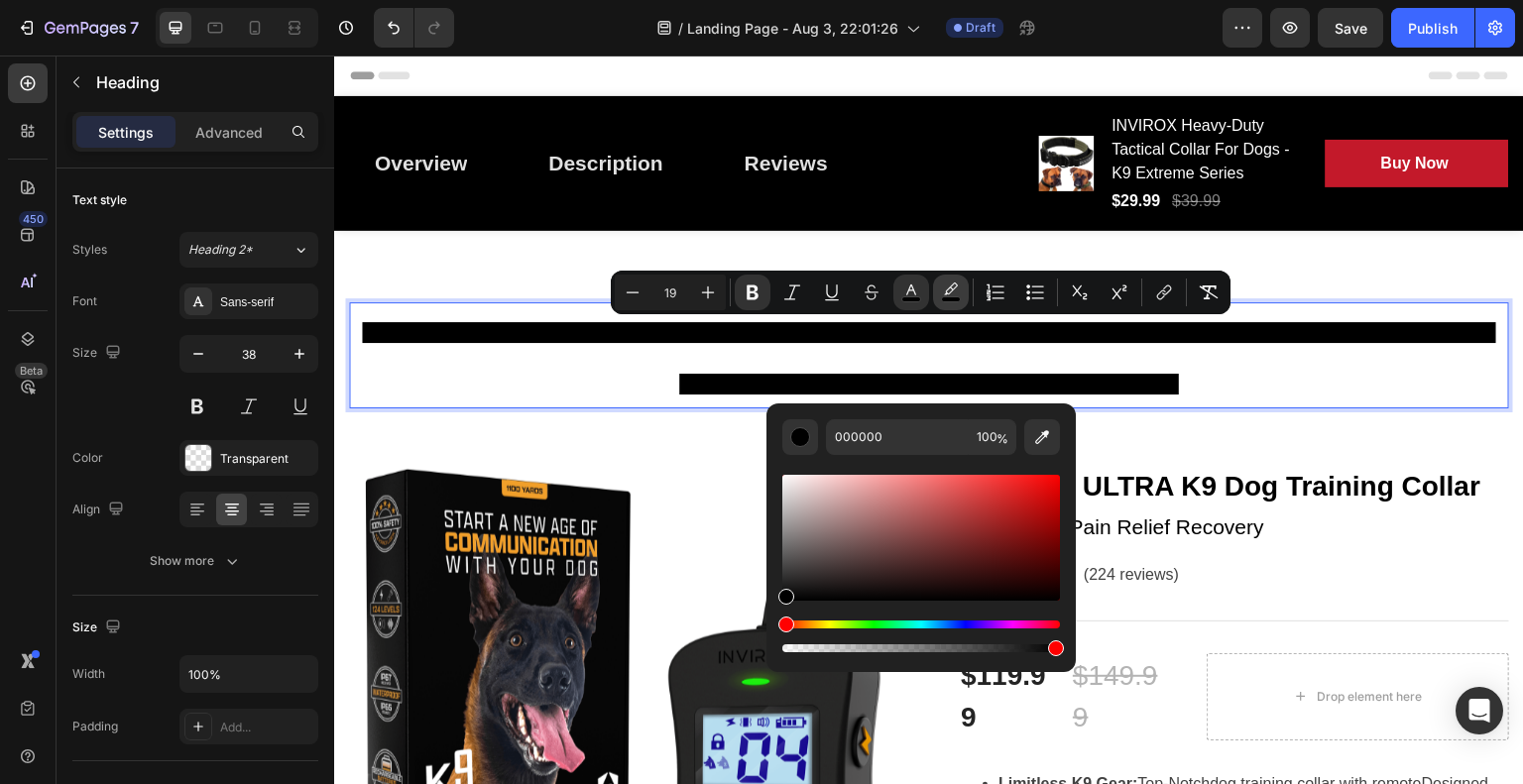 click 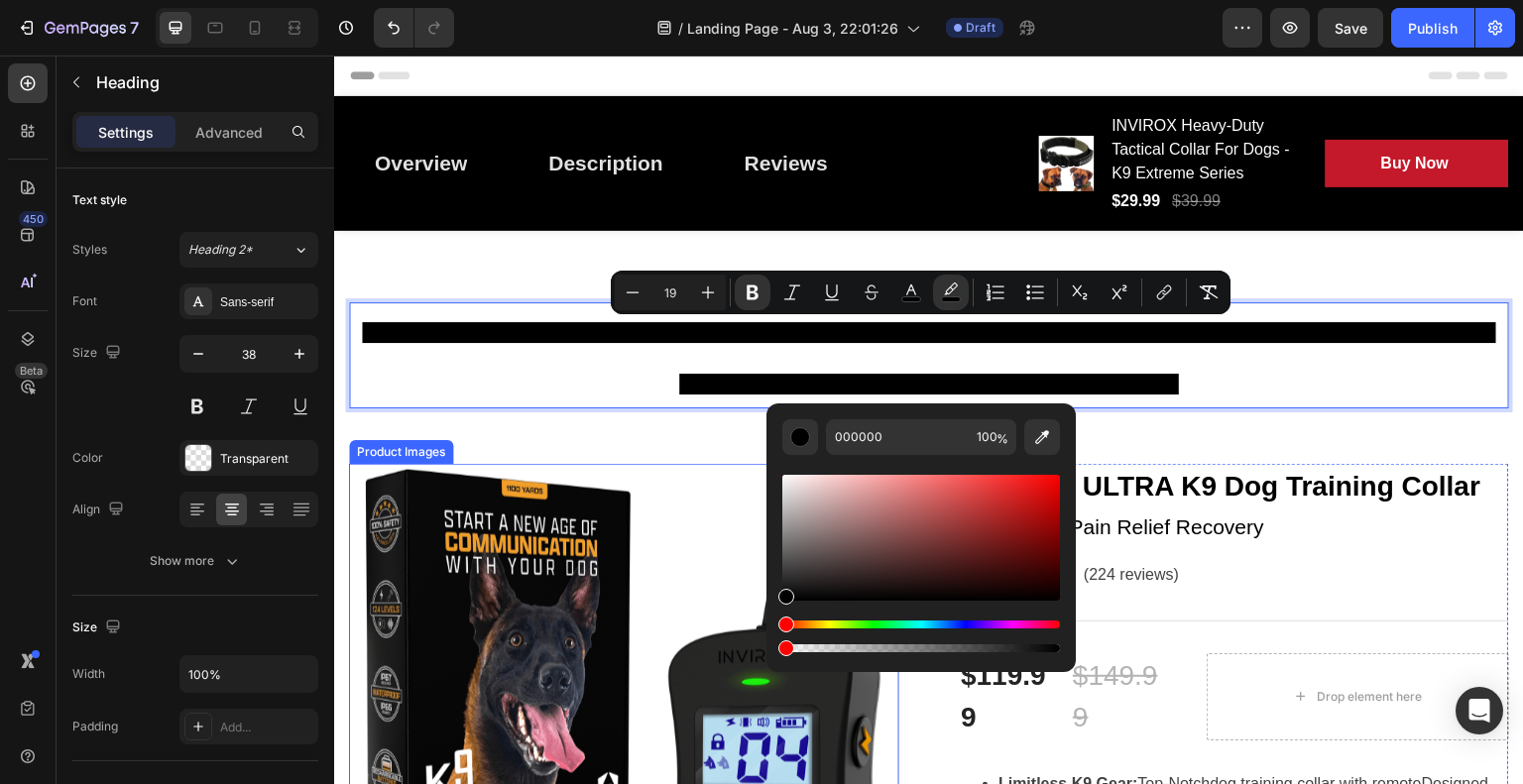 type on "0" 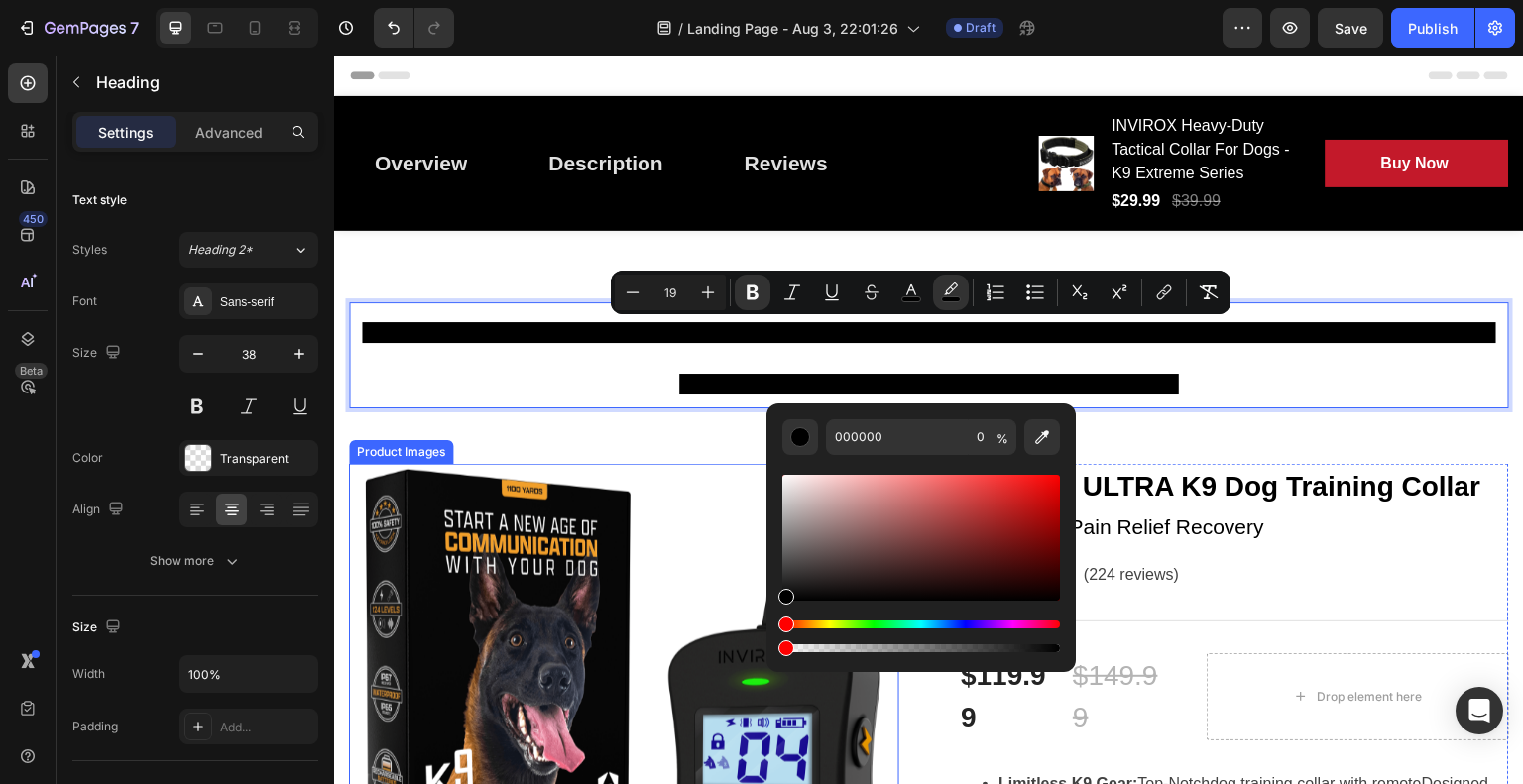 drag, startPoint x: 1126, startPoint y: 704, endPoint x: 740, endPoint y: 647, distance: 390.18585 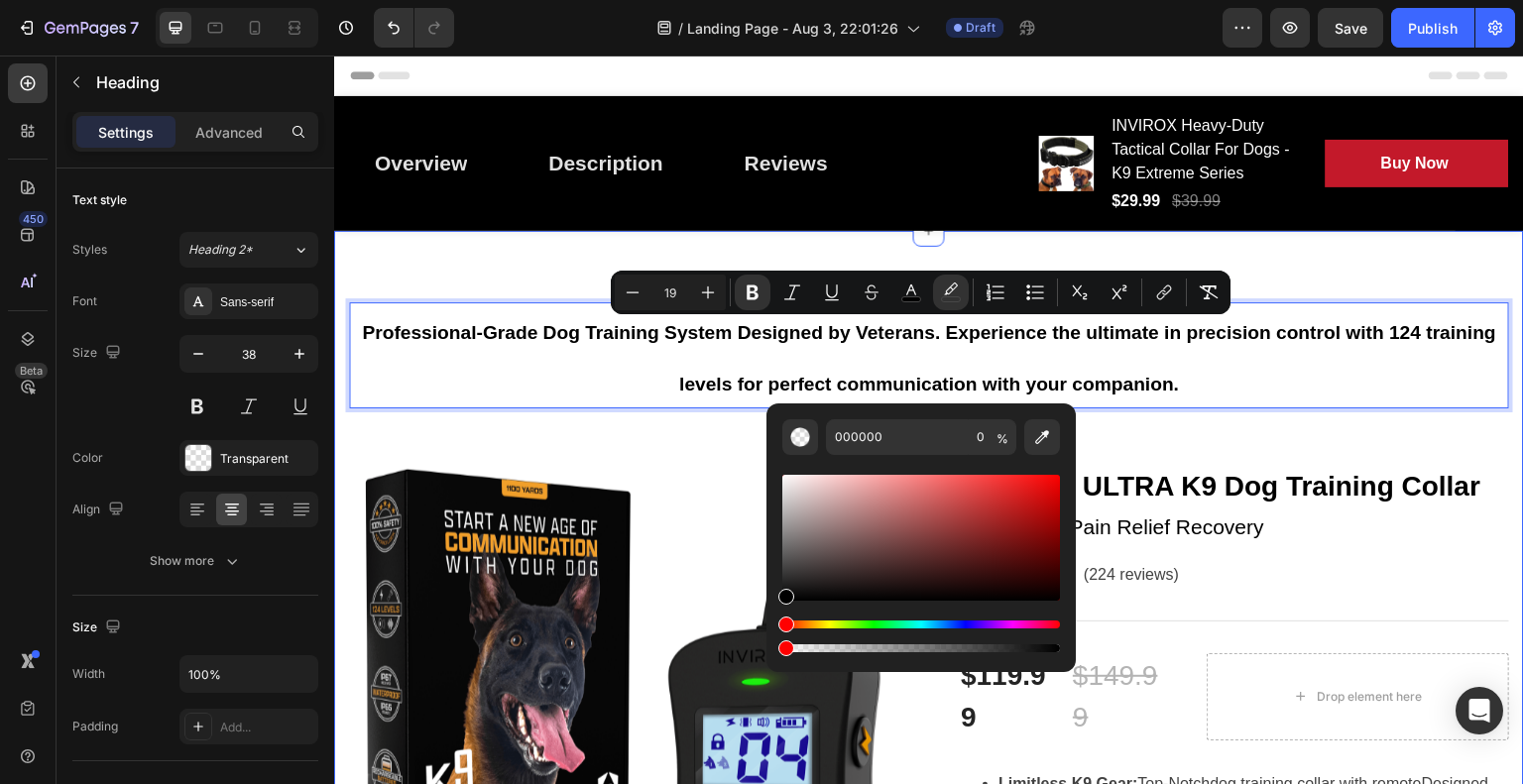 click on "Professional-Grade Dog Training System Designed by Veterans. Experience the ultimate in precision control with 124 training levels for perfect communication with your companion. Heading   8 Row Product Images INVIROX ULTRA K9 Dog Training Collar (P) Title For Muscle Pain Relief Recovery Text block                Icon                Icon                Icon                Icon                Icon Icon List Hoz (224 reviews) Text block Row                Title Line $119.99 (P) Price (P) Price $149.99 (P) Price (P) Price Row
Drop element here Row
Limitless K9 Gear:  Top-Notch  dog training collar with remote  Designed By Veterans featuring 124 training levels; Night-Light mode, beep (1-8) vibration (1-16) and shock mode (1-99). Take It To The Next Level with an ergonomic remote & 2 ways to wear; belt clip & lanyard.
Lab & Field Tested:  Safe  Training Collar For Dogs  - No accidental shock with a keypad lock. Award-winning  E Collar
100% Waterproof System:   IP67" at bounding box center (929, 1055) 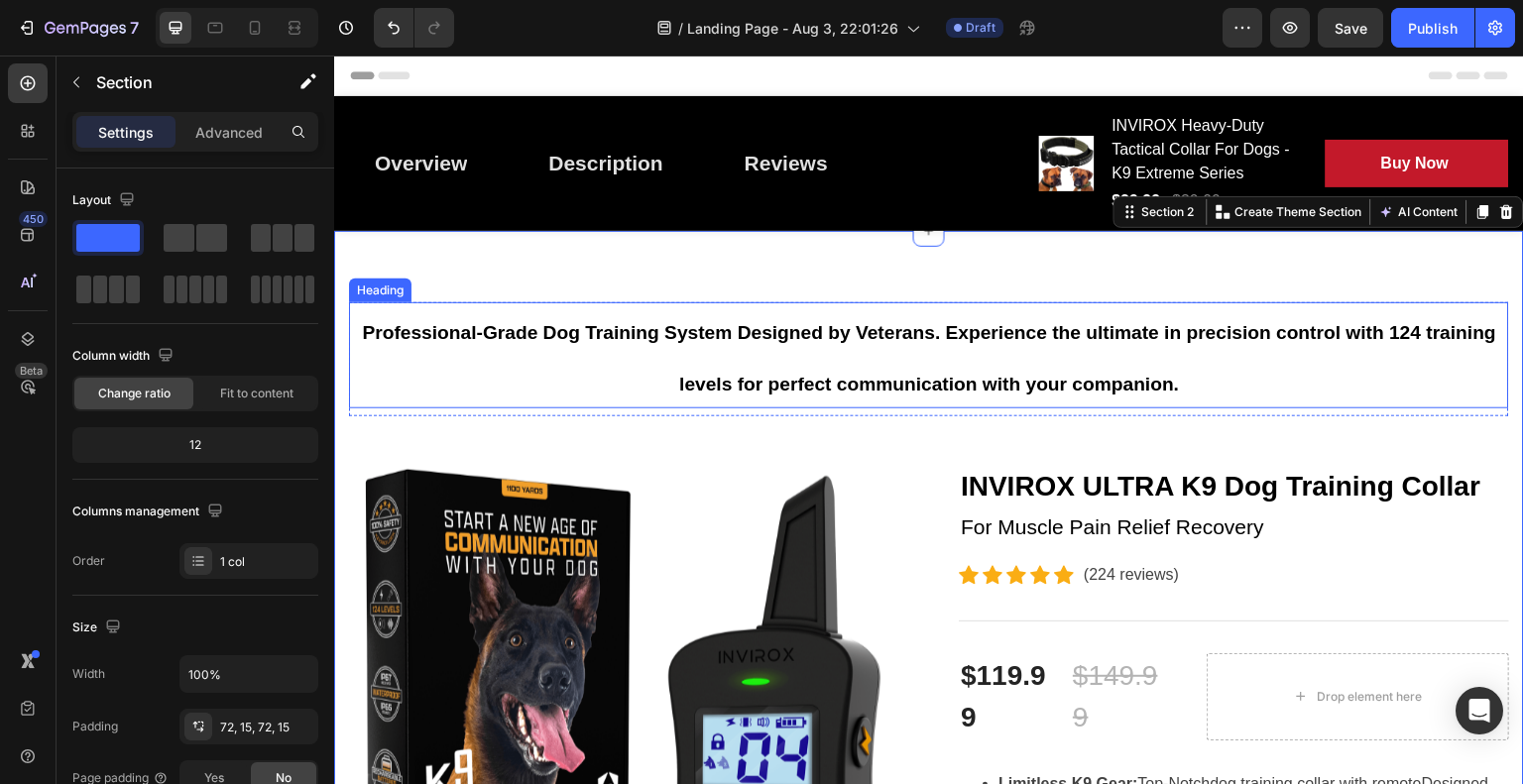 click on "Professional-Grade Dog Training System Designed by Veterans. Experience the ultimate in precision control with 124 training levels for perfect communication with your companion." at bounding box center [929, 358] 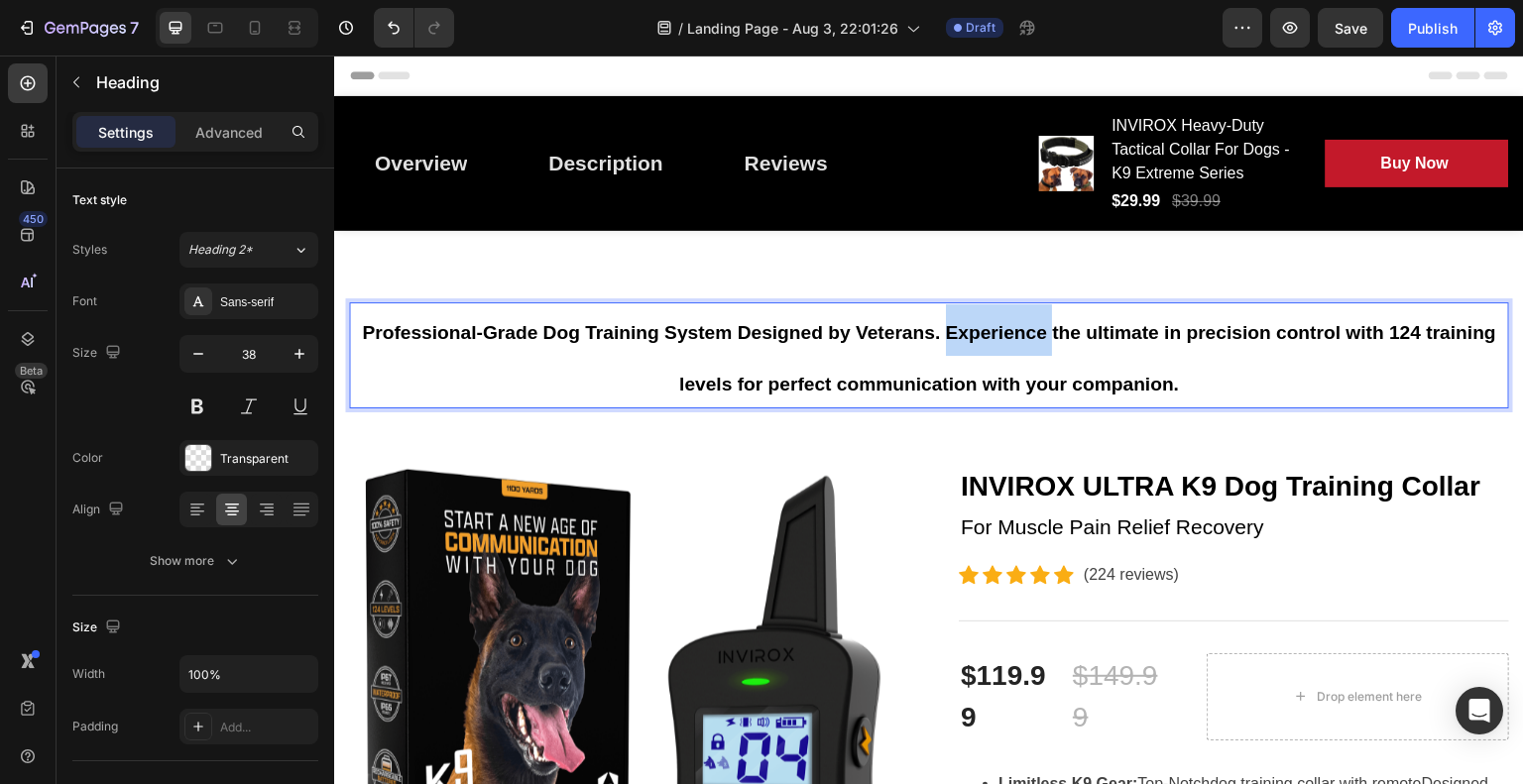 click on "Professional-Grade Dog Training System Designed by Veterans. Experience the ultimate in precision control with 124 training levels for perfect communication with your companion." at bounding box center (929, 358) 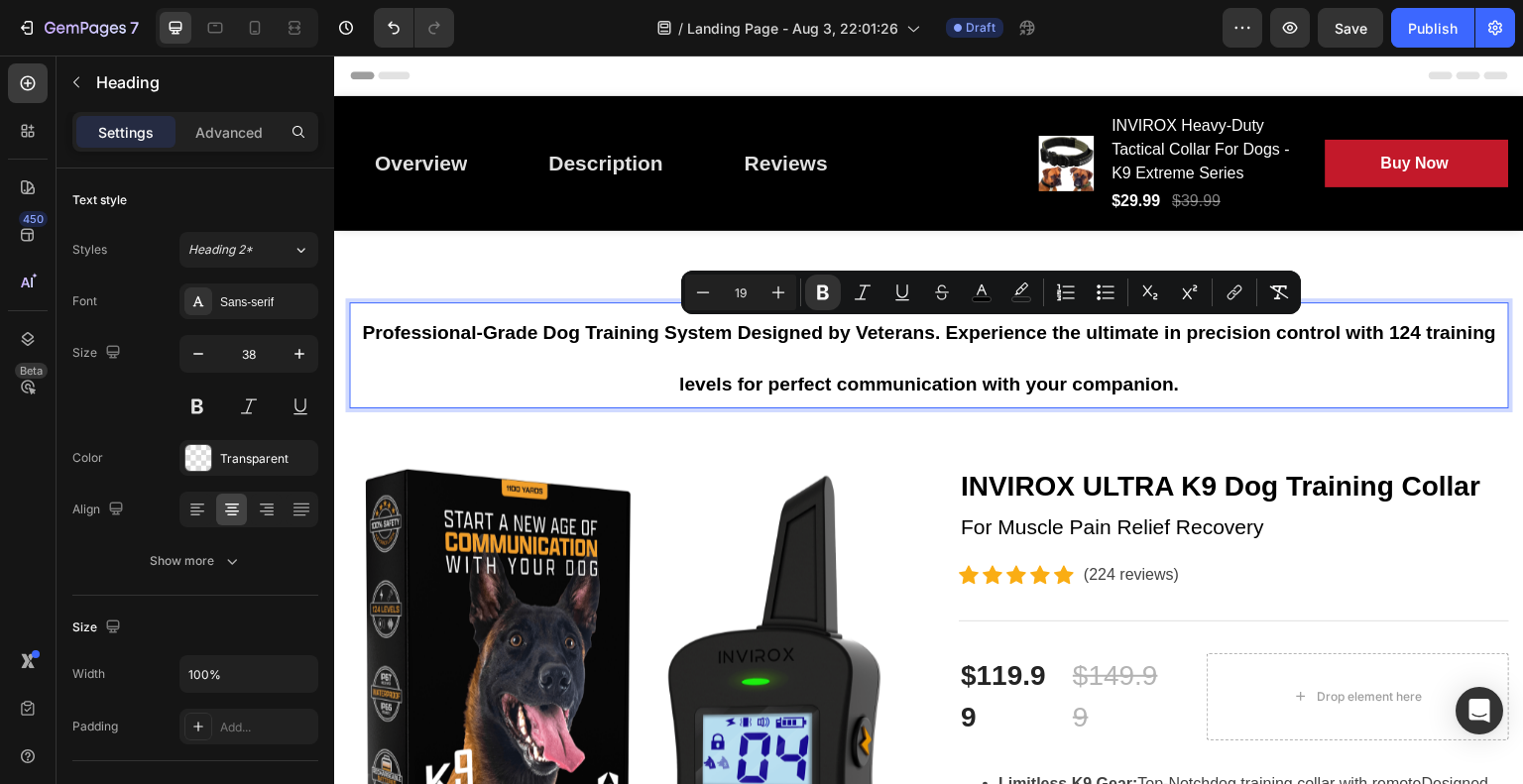 click on "Professional-Grade Dog Training System Designed by Veterans. Experience the ultimate in precision control with 124 training levels for perfect communication with your companion." at bounding box center [929, 358] 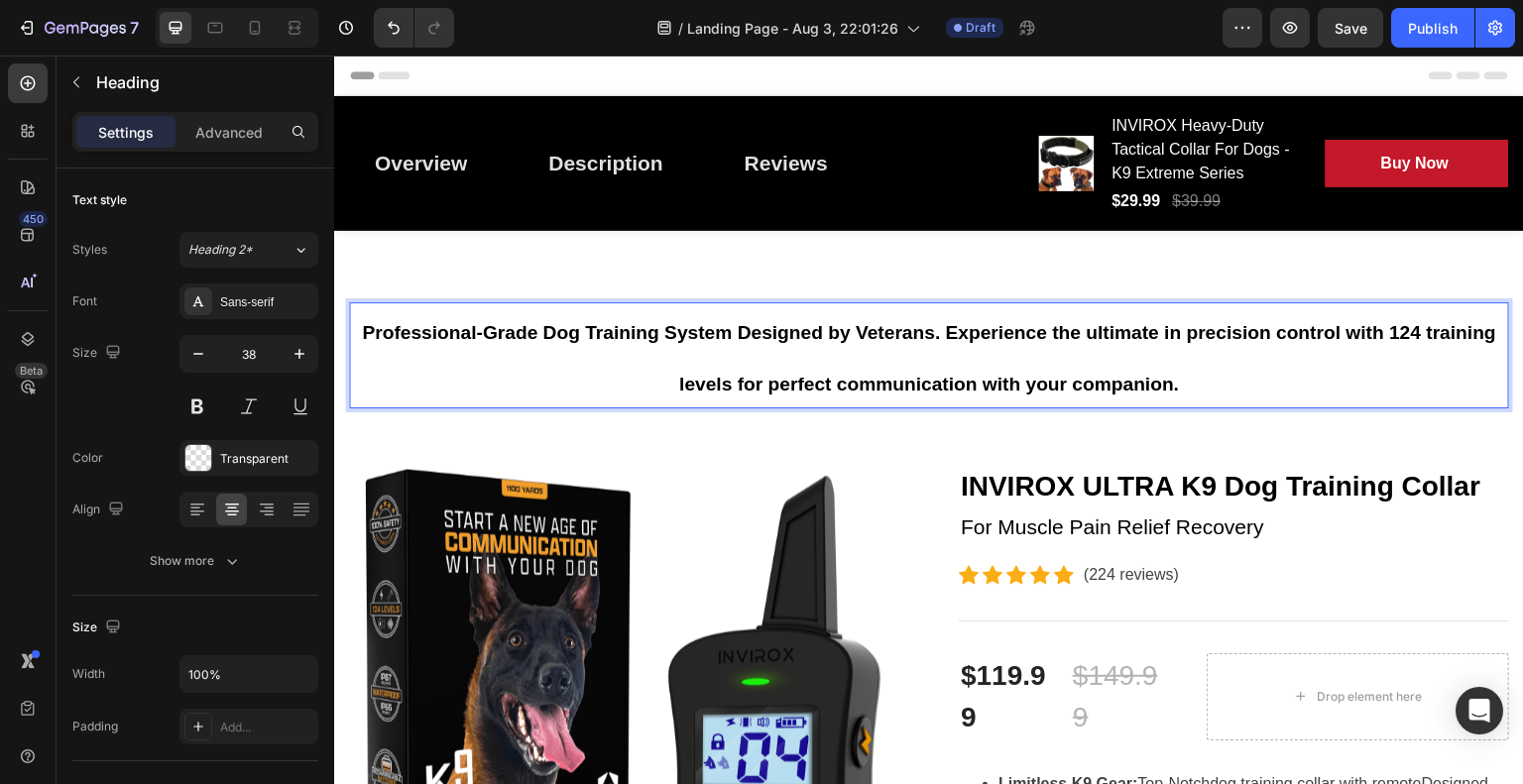 click on "Professional-Grade Dog Training System Designed by Veterans. Experience the ultimate in precision control with 124 training levels for perfect communication with your companion." at bounding box center (929, 358) 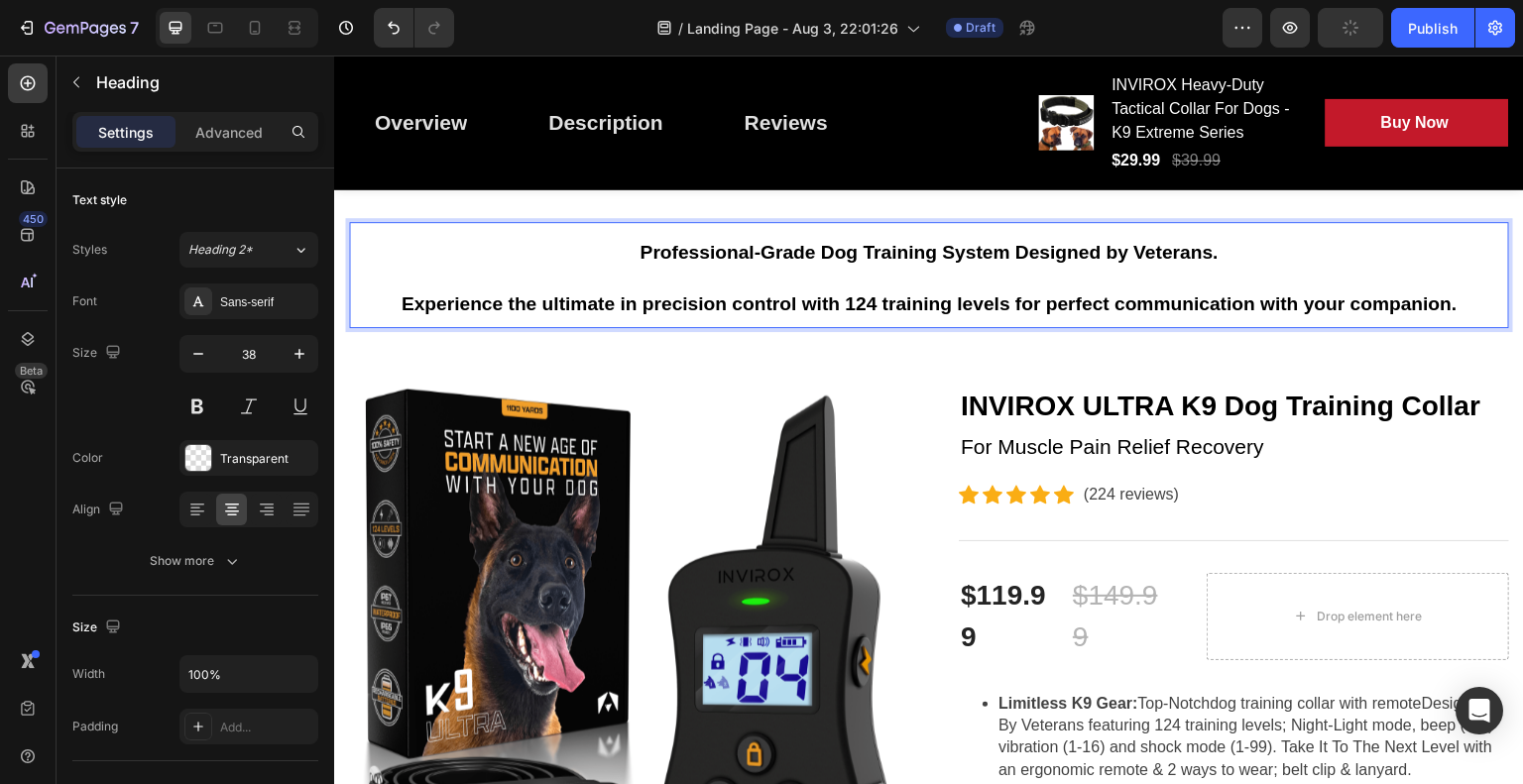 scroll, scrollTop: 0, scrollLeft: 0, axis: both 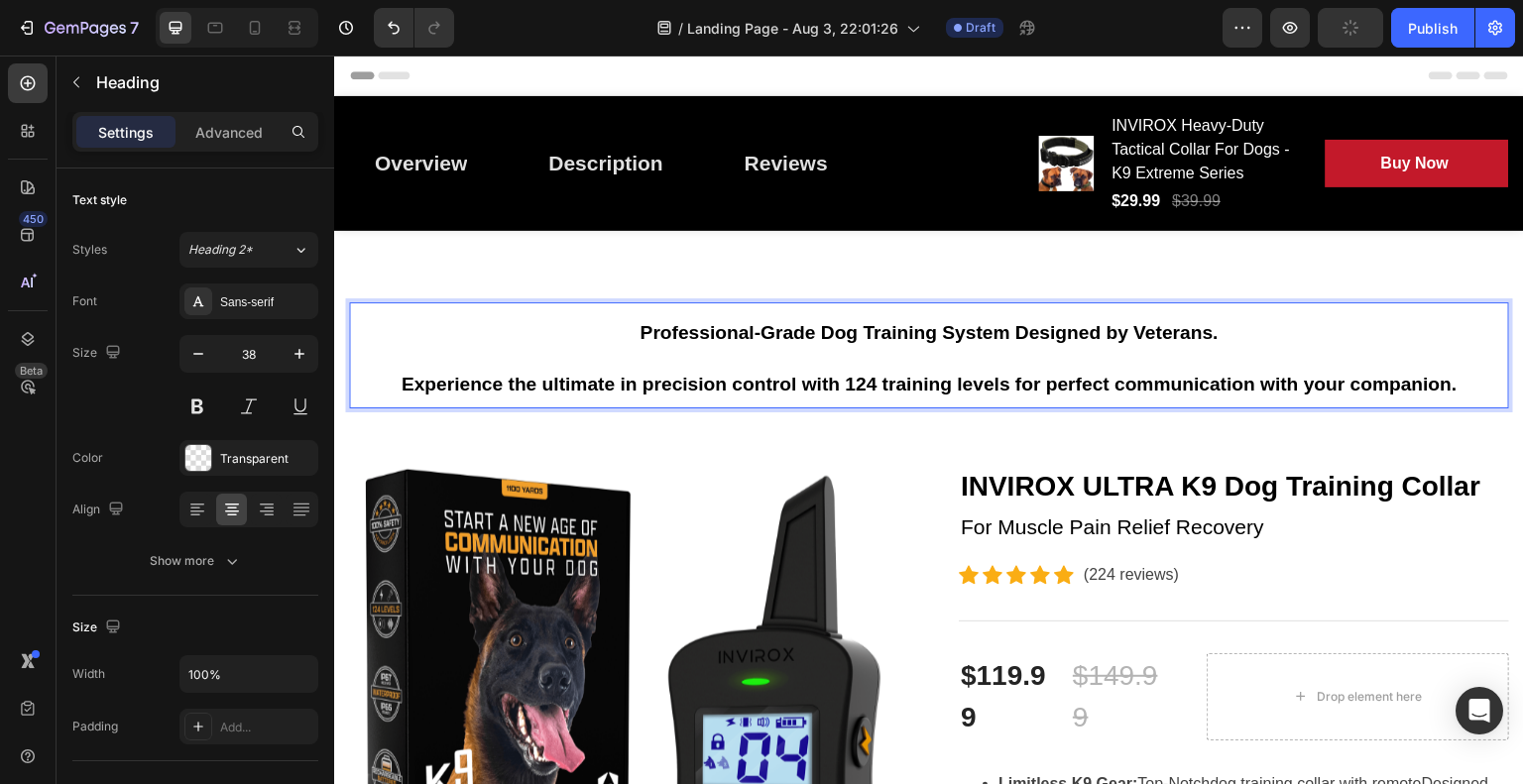 click on "Professional-Grade Dog Training System Designed by Veterans.  Experience the ultimate in precision control with 124 training levels for perfect communication with your companion. Heading   8 Row Product Images INVIROX ULTRA K9 Dog Training Collar (P) Title For Muscle Pain Relief Recovery Text block                Icon                Icon                Icon                Icon                Icon Icon List Hoz (224 reviews) Text block Row                Title Line $119.99 (P) Price (P) Price $149.99 (P) Price (P) Price Row
Drop element here Row
Limitless K9 Gear:  Top-Notch  dog training collar with remote  Designed By Veterans featuring 124 training levels; Night-Light mode, beep (1-8) vibration (1-16) and shock mode (1-99). Take It To The Next Level with an ergonomic remote & 2 ways to wear; belt clip & lanyard.
Lab & Field Tested:  Safe  Training Collar For Dogs  - No accidental shock with a keypad lock. Award-winning  E Collar
100% Waterproof System:   IP67" at bounding box center [929, 1055] 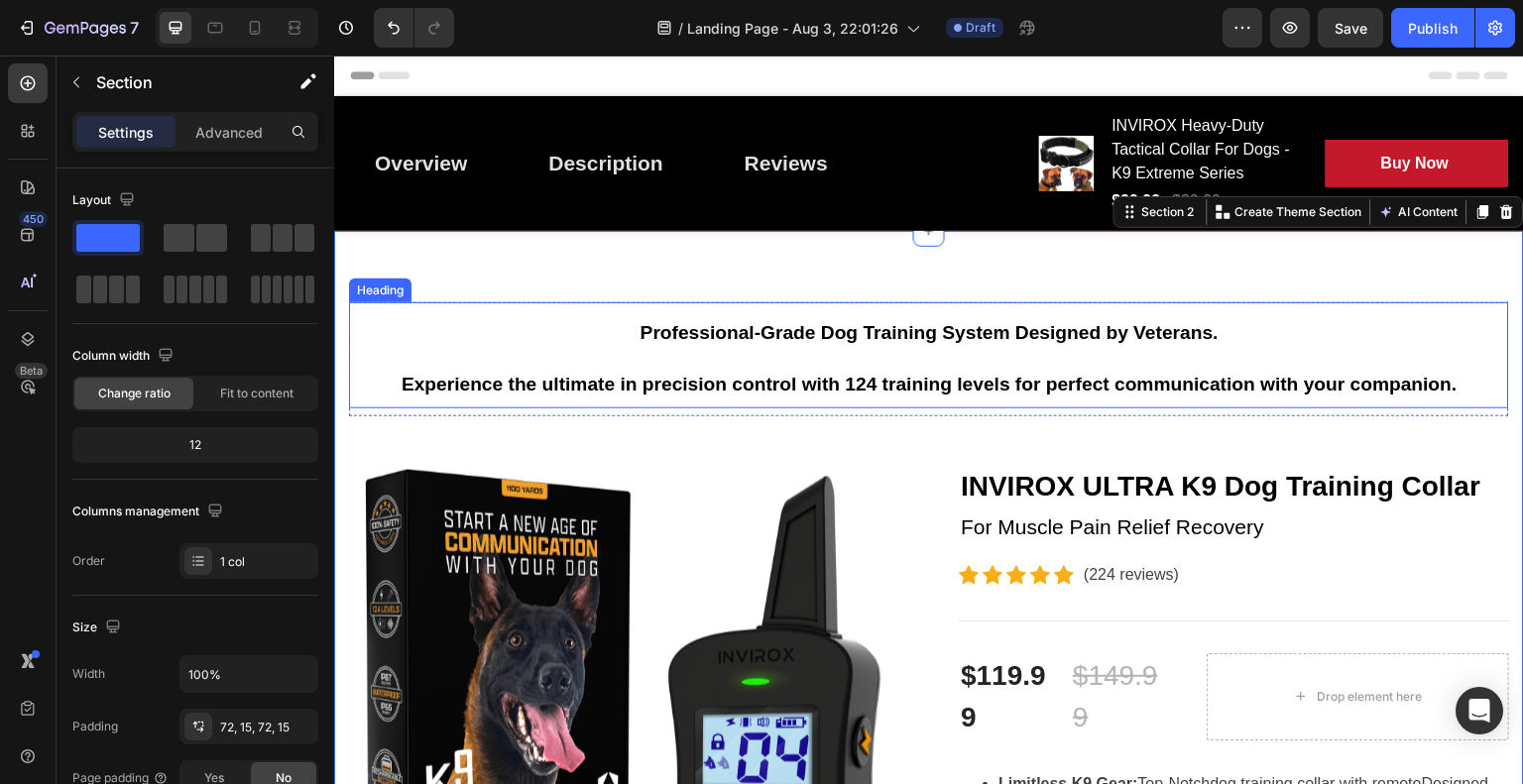 click on "Experience the ultimate in precision control with 124 training levels for perfect communication with your companion." at bounding box center [928, 384] 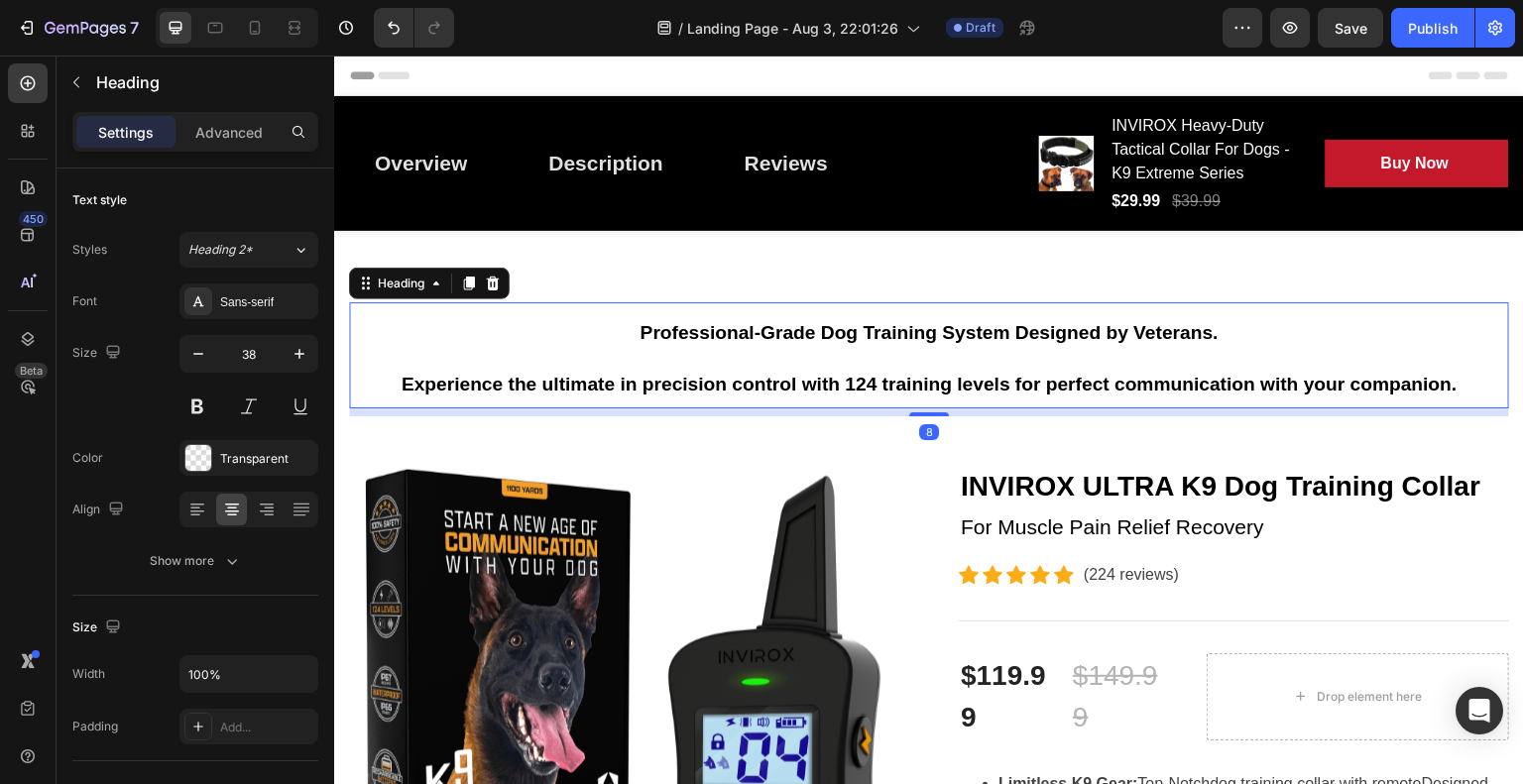 click on "Experience the ultimate in precision control with 124 training levels for perfect communication with your companion." at bounding box center (928, 384) 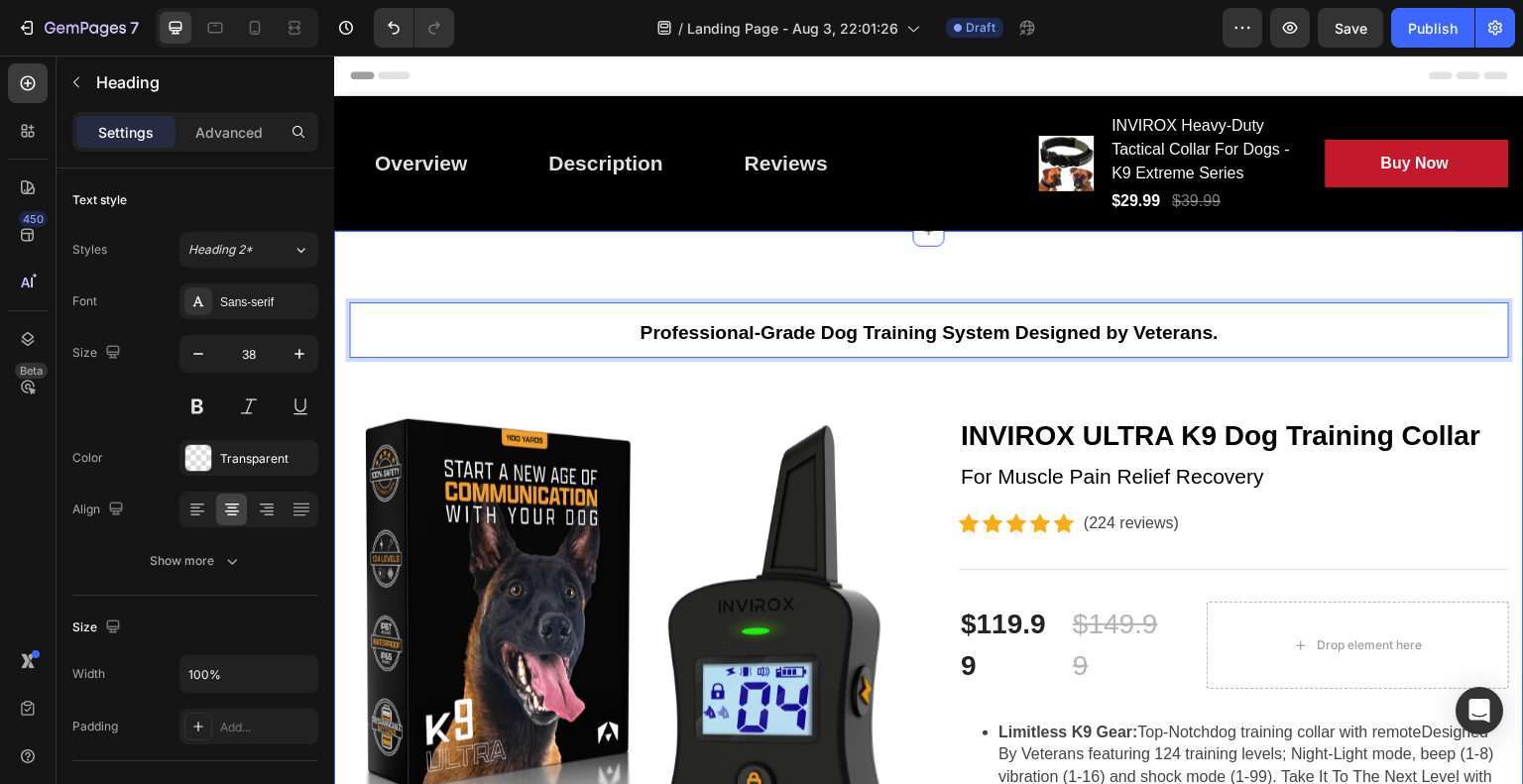 click on "Professional-Grade Dog Training System Designed by Veterans. Heading   8 Row Product Images INVIROX ULTRA K9 Dog Training Collar (P) Title For Muscle Pain Relief Recovery Text block                Icon                Icon                Icon                Icon                Icon Icon List Hoz (224 reviews) Text block Row                Title Line $119.99 (P) Price (P) Price $149.99 (P) Price (P) Price Row
Drop element here Row
Limitless K9 Gear:  Top-Notch  dog training collar with remote  Designed By Veterans featuring 124 training levels; Night-Light mode, beep (1-8) vibration (1-16) and shock mode (1-99). Take It To The Next Level with an ergonomic remote & 2 ways to wear; belt clip & lanyard.
Lab & Field Tested:  Safe  Training Collar For Dogs  - No accidental shock with a keypad lock. Award-winning  E Collar  provides precise stimulation & Full adjustment to a level that is best suited to gently communicate with your furry friend.
100% Waterproof System:" at bounding box center [929, 1029] 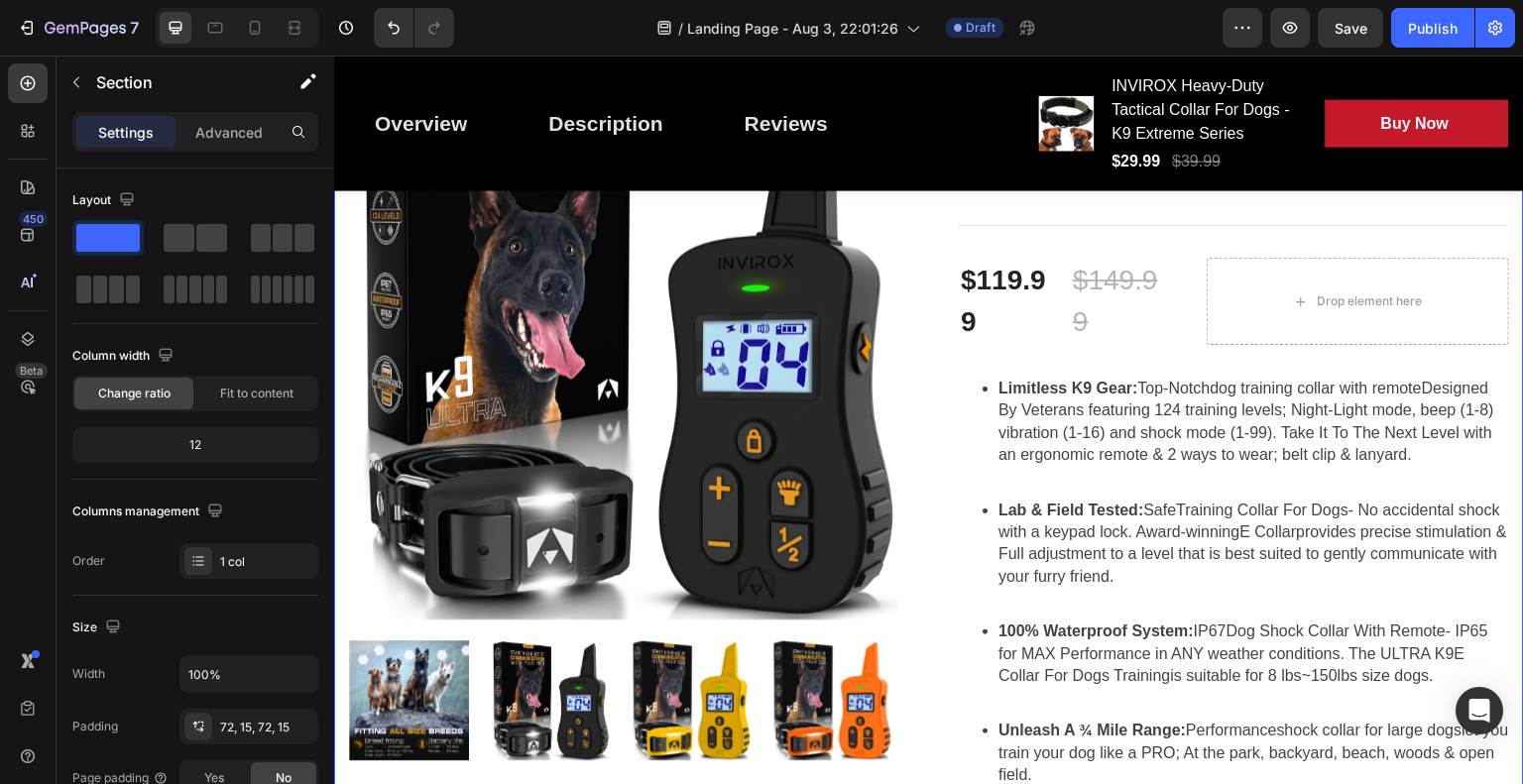 scroll, scrollTop: 345, scrollLeft: 0, axis: vertical 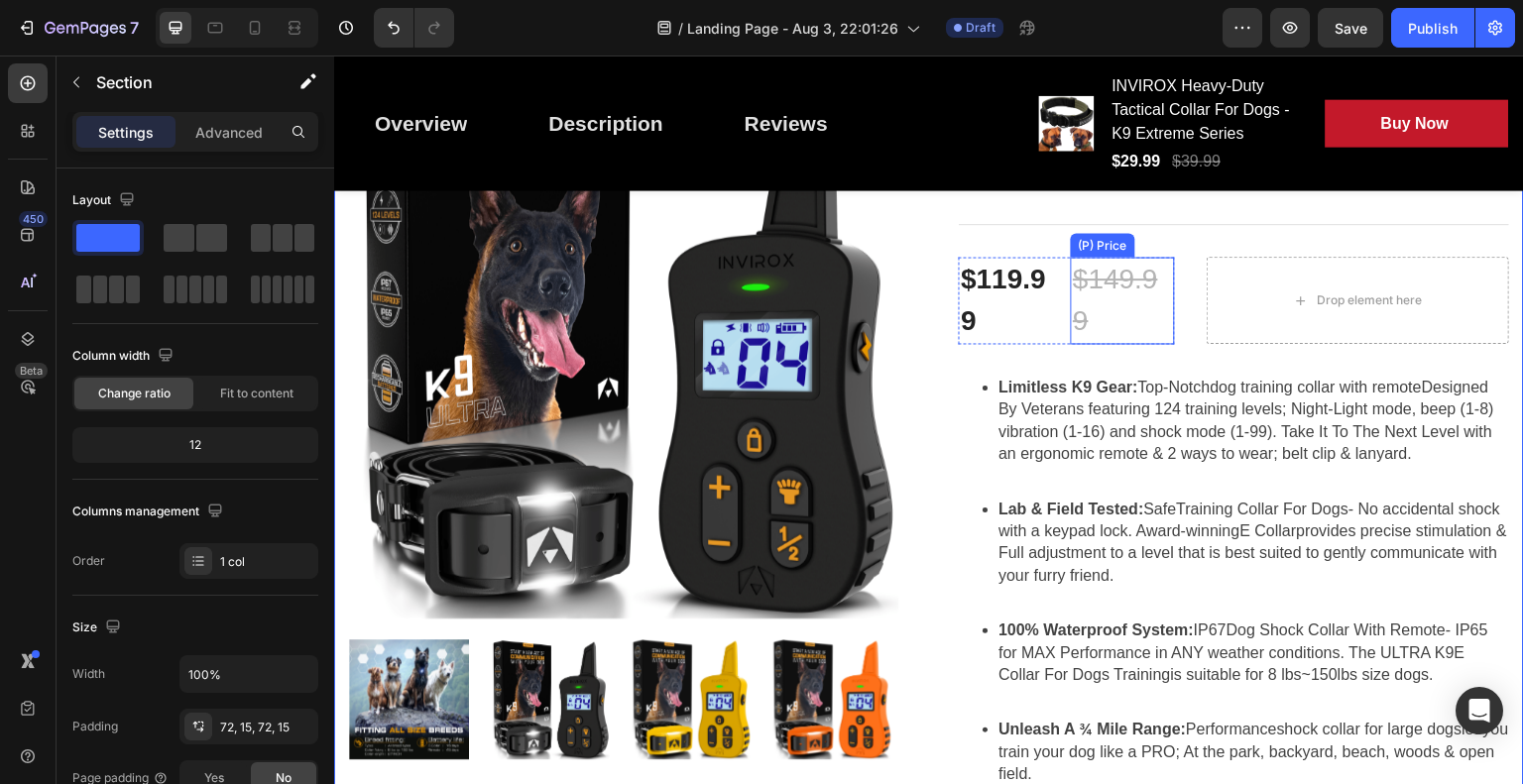 click on "$149.99" at bounding box center (1122, 300) 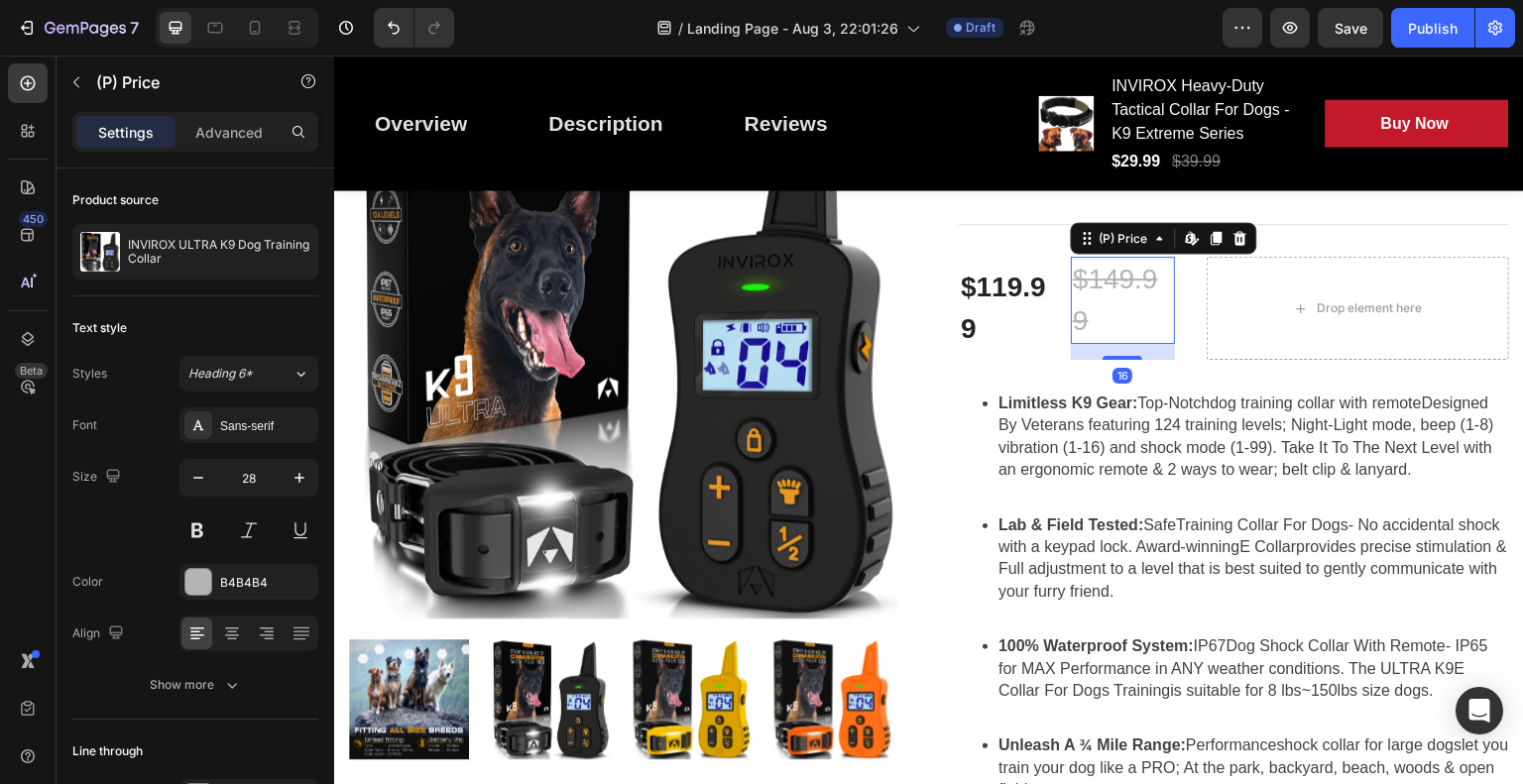 drag, startPoint x: 1119, startPoint y: 344, endPoint x: 1117, endPoint y: 360, distance: 16.124515 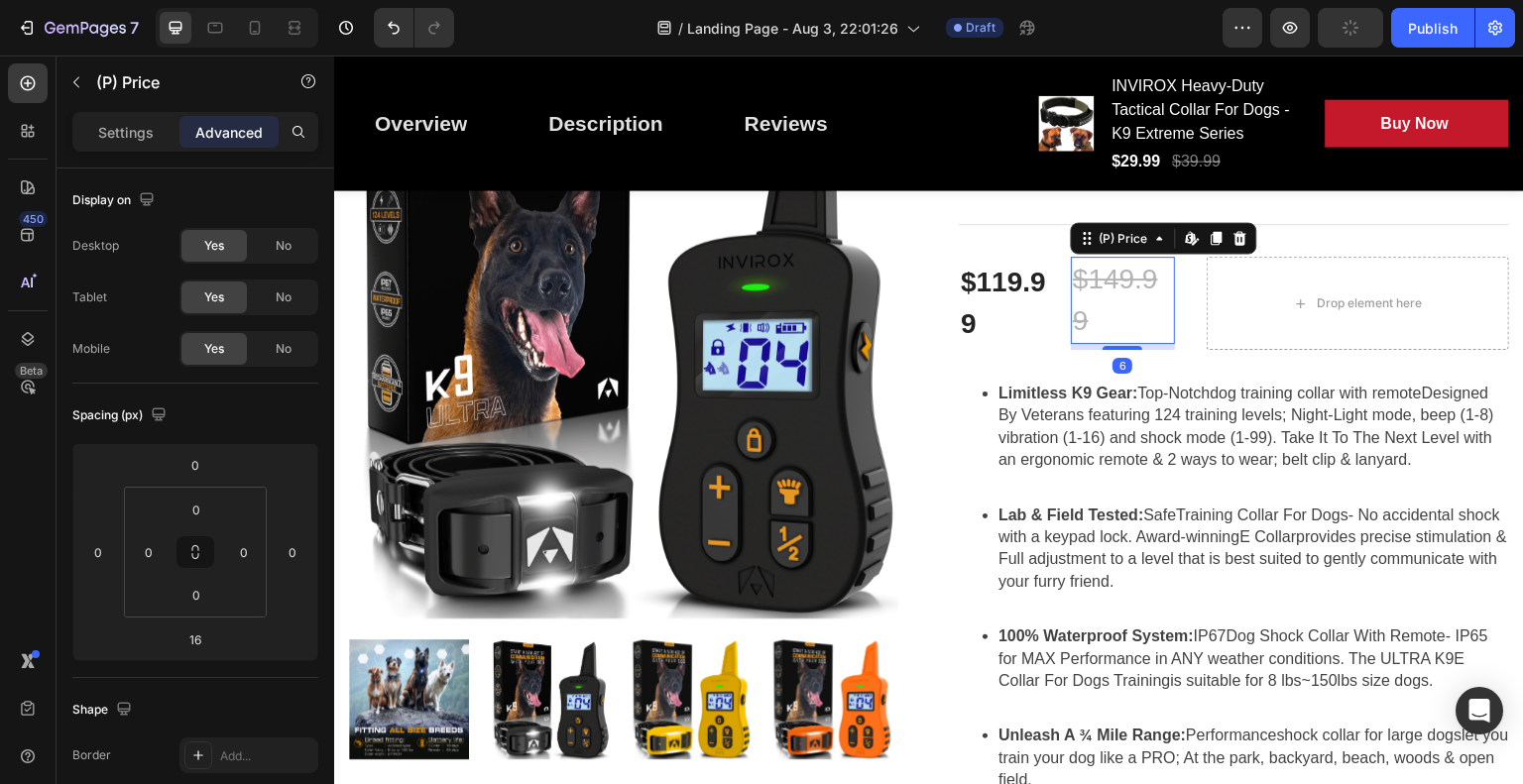 drag, startPoint x: 1117, startPoint y: 359, endPoint x: 1164, endPoint y: 349, distance: 48.052055 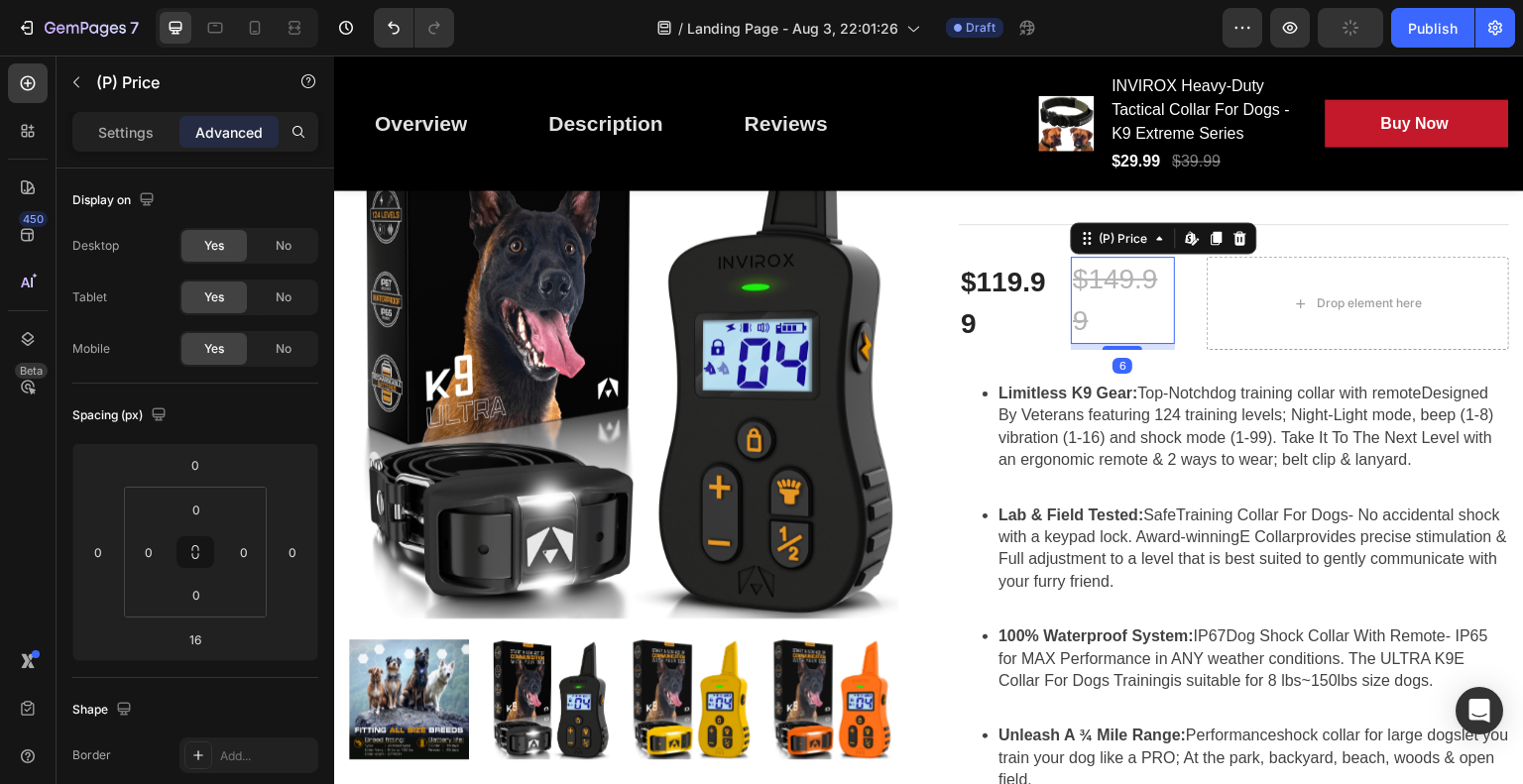 click on "$119.99 (P) Price (P) Price $149.99 (P) Price   Edit content in Shopify 6 (P) Price   Edit content in Shopify 16 Row
Drop element here Row" at bounding box center (1233, 303) 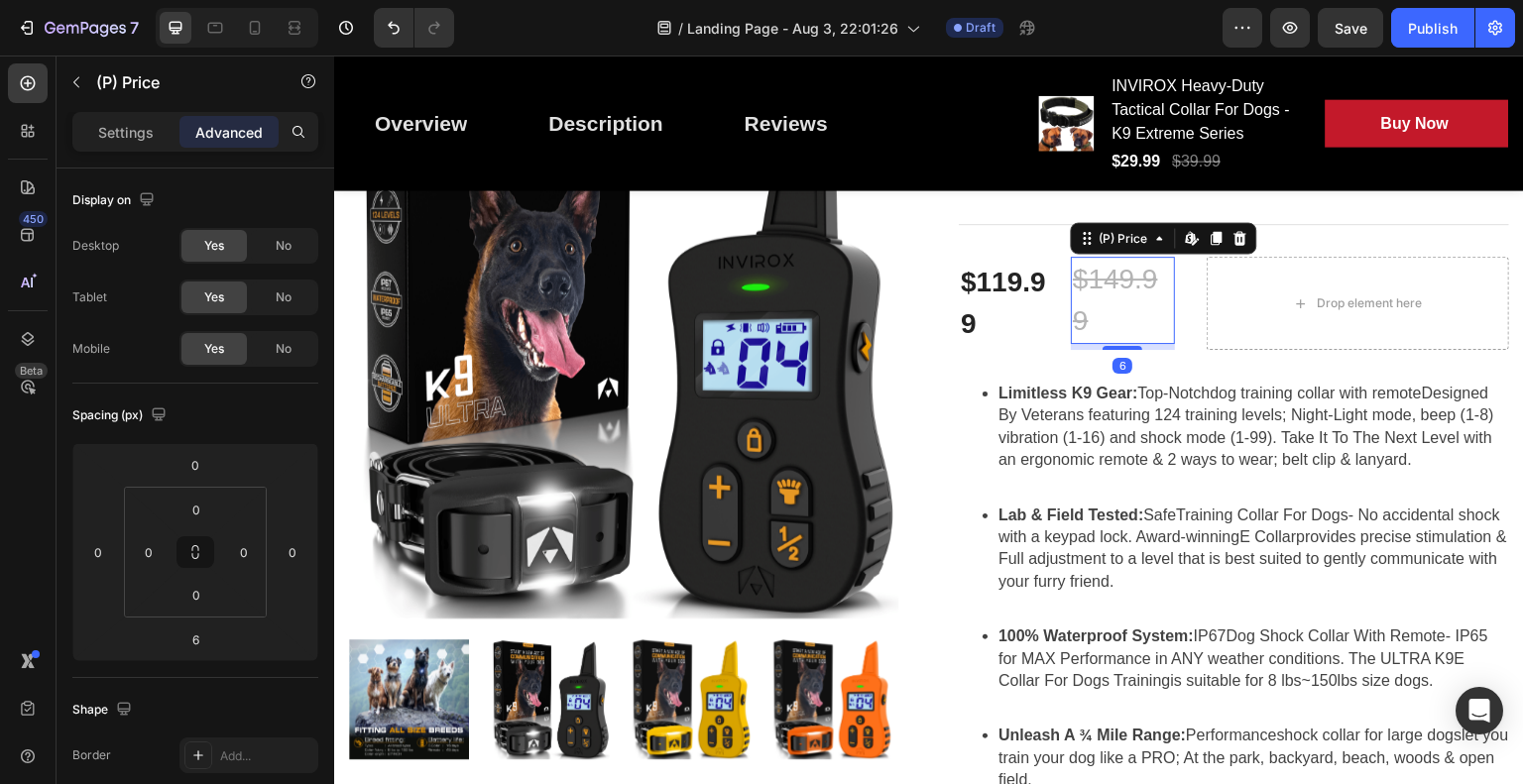 click on "$119.99" at bounding box center (1010, 303) 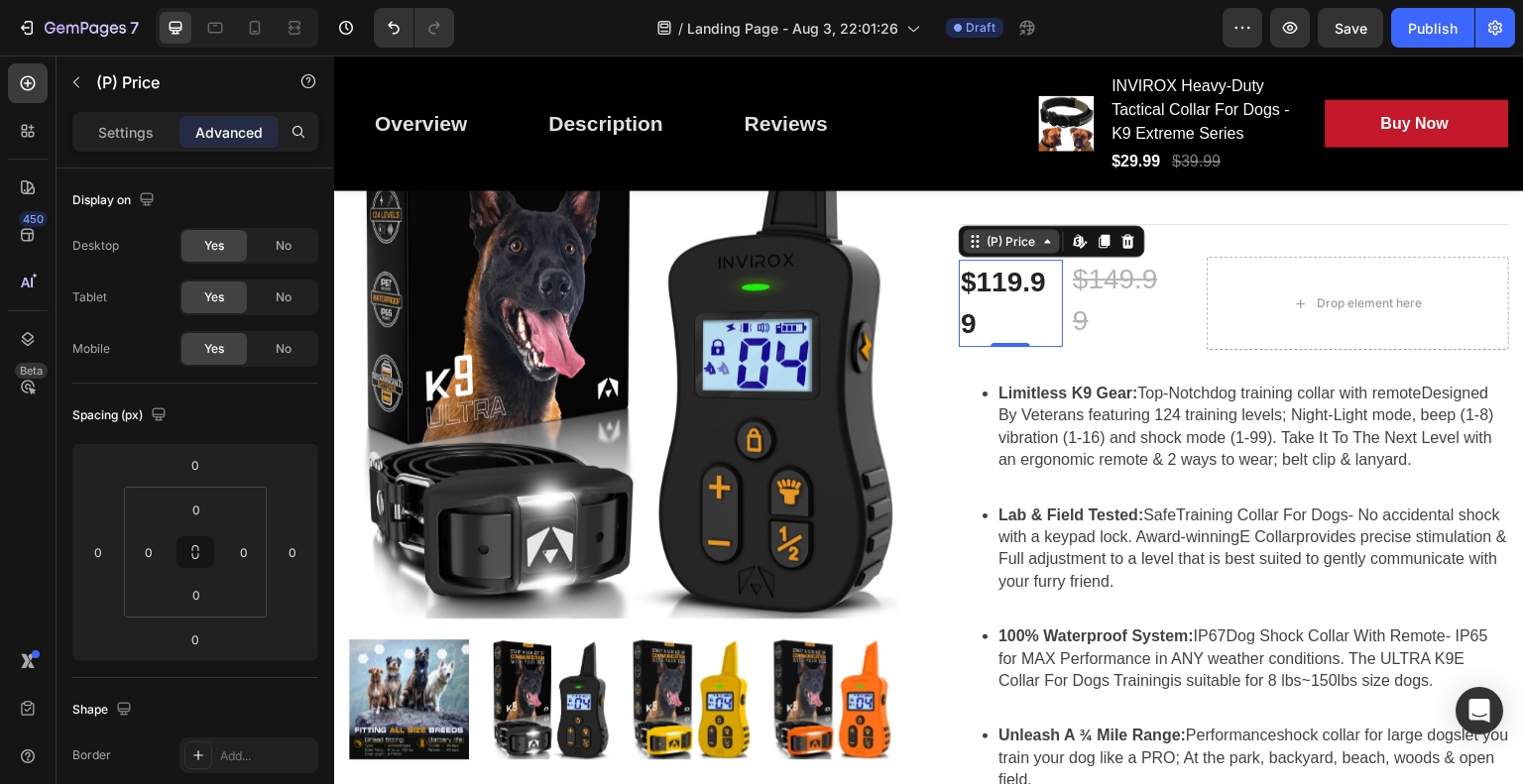 click 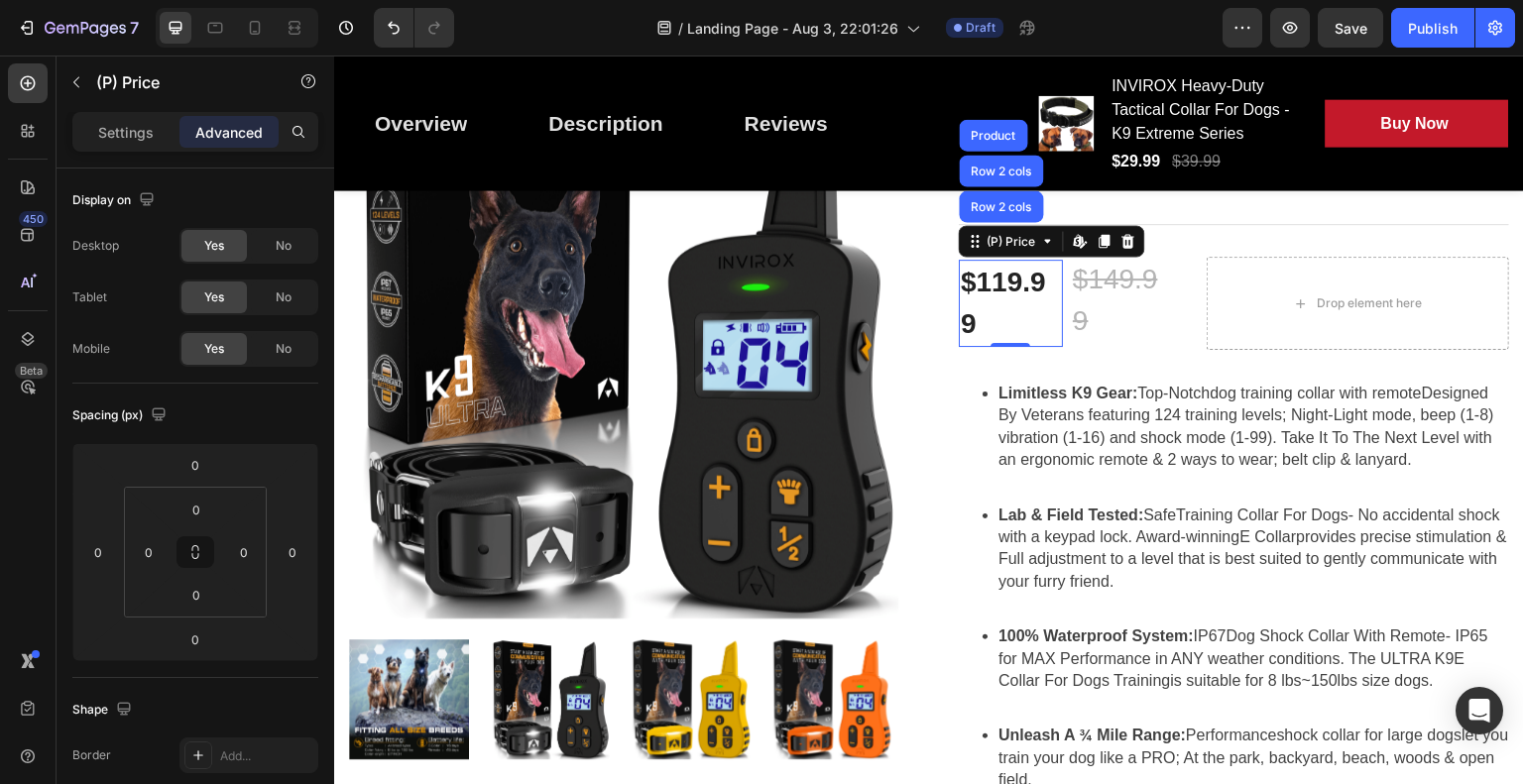 click on "$119.99" at bounding box center [1010, 303] 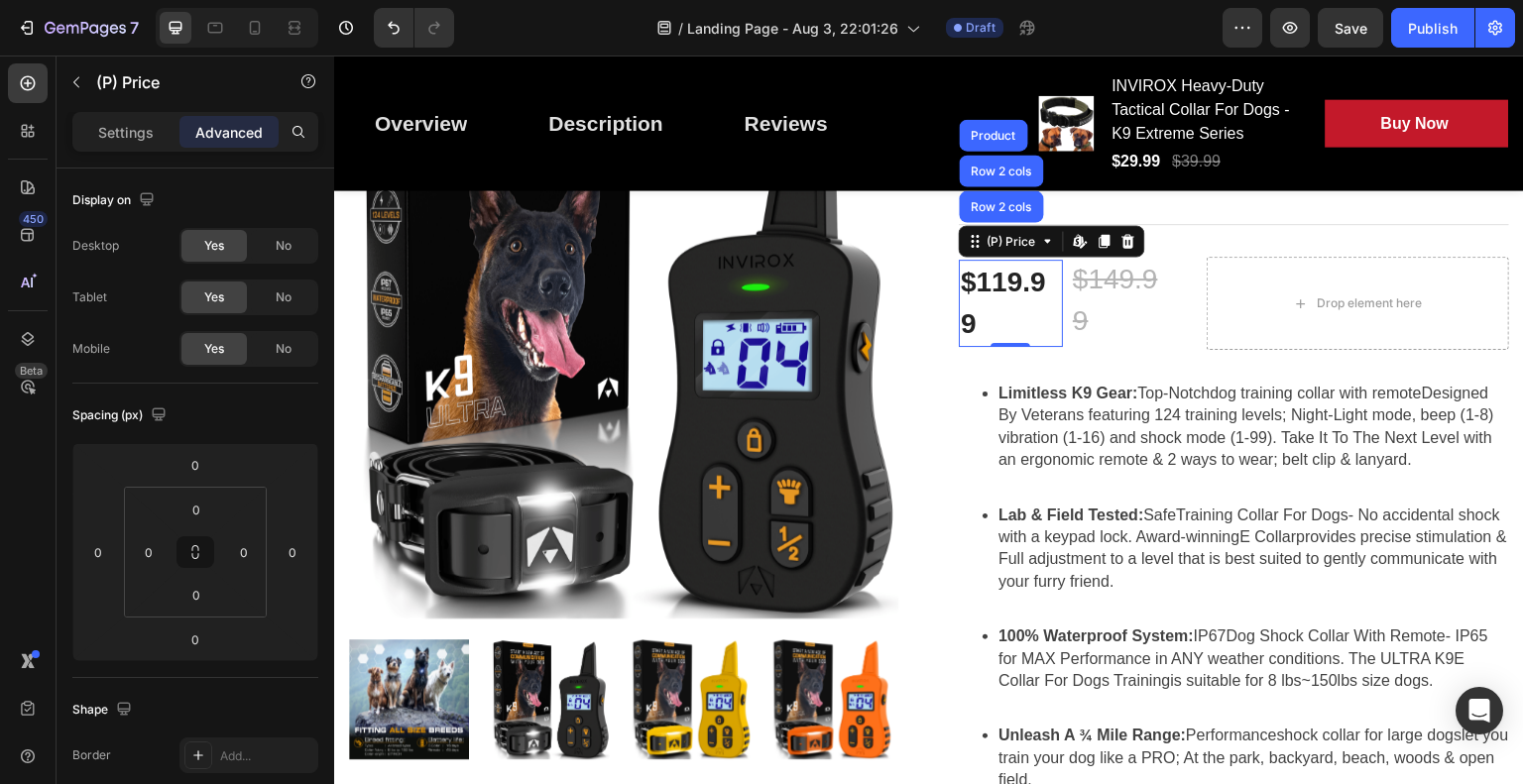 click on "$119.99" at bounding box center [1010, 303] 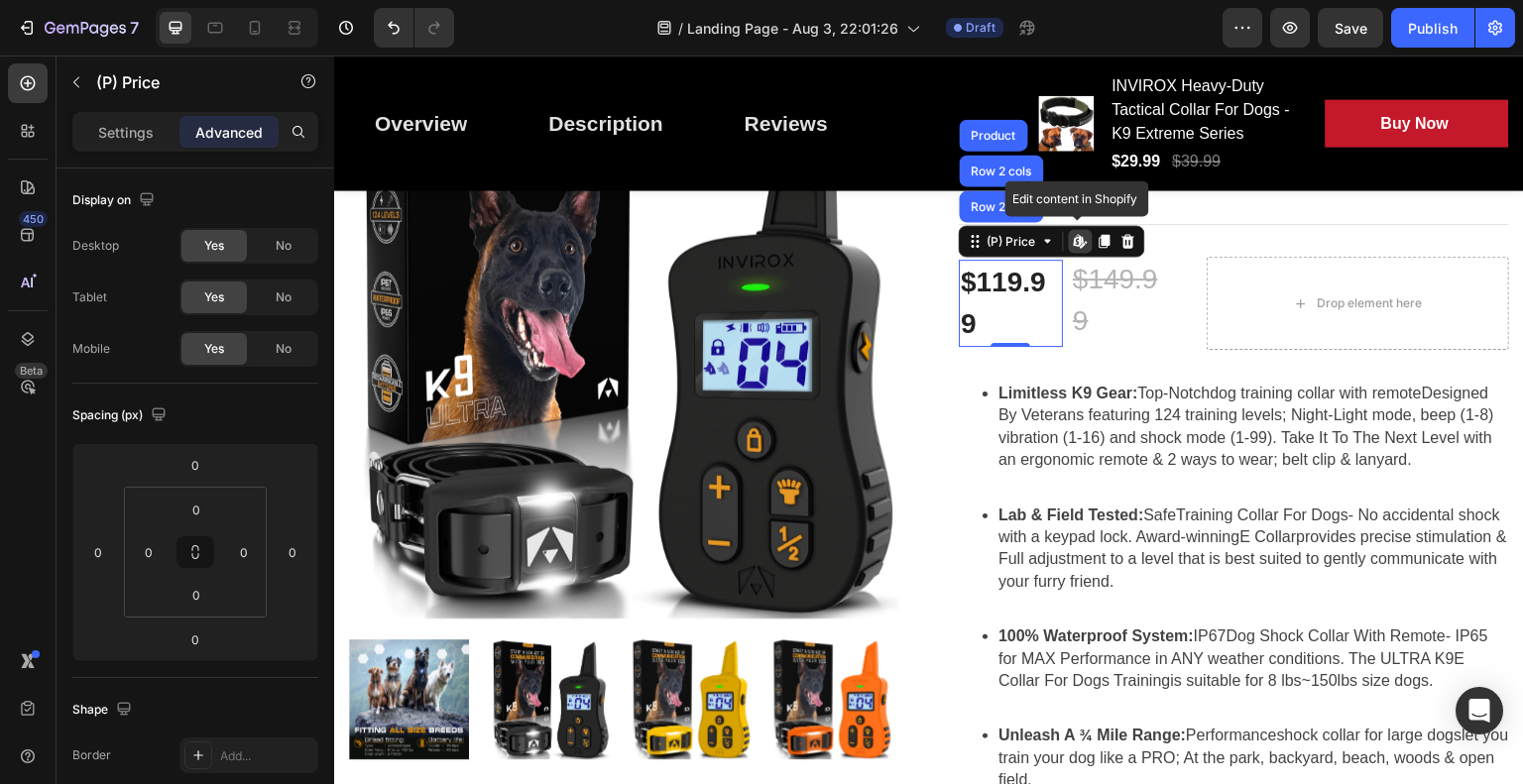 click on "$119.99" at bounding box center (1010, 303) 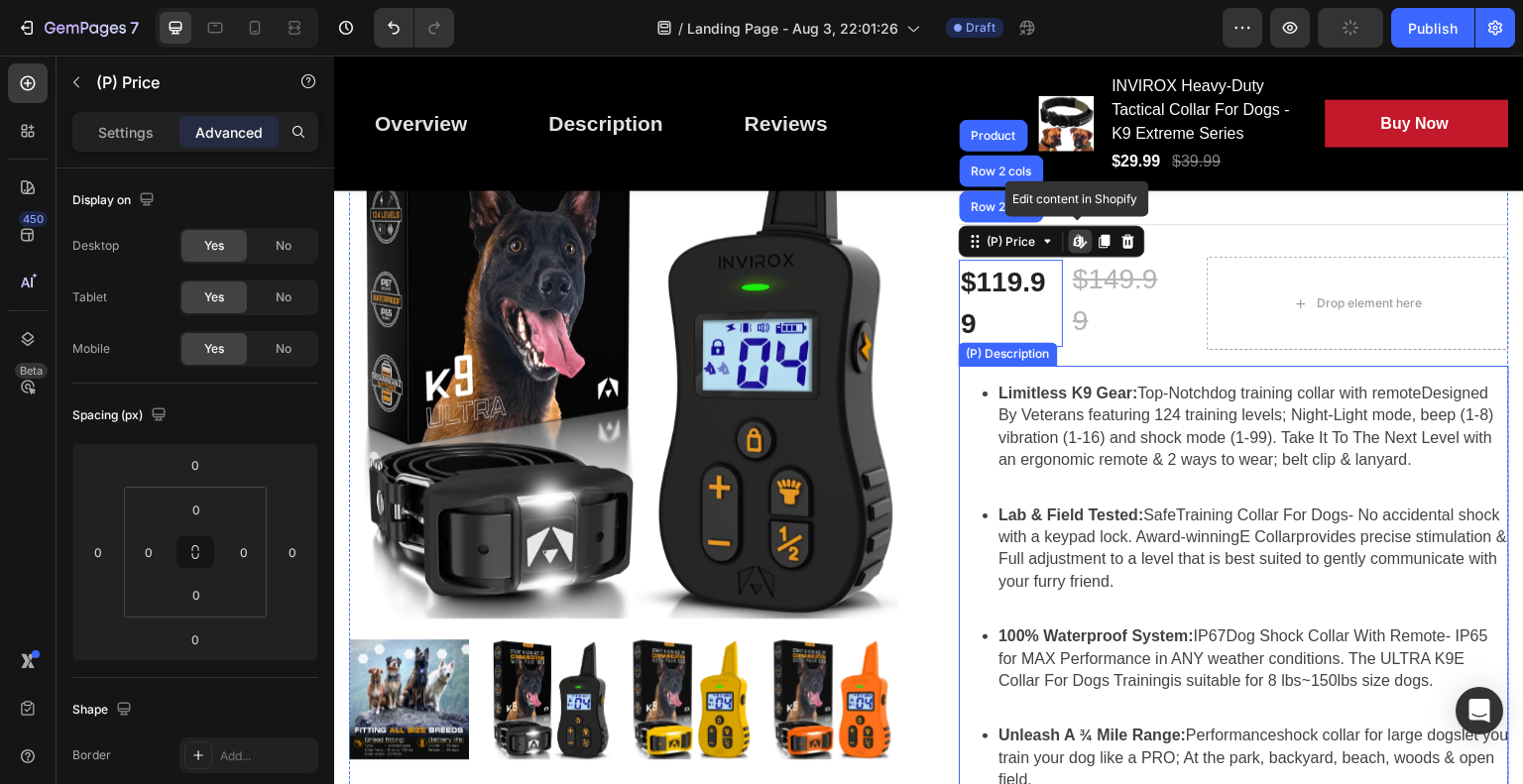 click on "Professional-Grade Dog Training System Designed by Veterans.  Experience the ultimate in precision control with 124 training levels for perfect communication with your companion. Heading   8 Row Product Images INVIROX ULTRA K9 Dog Training Collar (P) Title For Muscle Pain Relief Recovery Text block                Icon                Icon                Icon                Icon                Icon Icon List Hoz (224 reviews) Text block Row                Title Line $119.99 (P) Price (P) Price $149.99 (P) Price (P) Price Row
Drop element here Row
Limitless K9 Gear:  Top-Notch  dog training collar with remote  Designed By Veterans featuring 124 training levels; Night-Light mode, beep (1-8) vibration (1-16) and shock mode (1-99). Take It To The Next Level with an ergonomic remote & 2 ways to wear; belt clip & lanyard.
Lab & Field Tested:  Safe  Training Collar For Dogs  - No accidental shock with a keypad lock. Award-winning  E Collar  provides precise stimulation & Full adjustment to a level that is best suited to gently communicate with your furry friend.
100% Waterproof System:   IP67  Dog Shock Collar With Remote  - IP65 for MAX Performance in ANY weather conditions. The ULTRA K9  E Collar For Dogs Training  is suitable for 8 lbs~150lbs size dogs.
Unleash A ¾ Mile Range:  Performance  shock collar for large dogs  let you train your dog like a PRO; At the park, backyard, beach, woods & open field.
24/7 Customer Service & 1-Year Warranty:" at bounding box center [1233, 637] 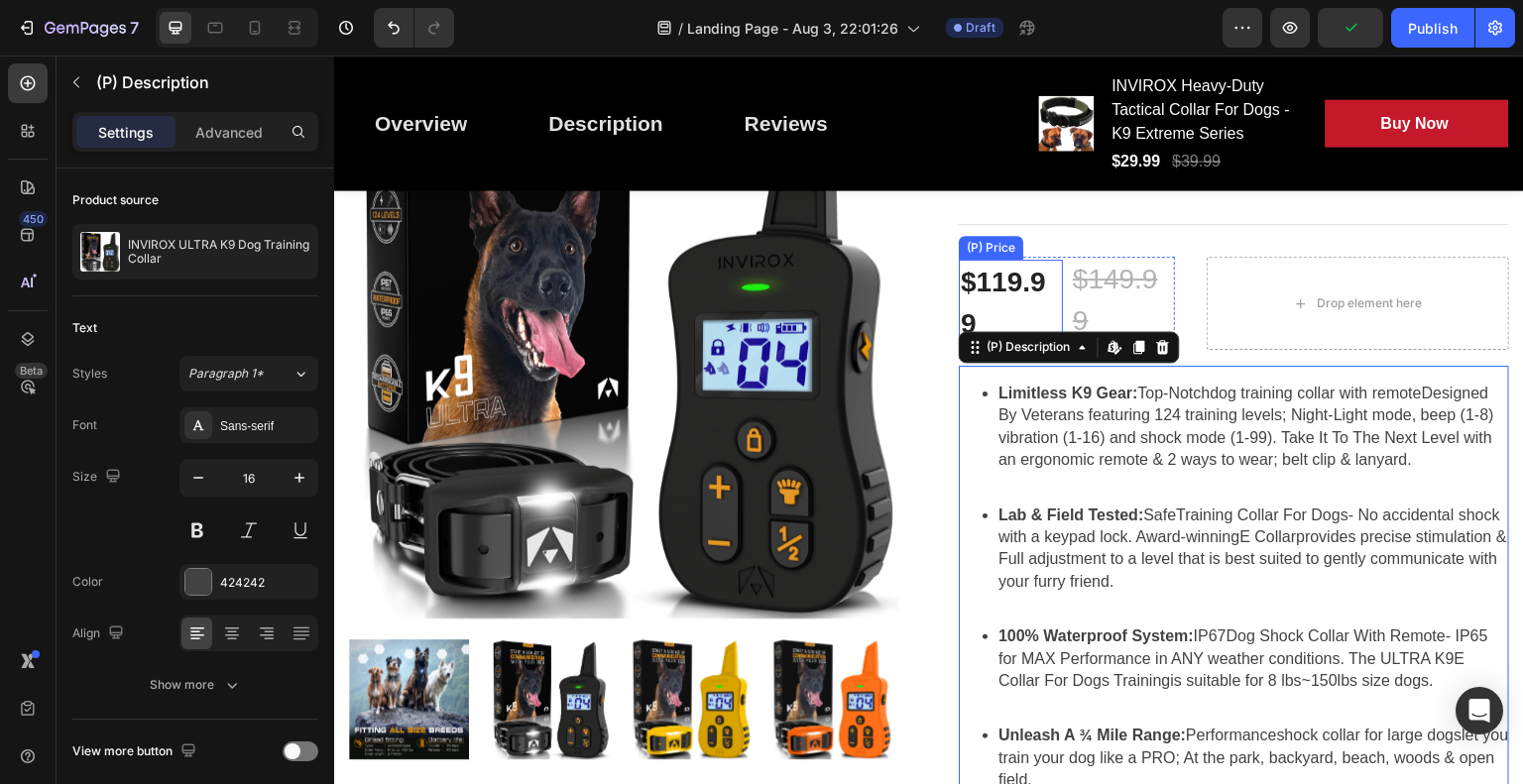 click on "$119.99" at bounding box center [1010, 303] 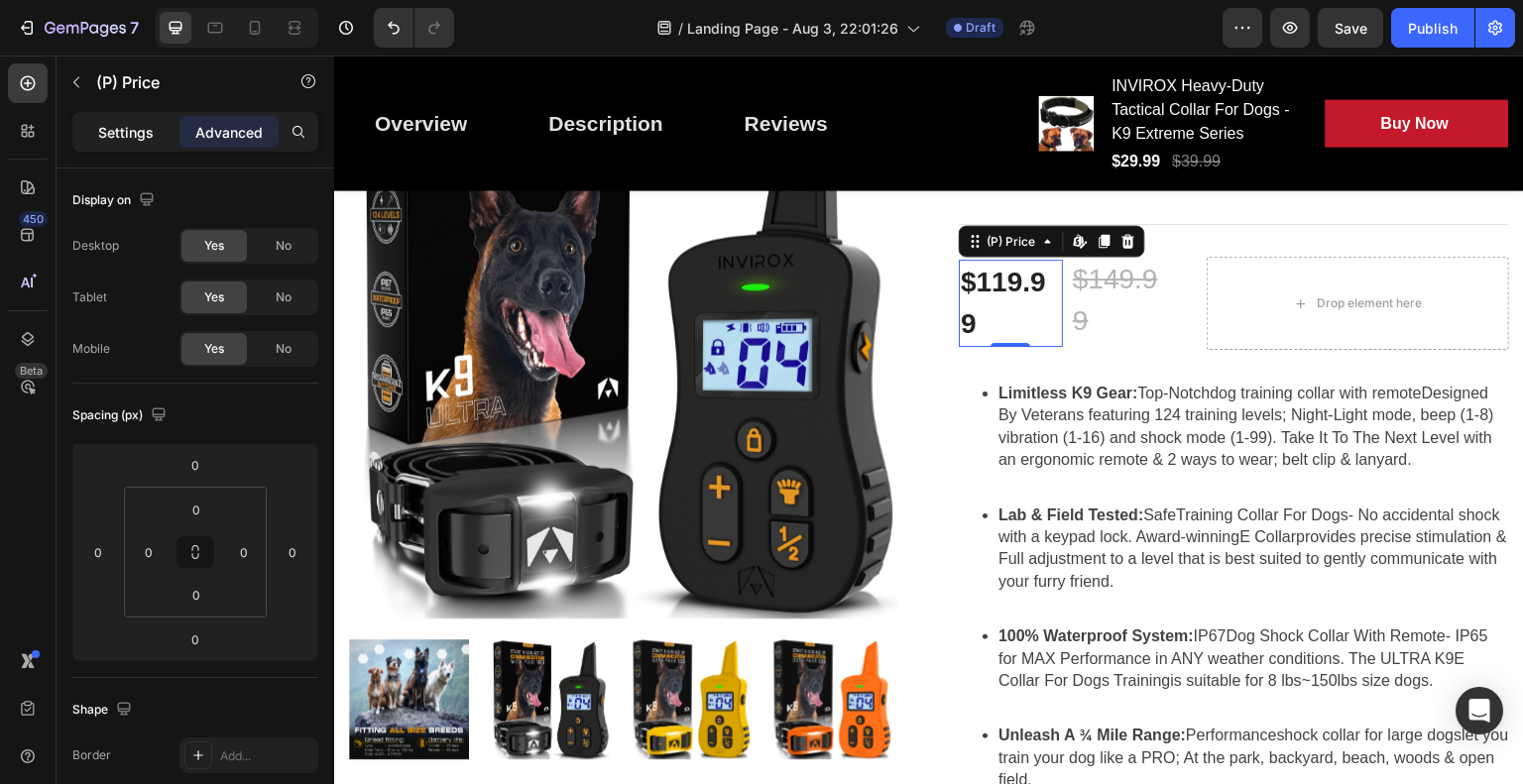 click on "Settings" at bounding box center (126, 132) 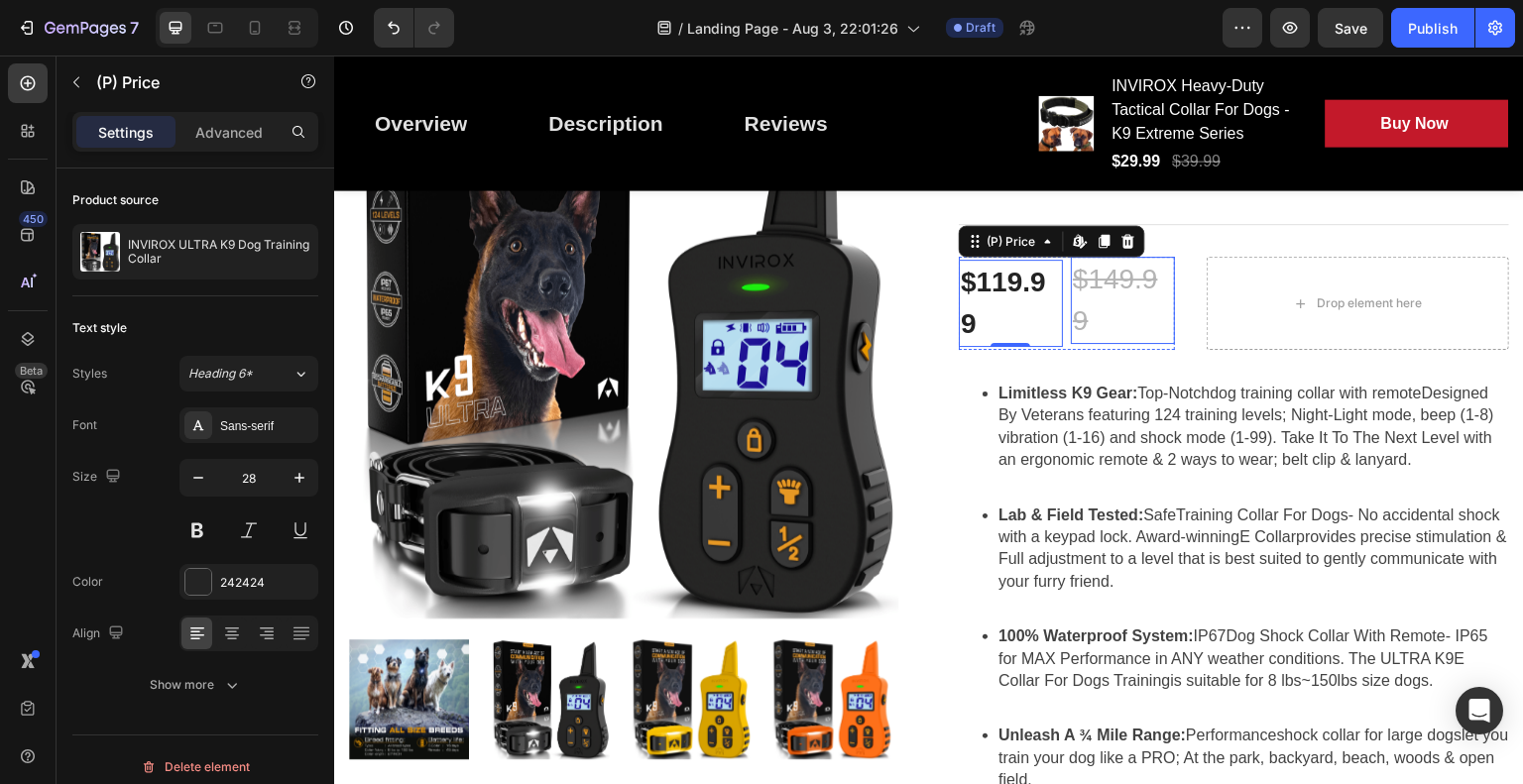 click on "$149.99" at bounding box center [1122, 300] 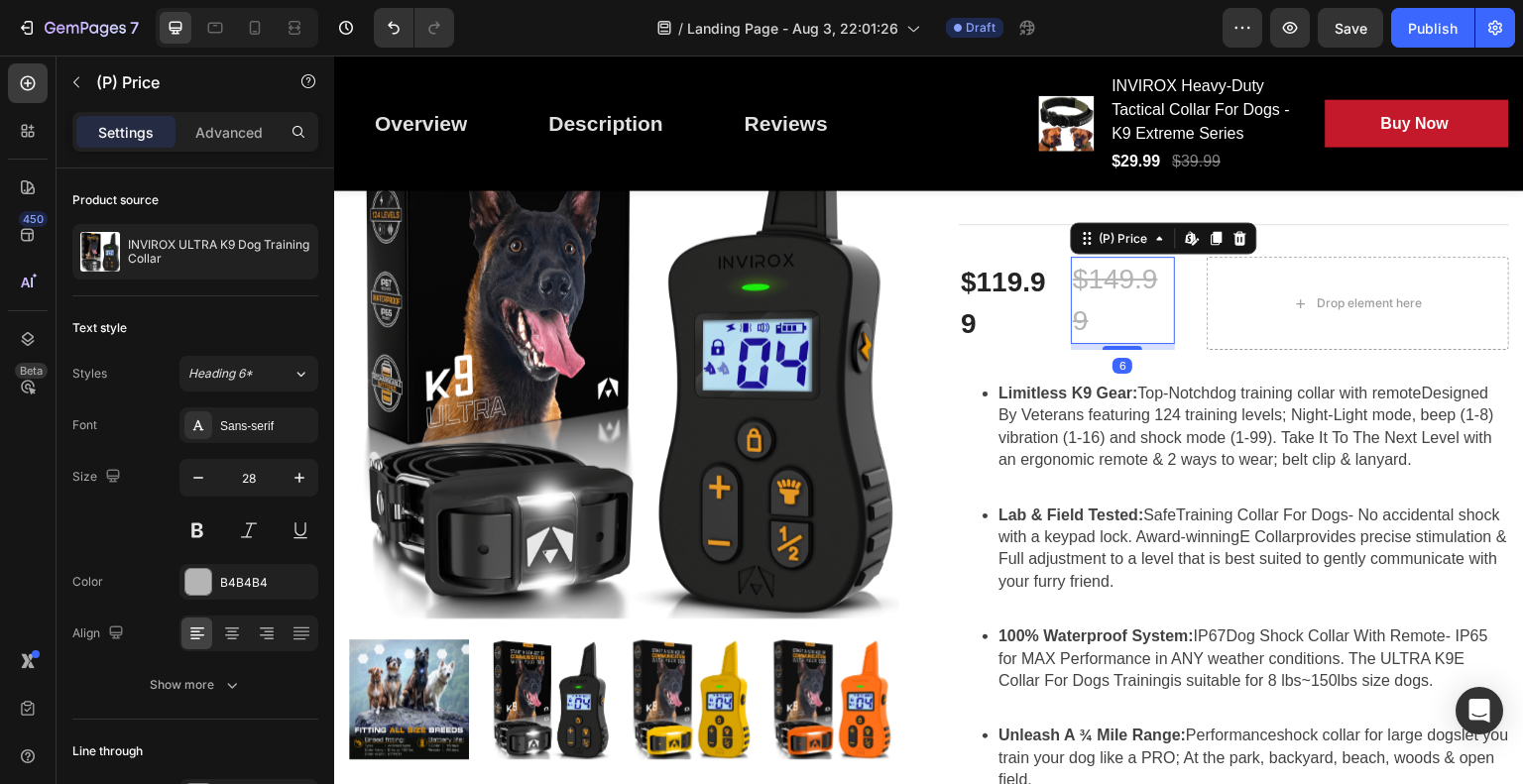 click on "$149.99" at bounding box center (1122, 300) 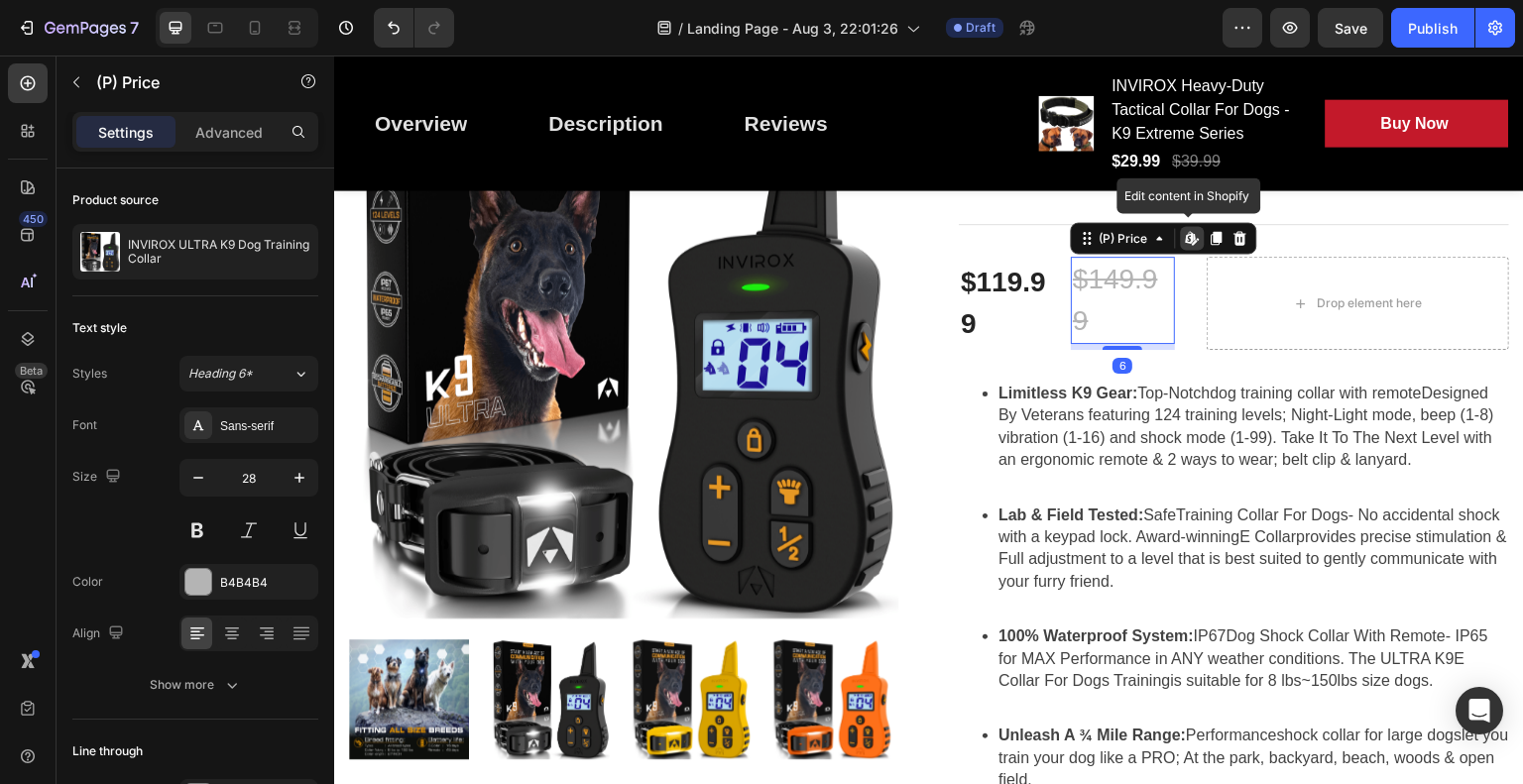 click on "$149.99" at bounding box center [1122, 300] 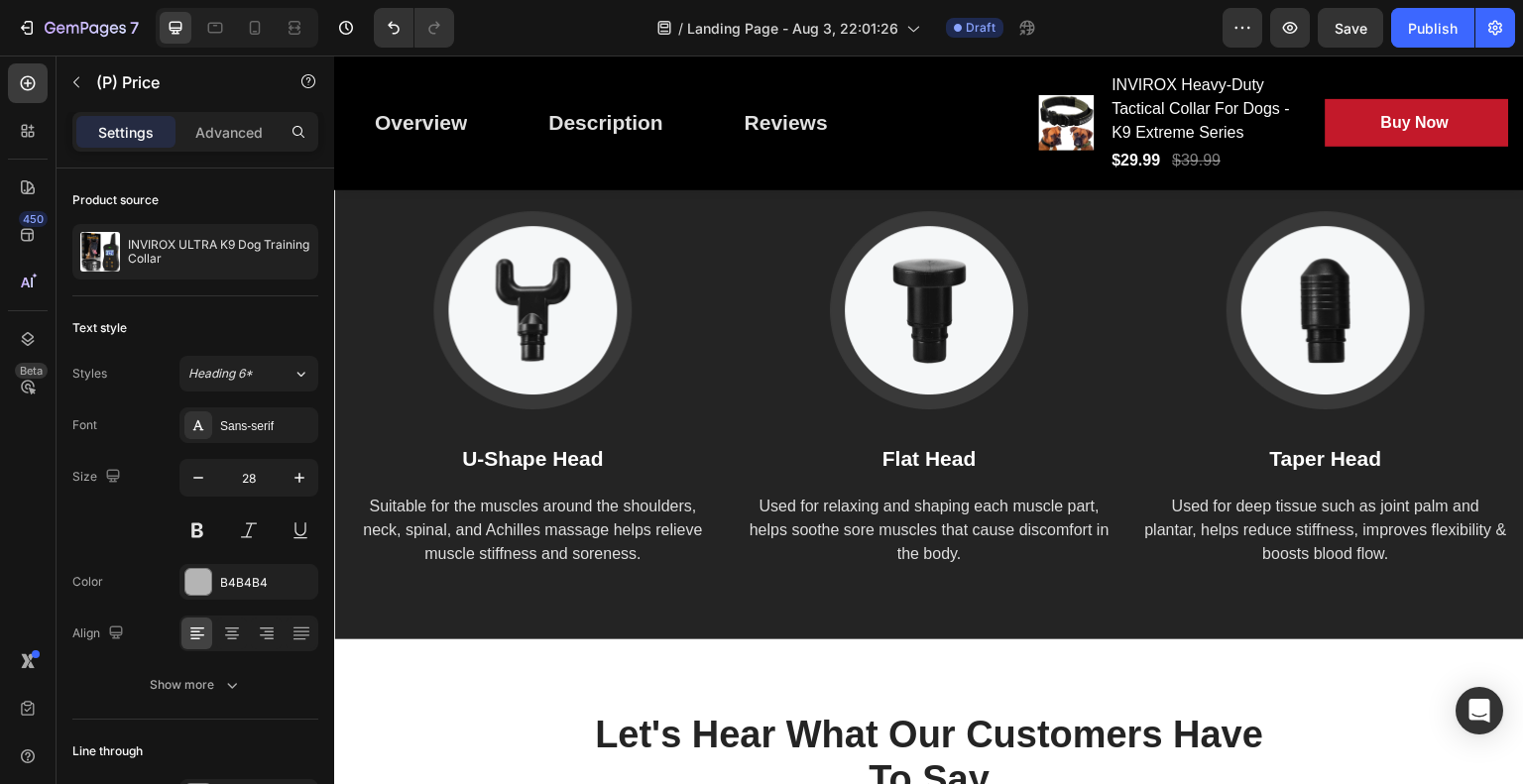 scroll, scrollTop: 3682, scrollLeft: 0, axis: vertical 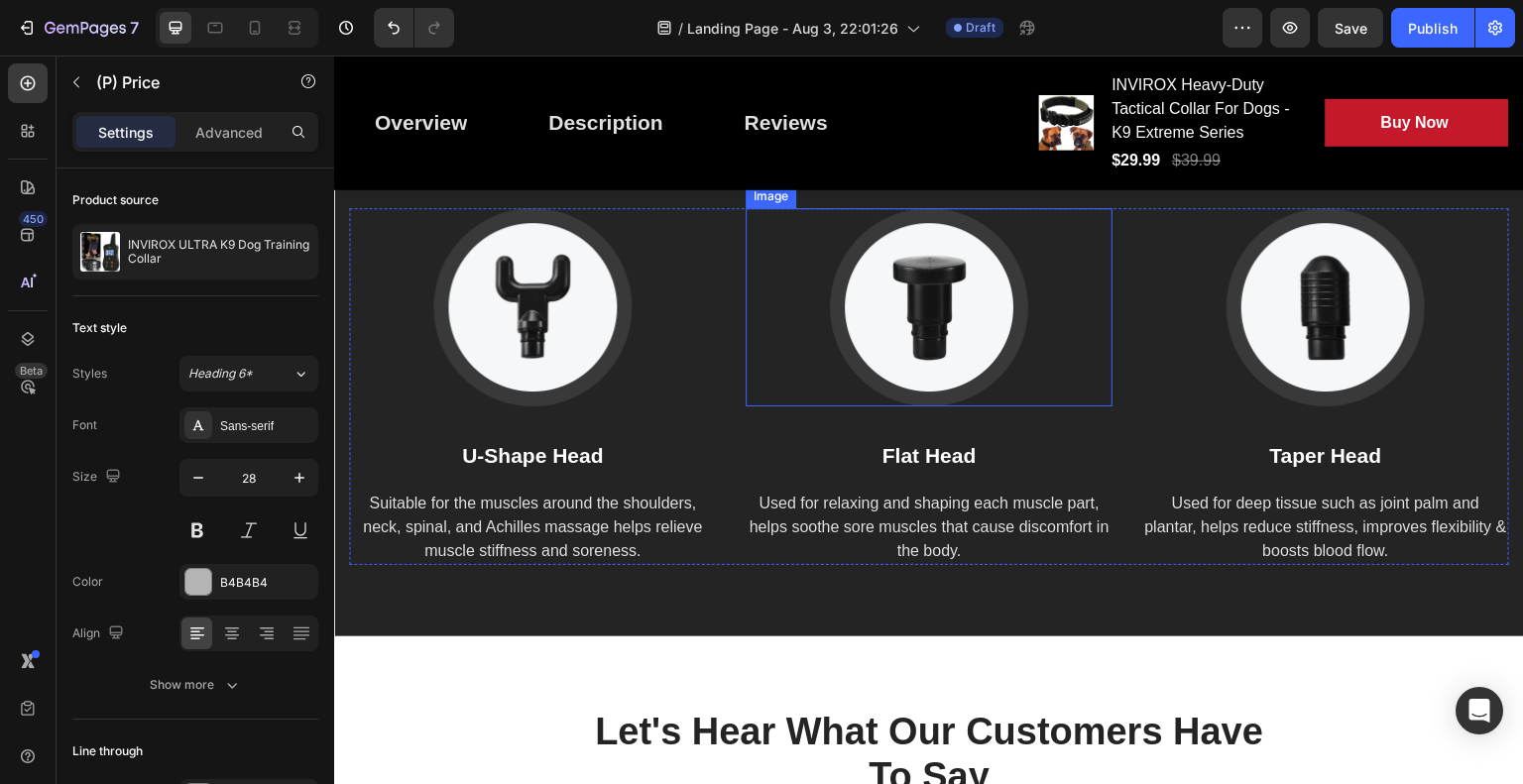 click at bounding box center (929, 307) 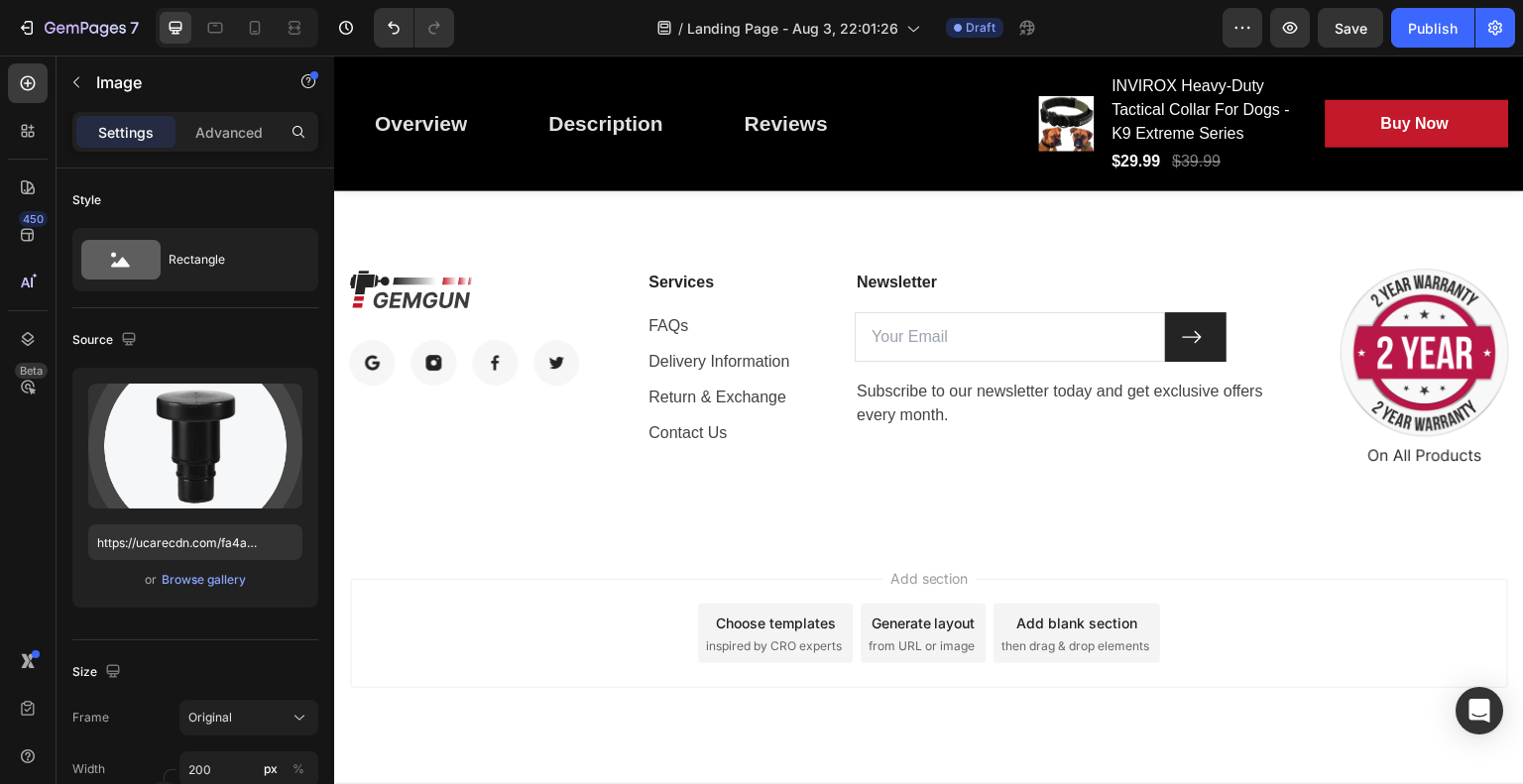 scroll, scrollTop: 7446, scrollLeft: 0, axis: vertical 